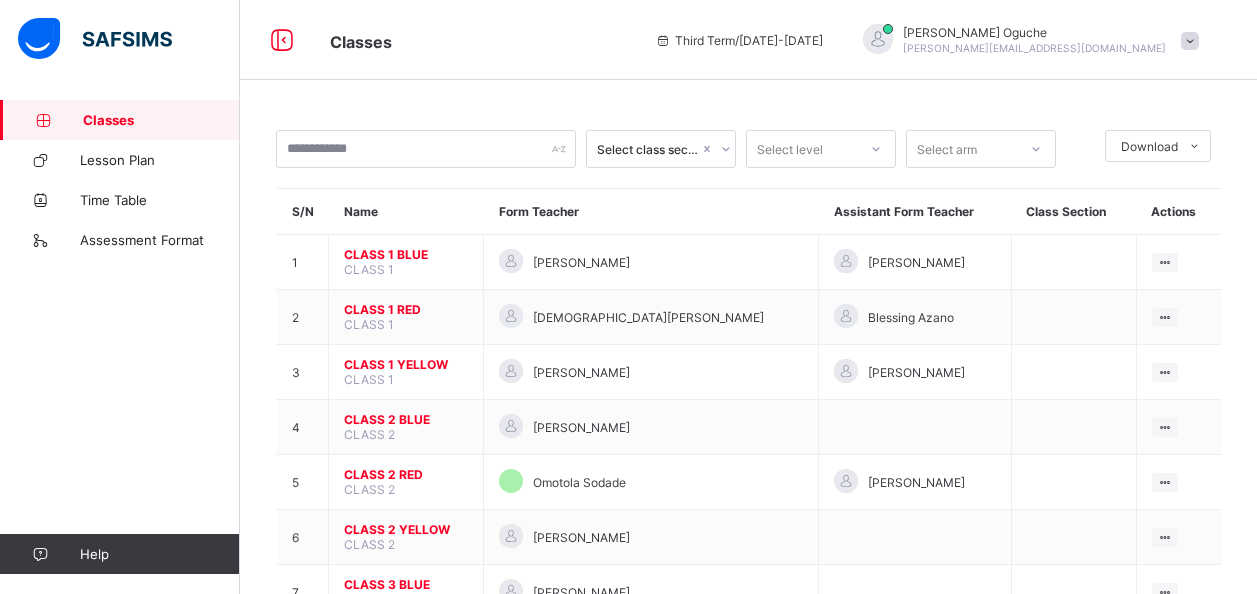 scroll, scrollTop: 0, scrollLeft: 0, axis: both 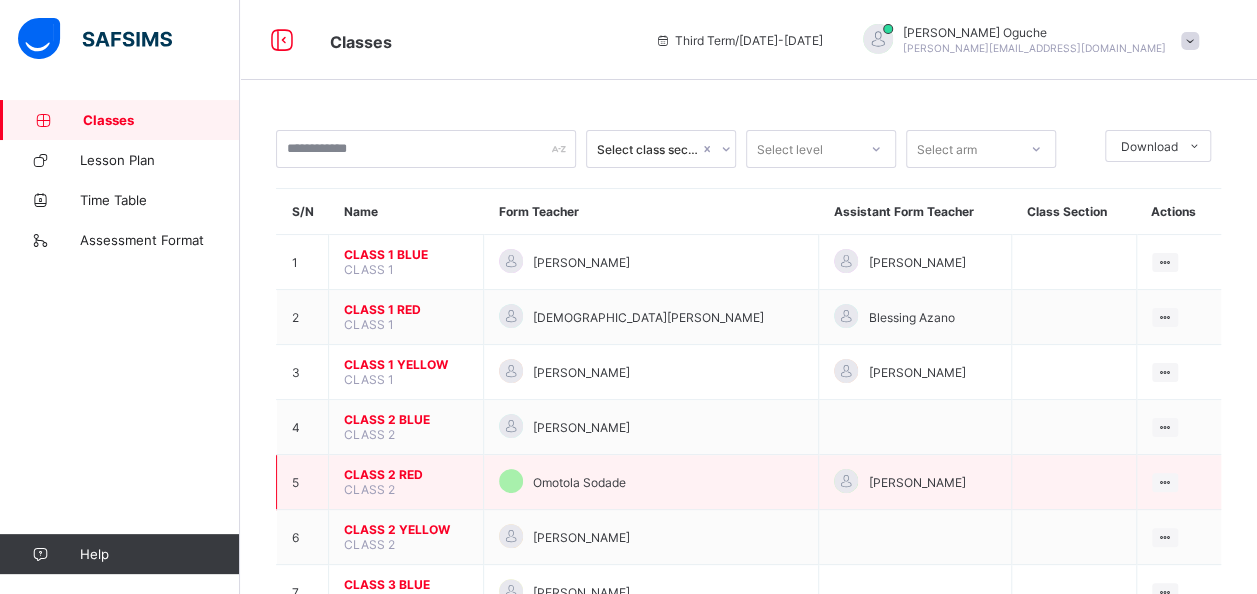 click on "CLASS 2   RED" at bounding box center (406, 474) 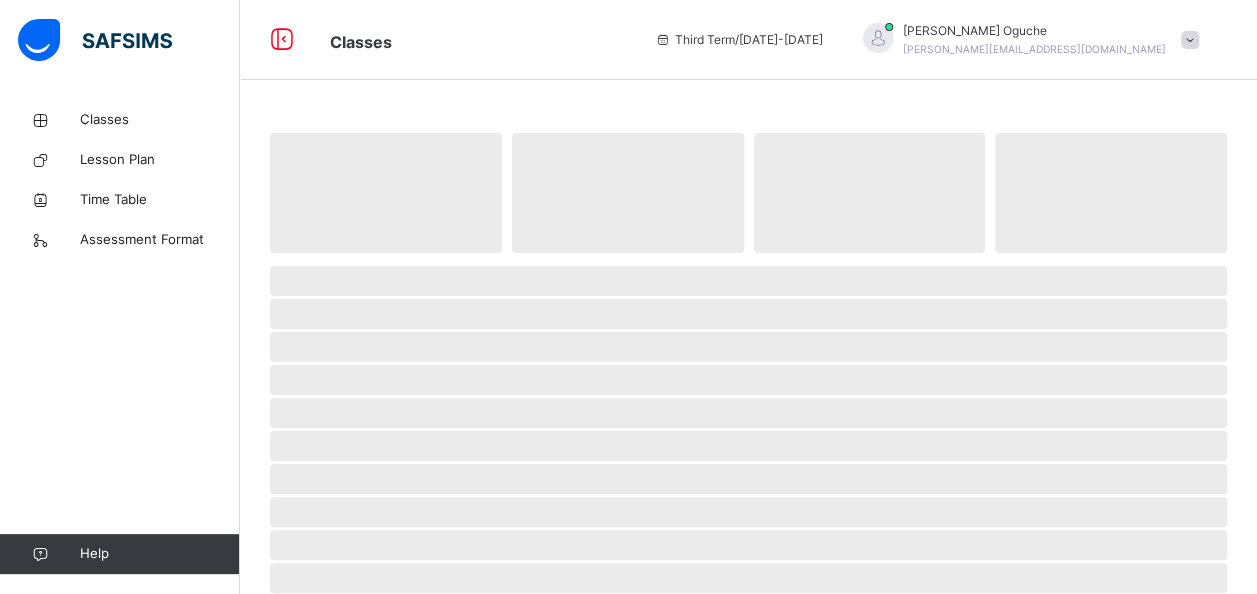 click on "‌ ‌ ‌ ‌ ‌ ‌ ‌ ‌ ‌ ‌ ‌ ‌ ‌ ‌ ‌ ‌ ‌ ‌ ‌ ‌ ‌ ‌ ‌ ‌ ‌" at bounding box center [748, 667] 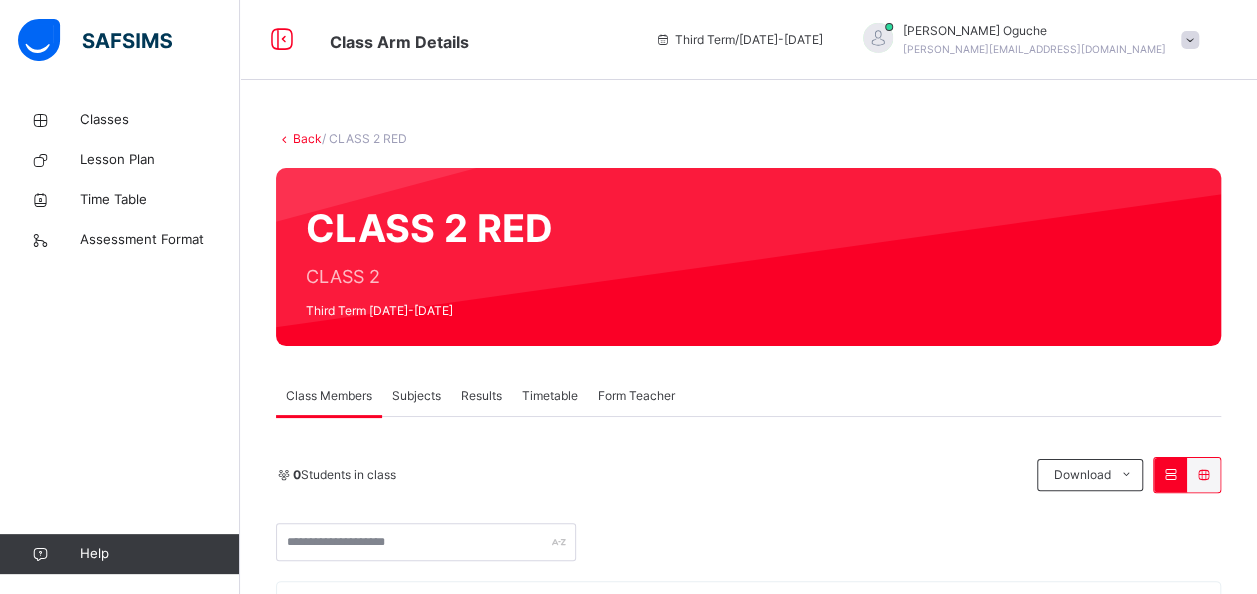 click on "Subjects" at bounding box center (416, 396) 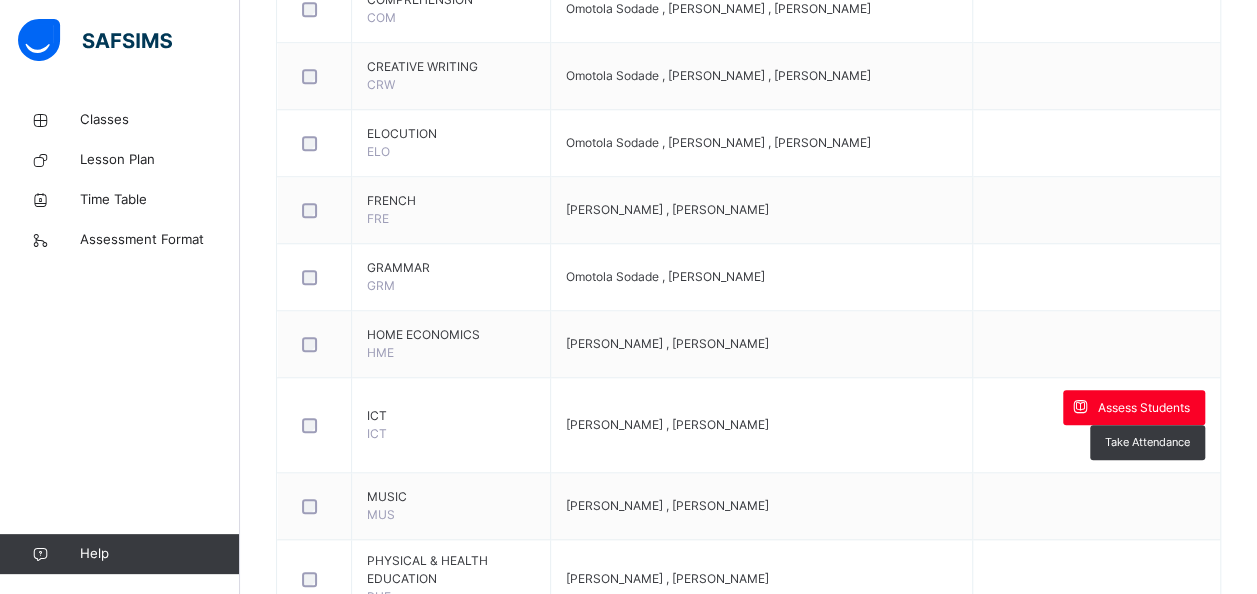 scroll, scrollTop: 840, scrollLeft: 0, axis: vertical 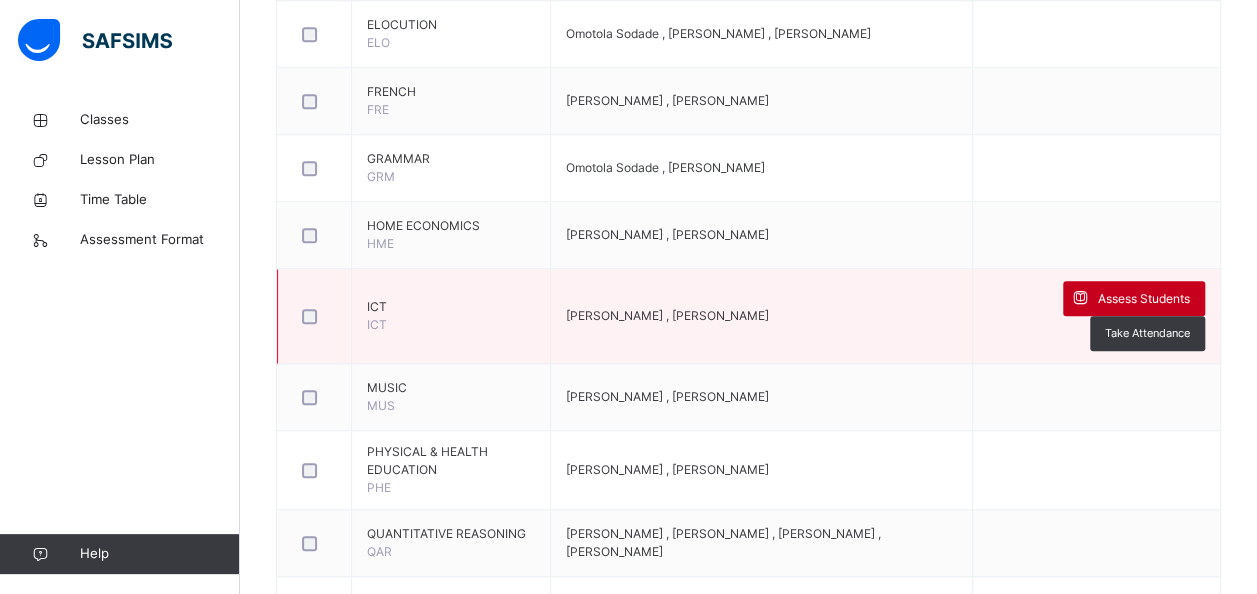click on "Assess Students" at bounding box center (1134, 298) 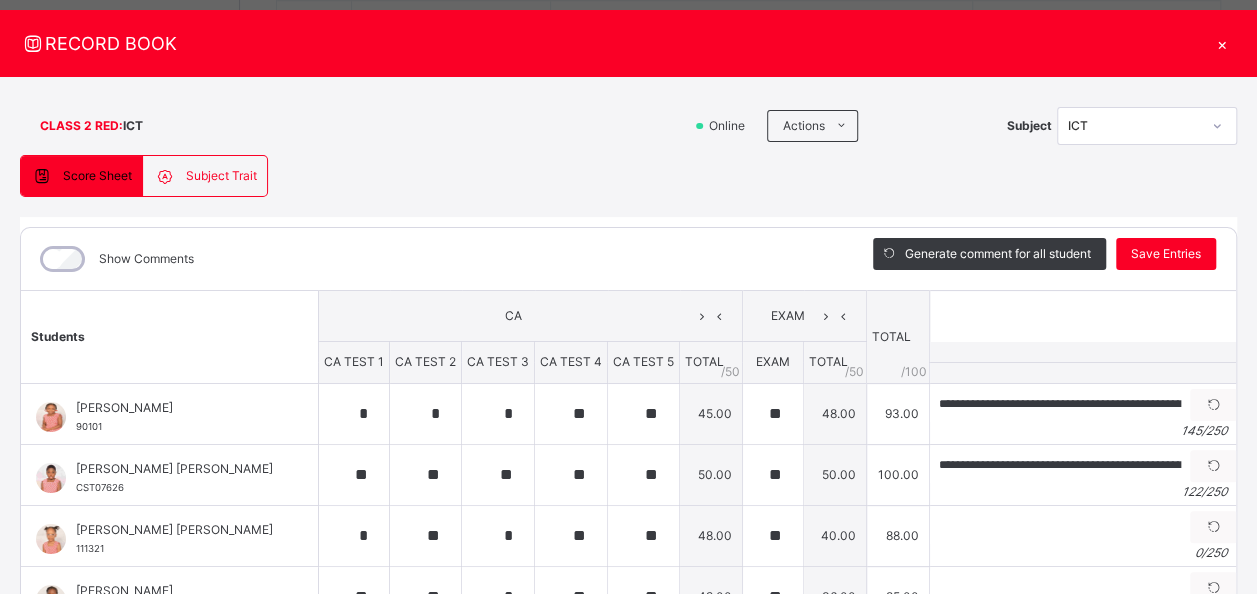 scroll, scrollTop: 112, scrollLeft: 0, axis: vertical 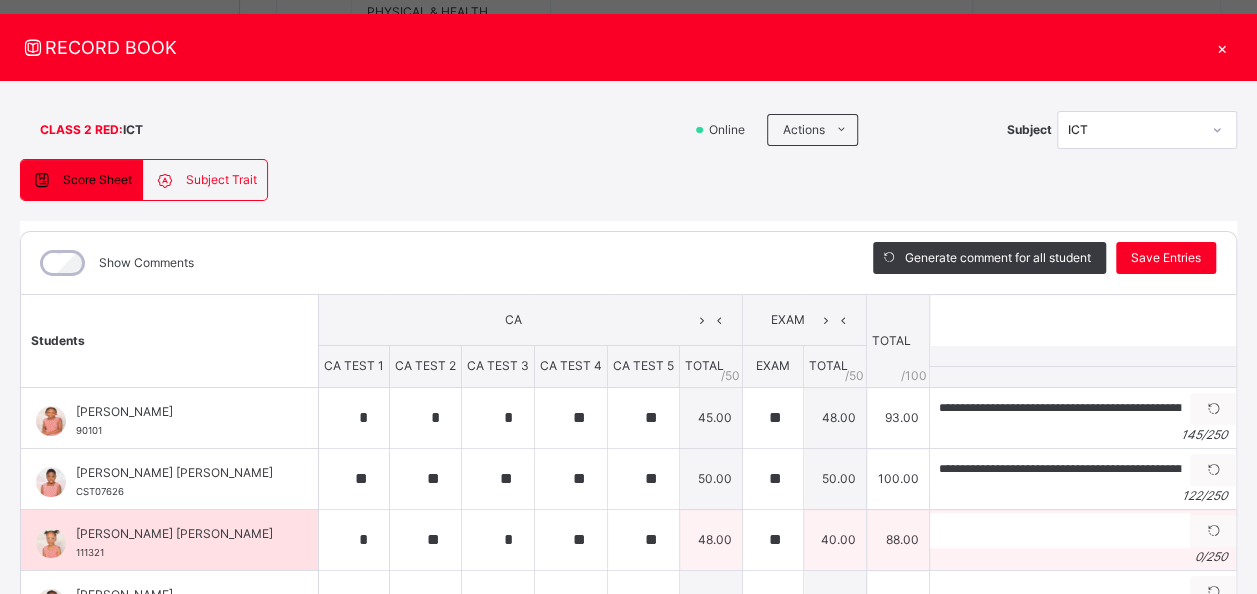 click on "[PERSON_NAME] [PERSON_NAME]" at bounding box center [174, 534] 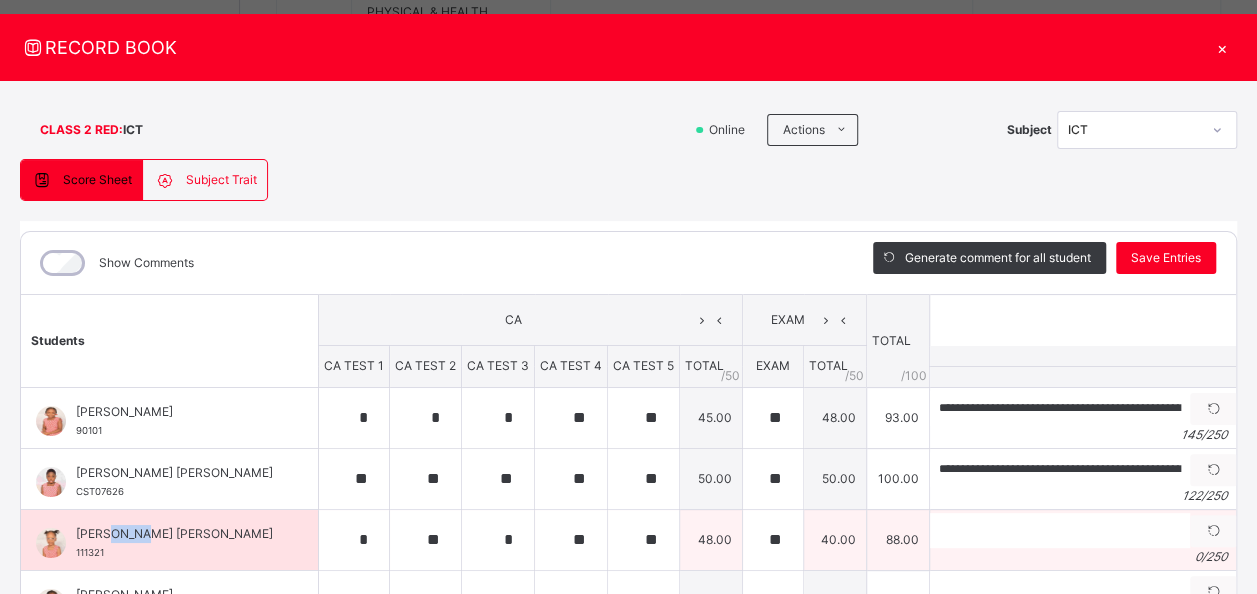 click on "[PERSON_NAME] [PERSON_NAME]" at bounding box center [174, 534] 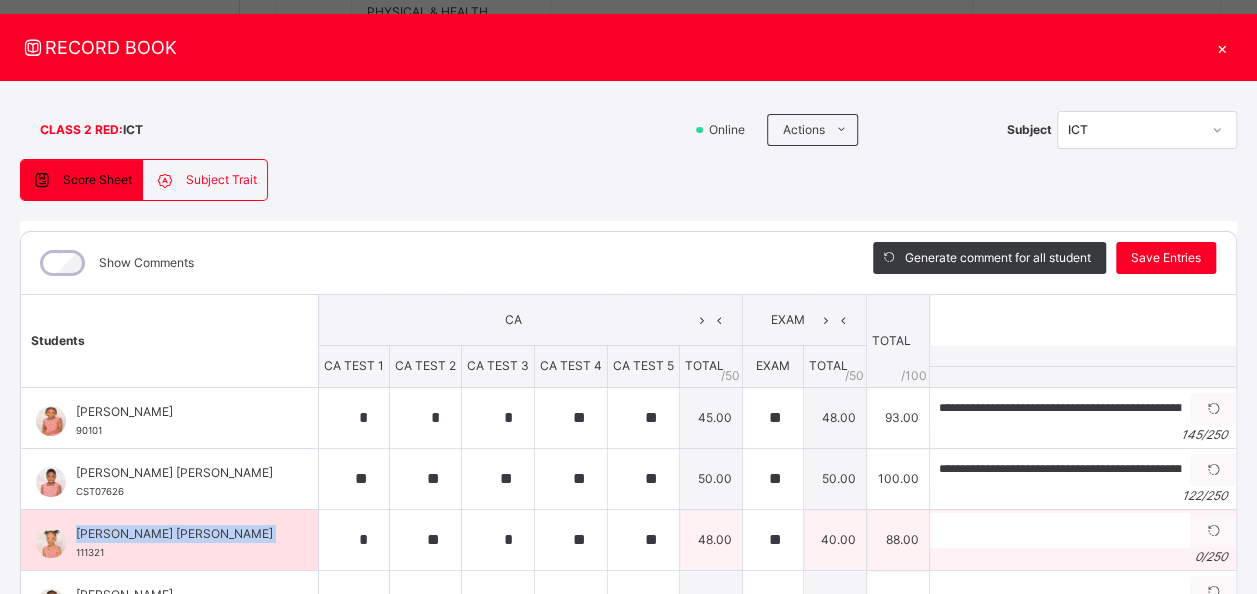 copy on "[PERSON_NAME] [PERSON_NAME]" 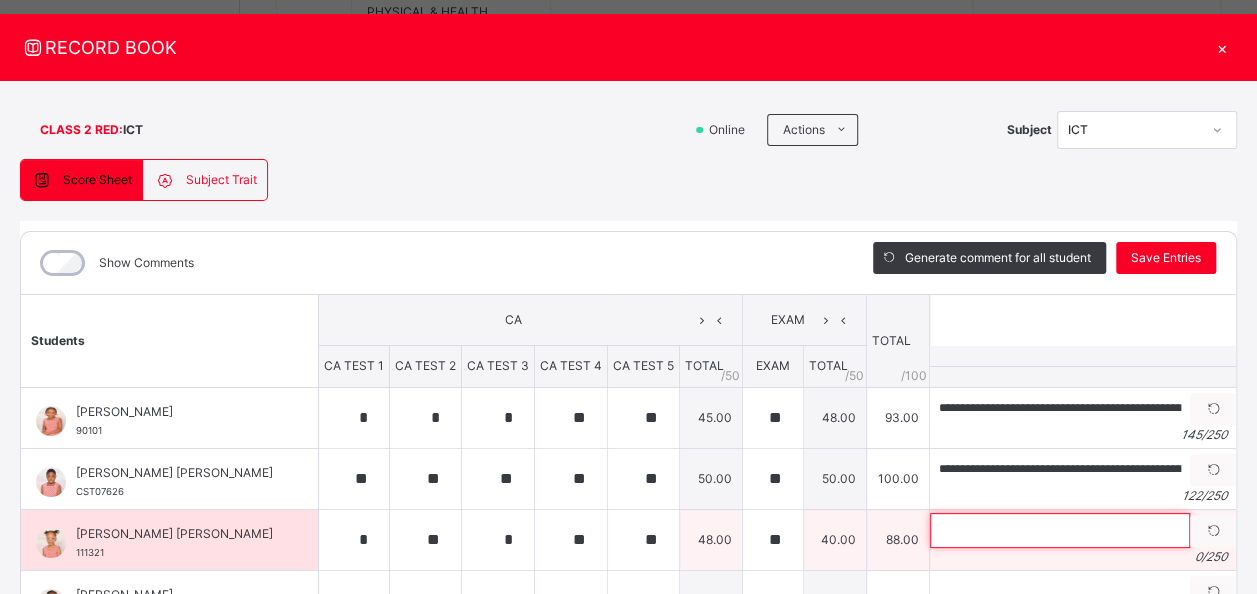 click at bounding box center [1060, 530] 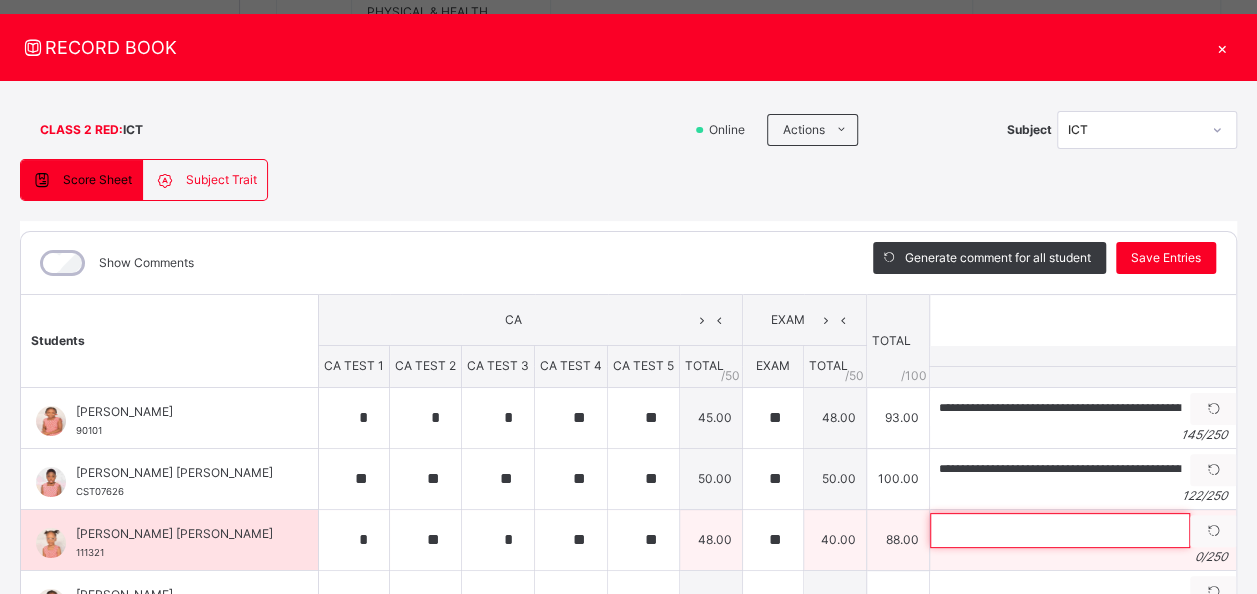 paste on "**********" 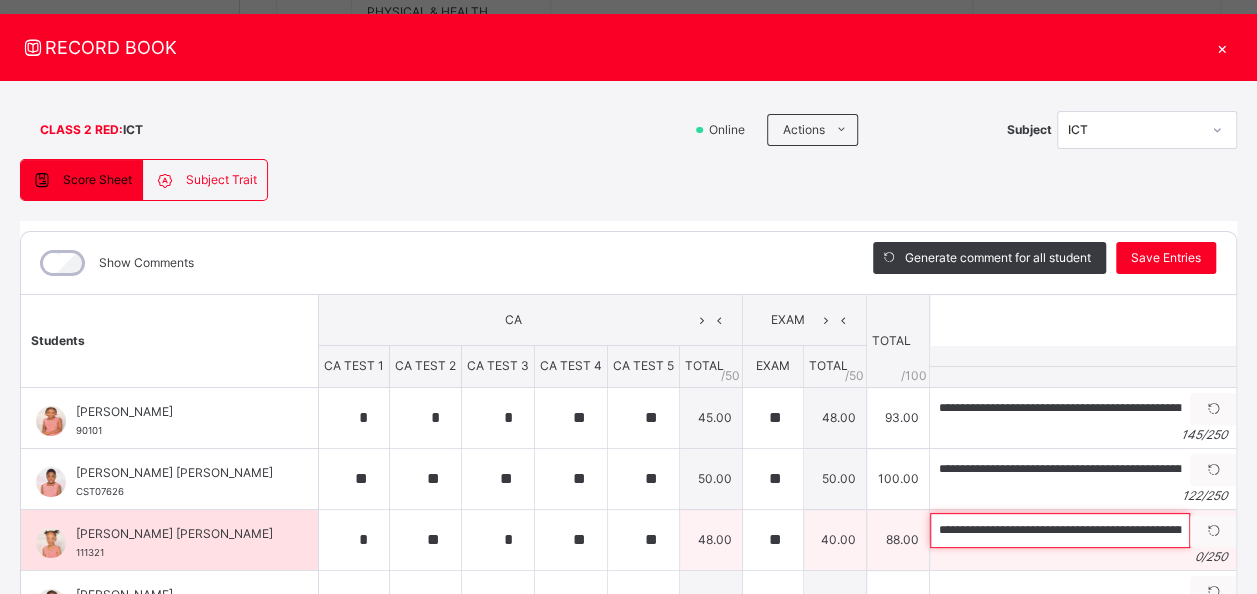 scroll, scrollTop: 0, scrollLeft: 439, axis: horizontal 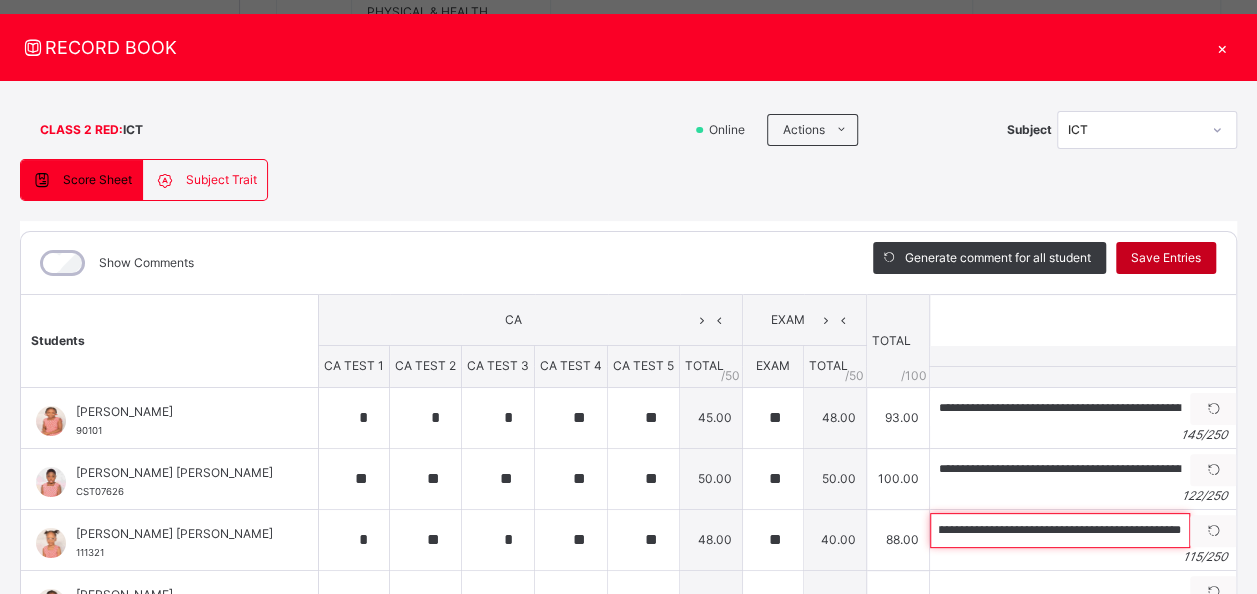 type on "**********" 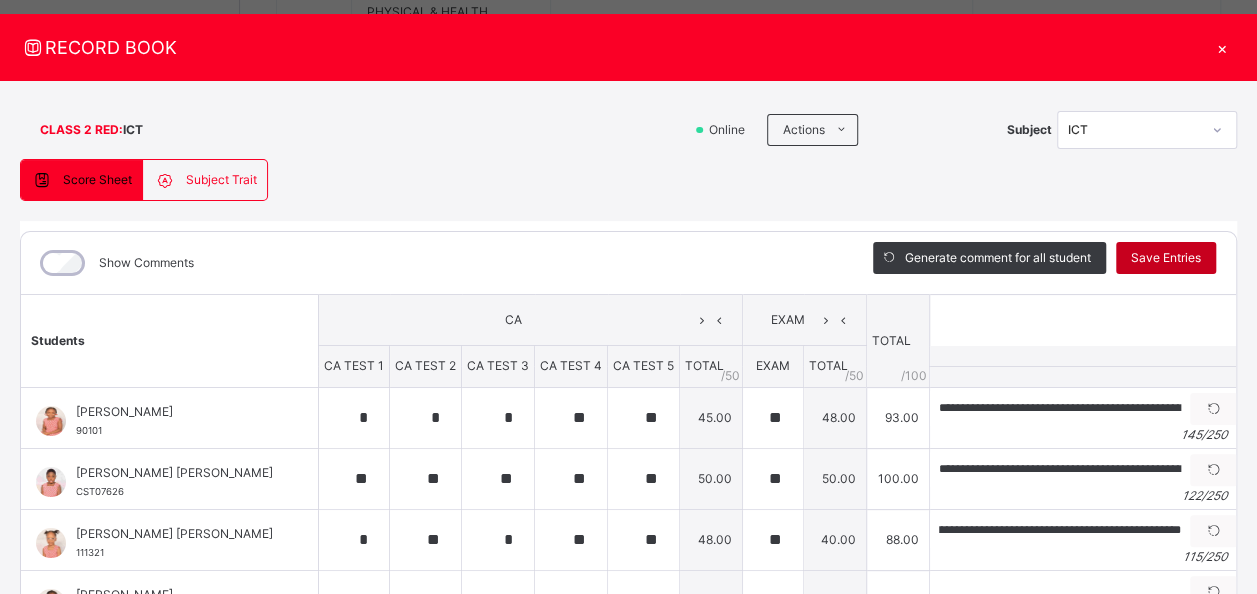 click on "Save Entries" at bounding box center (1166, 258) 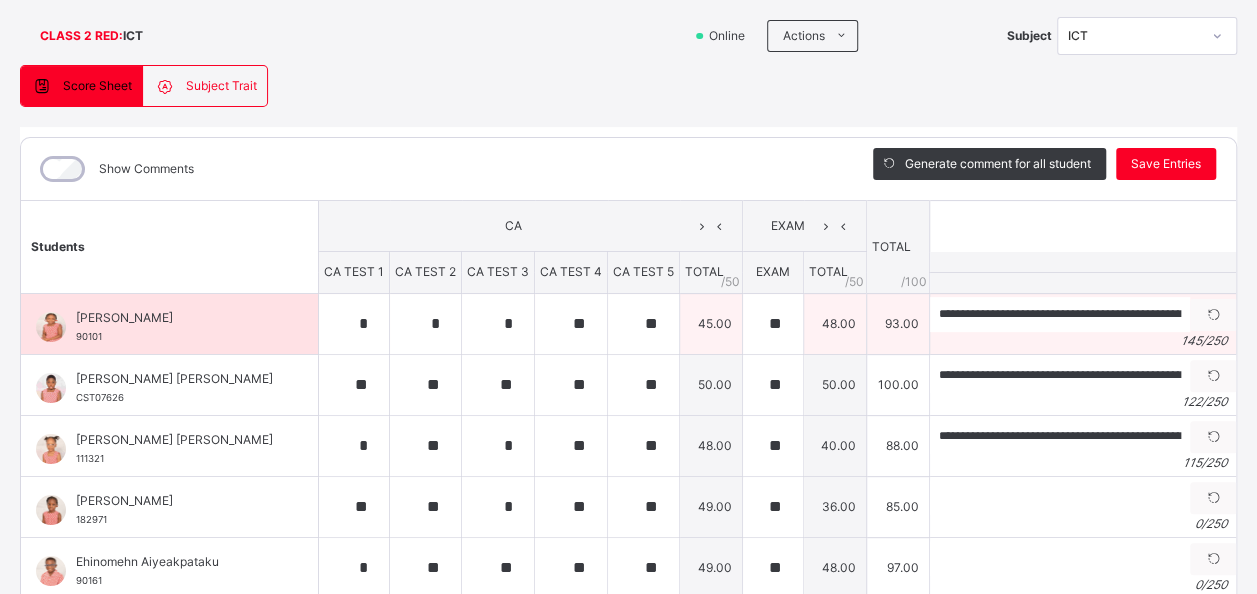 scroll, scrollTop: 156, scrollLeft: 0, axis: vertical 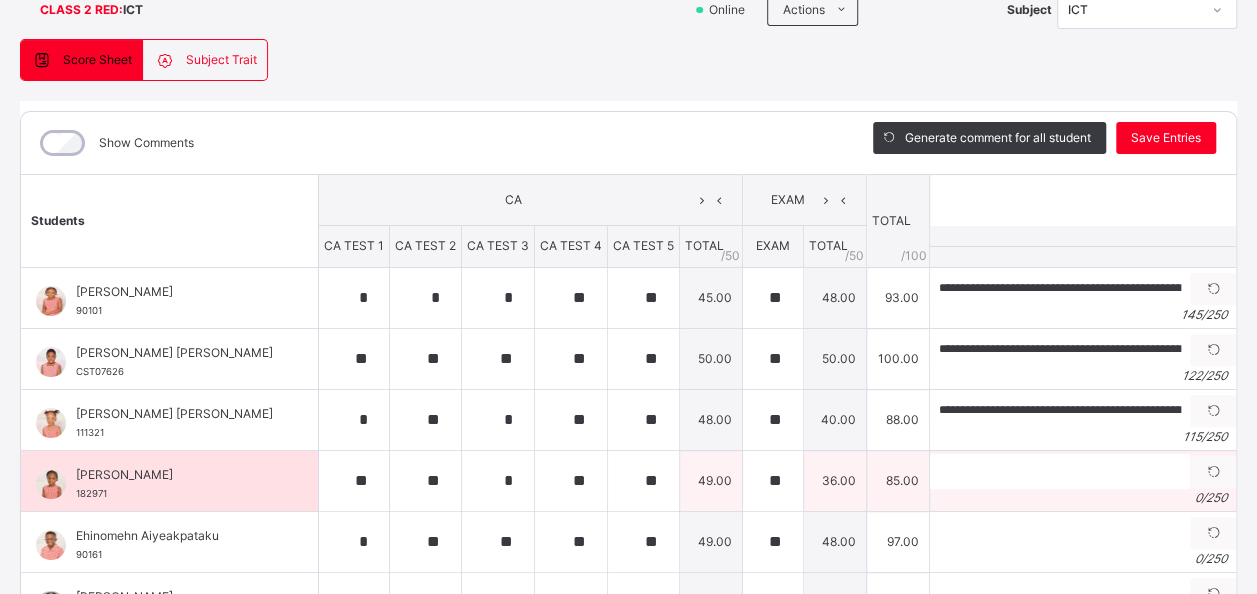 click on "[PERSON_NAME]" at bounding box center [174, 475] 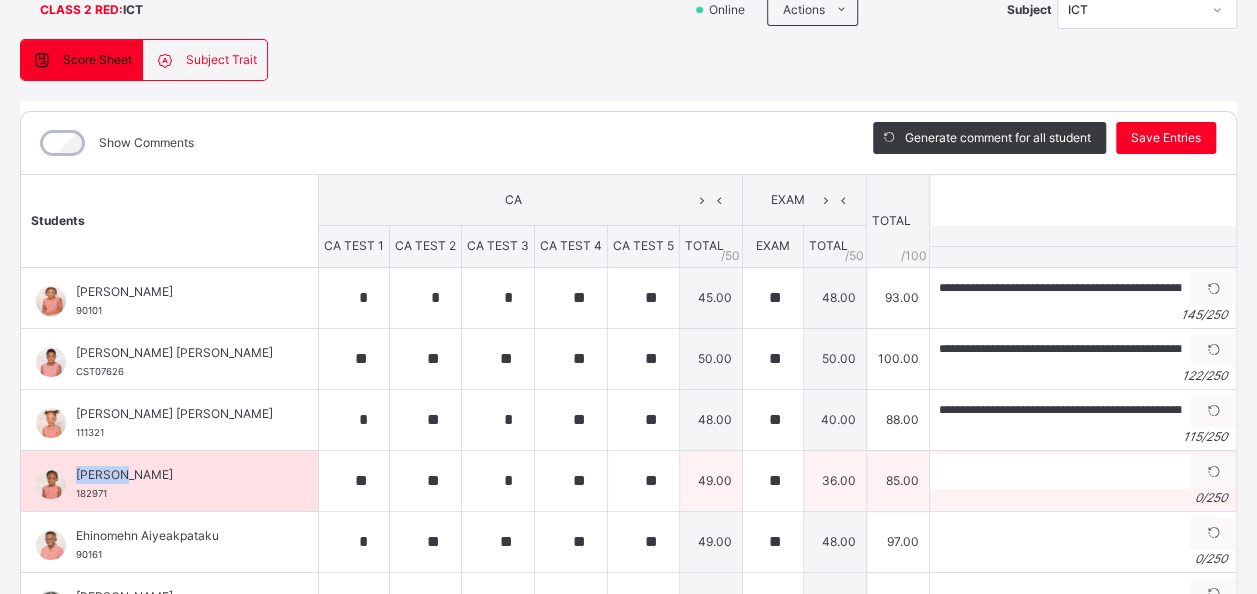 click on "[PERSON_NAME]" at bounding box center [174, 475] 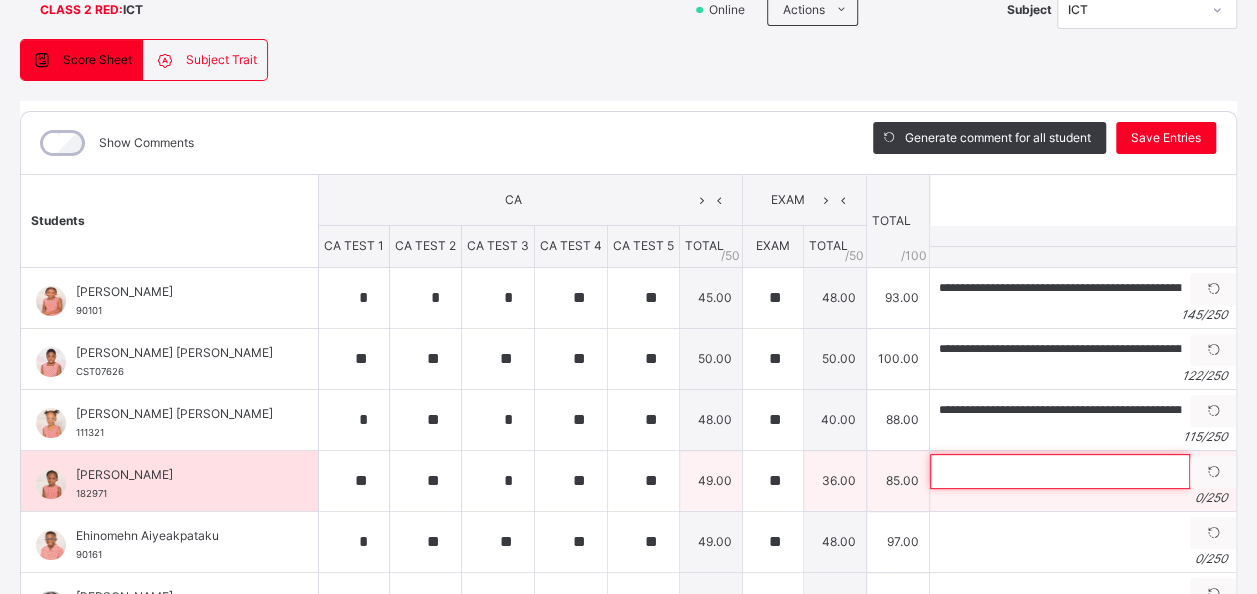 click at bounding box center [1060, 471] 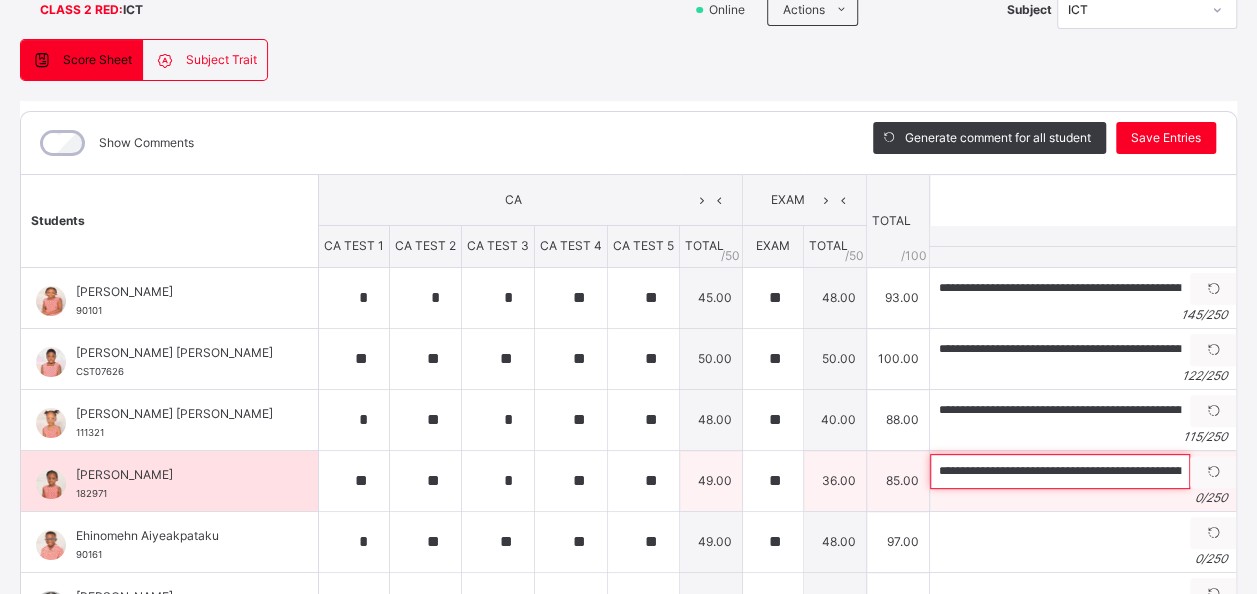 scroll, scrollTop: 0, scrollLeft: 534, axis: horizontal 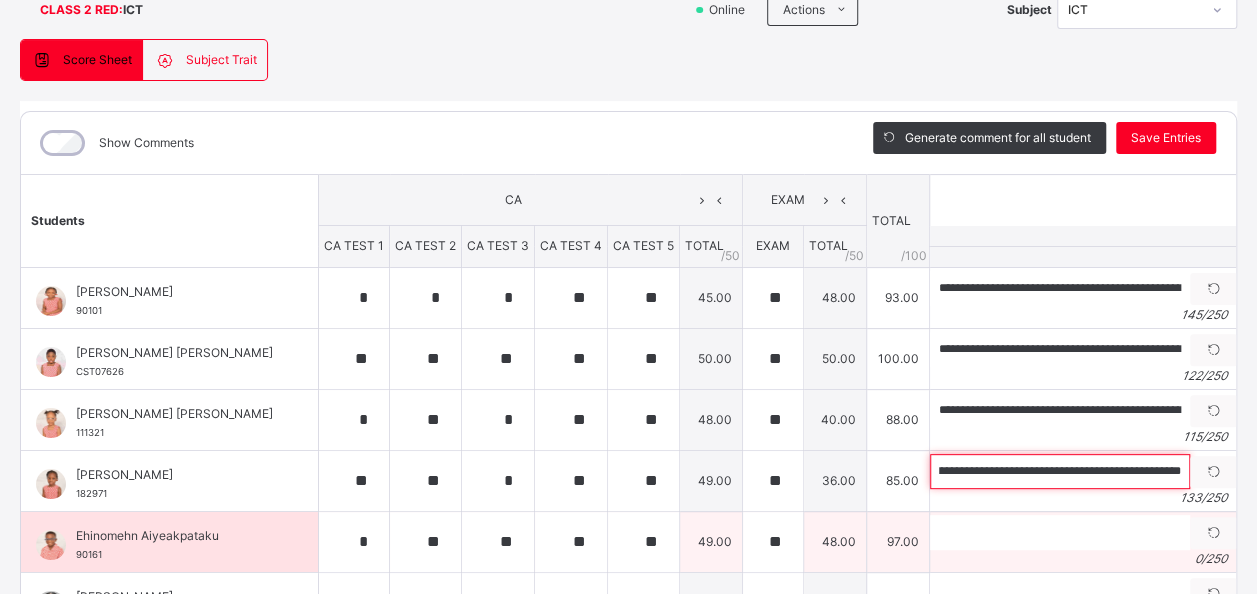 type on "**********" 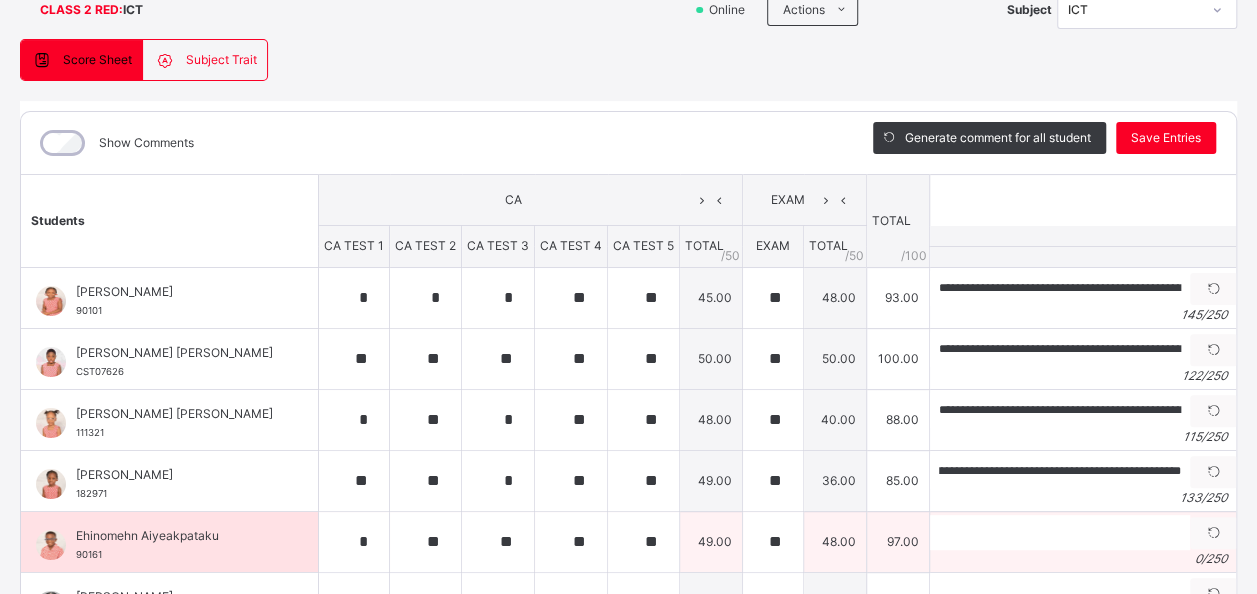 click on "Ehinomehn  Aiyeakpataku" at bounding box center [174, 536] 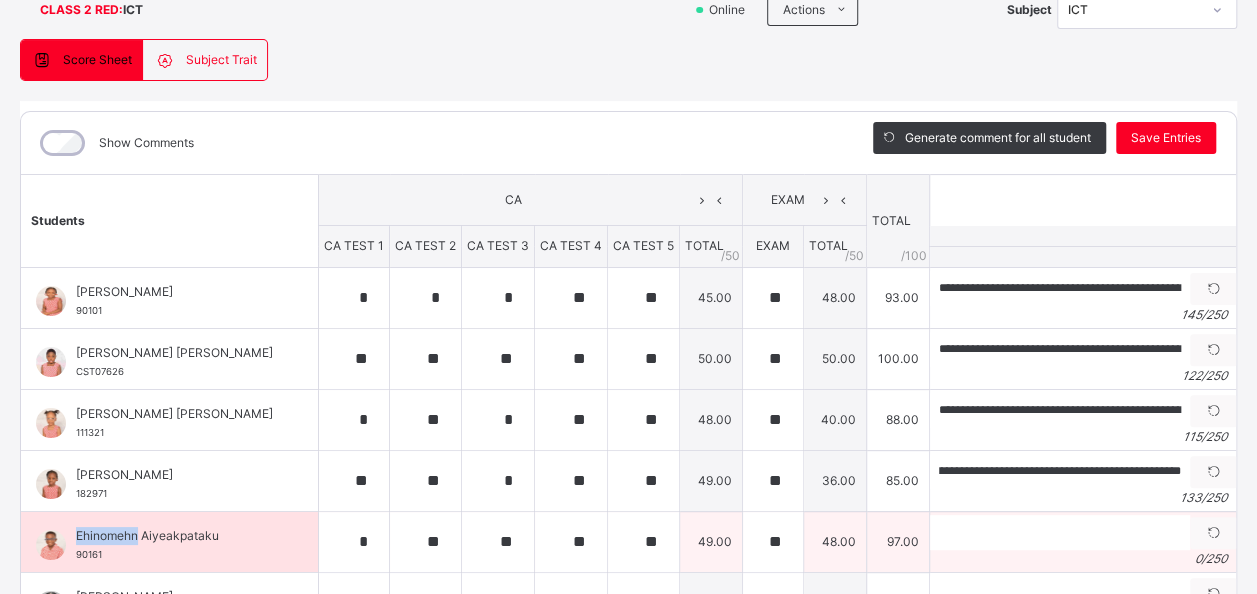 scroll, scrollTop: 0, scrollLeft: 0, axis: both 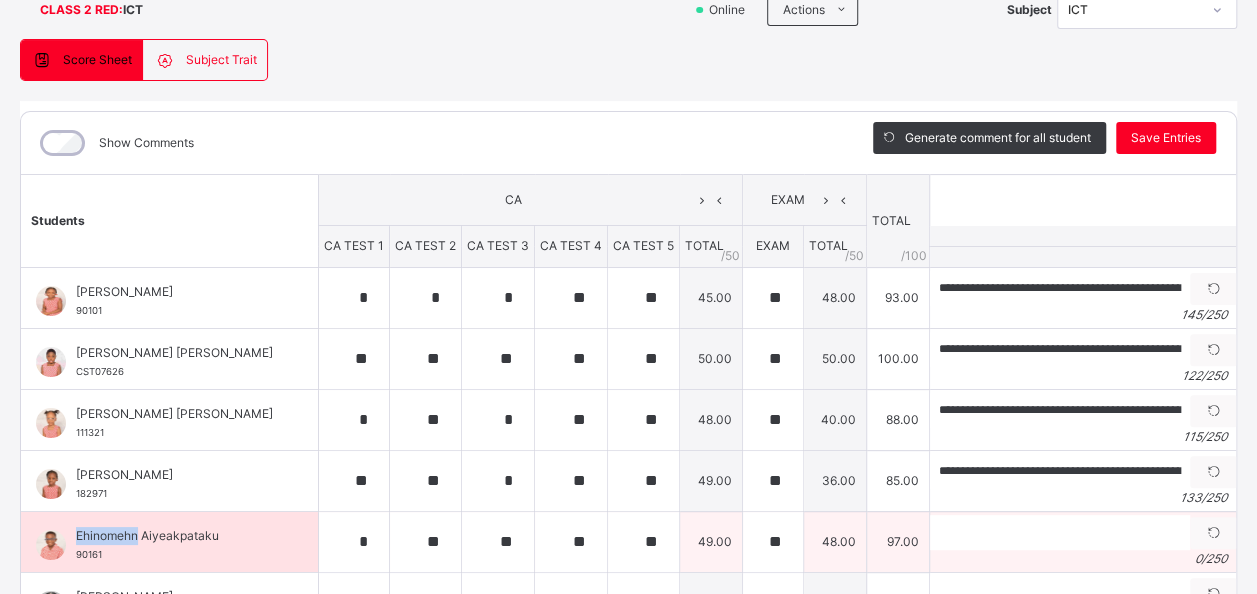 click on "Ehinomehn  Aiyeakpataku" at bounding box center [174, 536] 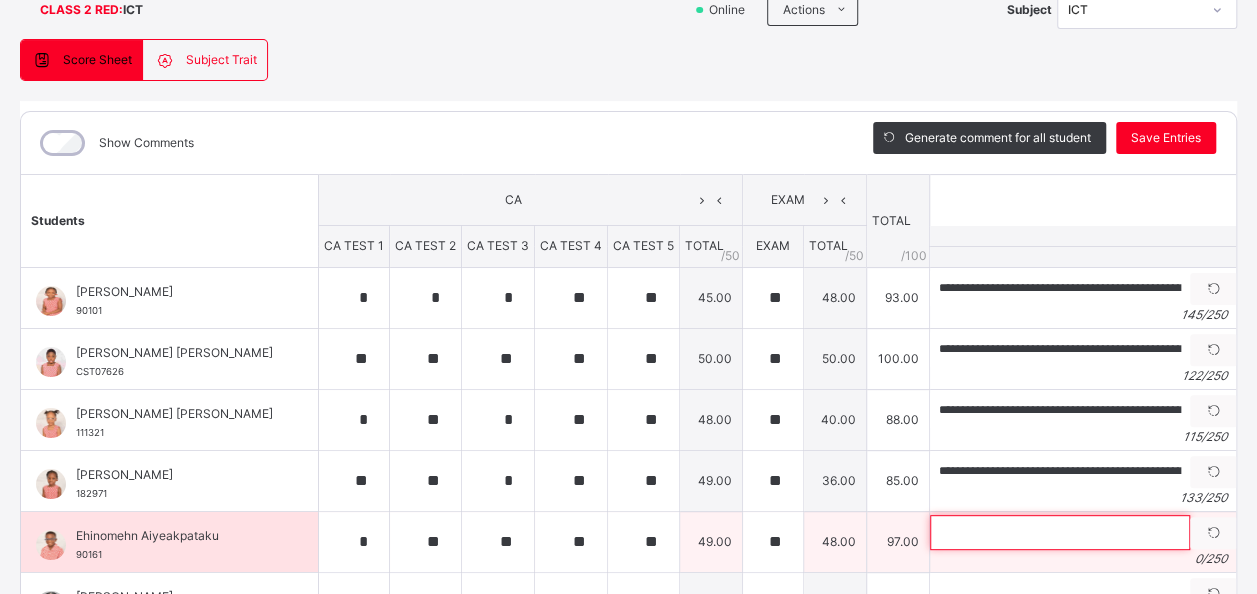 click at bounding box center (1060, 532) 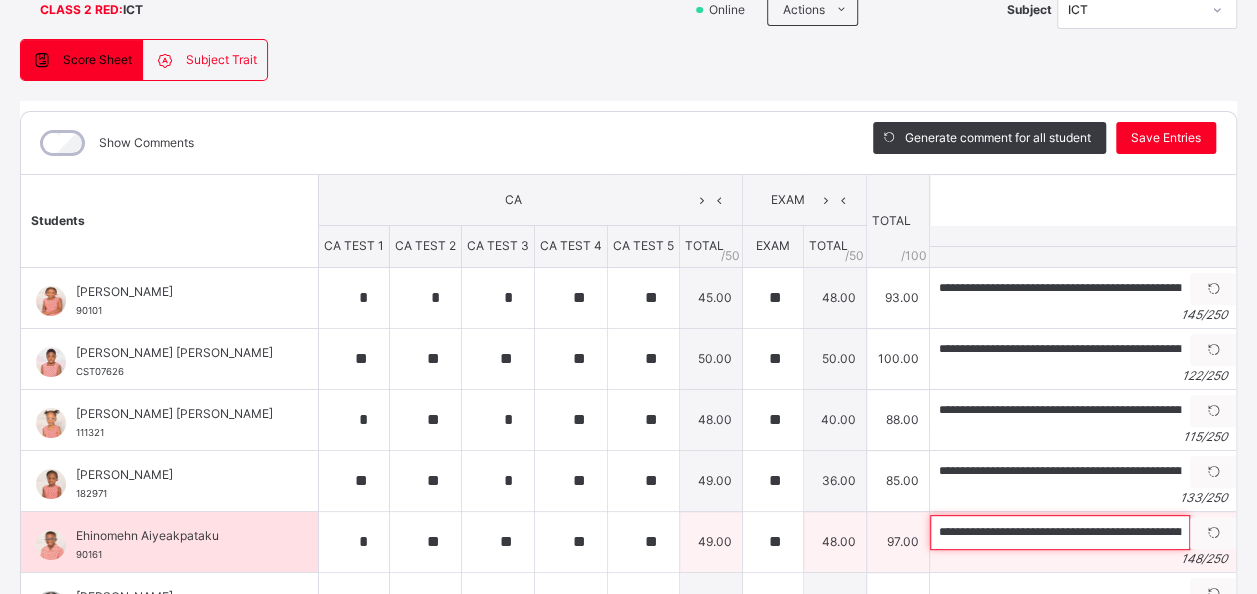 scroll, scrollTop: 0, scrollLeft: 611, axis: horizontal 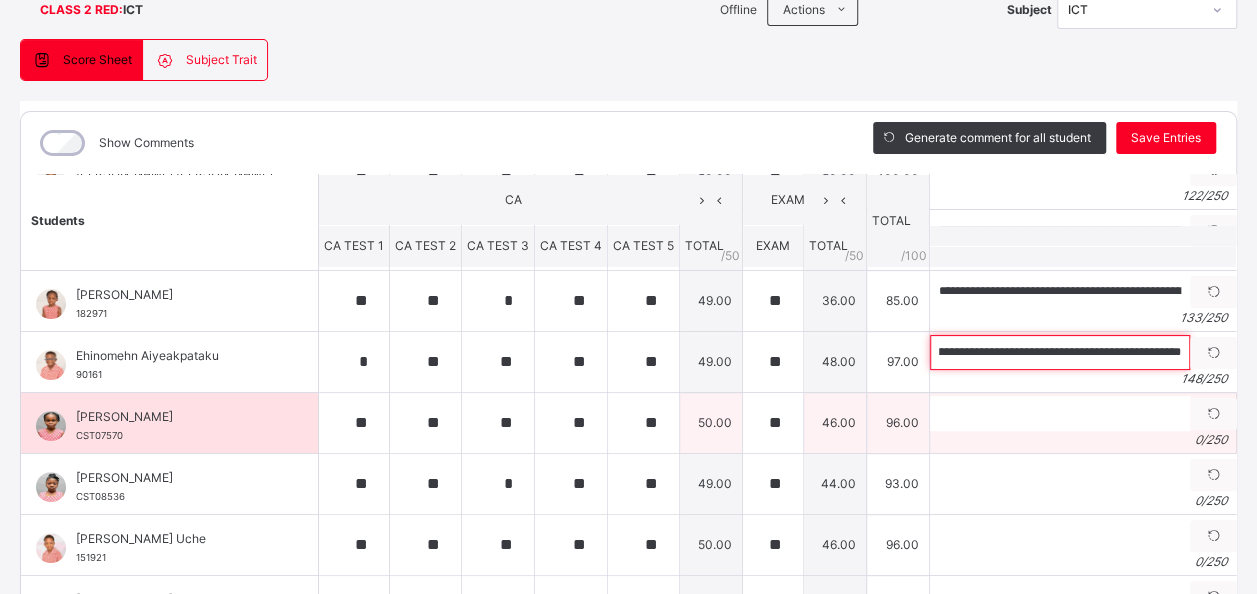 type on "**********" 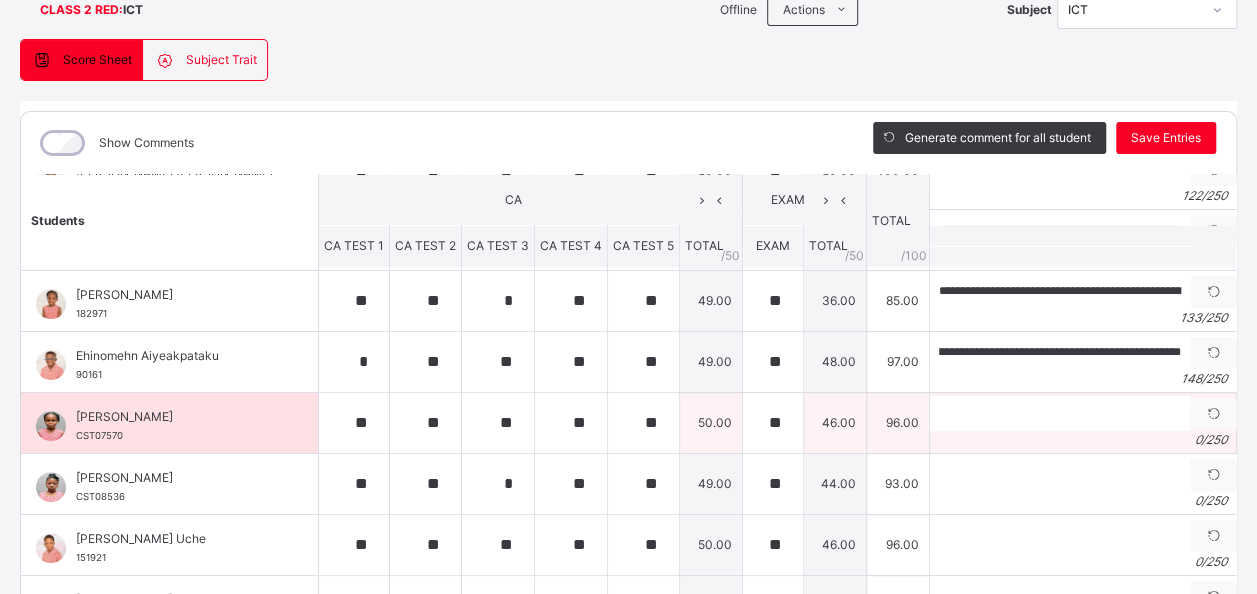 click on "[PERSON_NAME]" at bounding box center [174, 417] 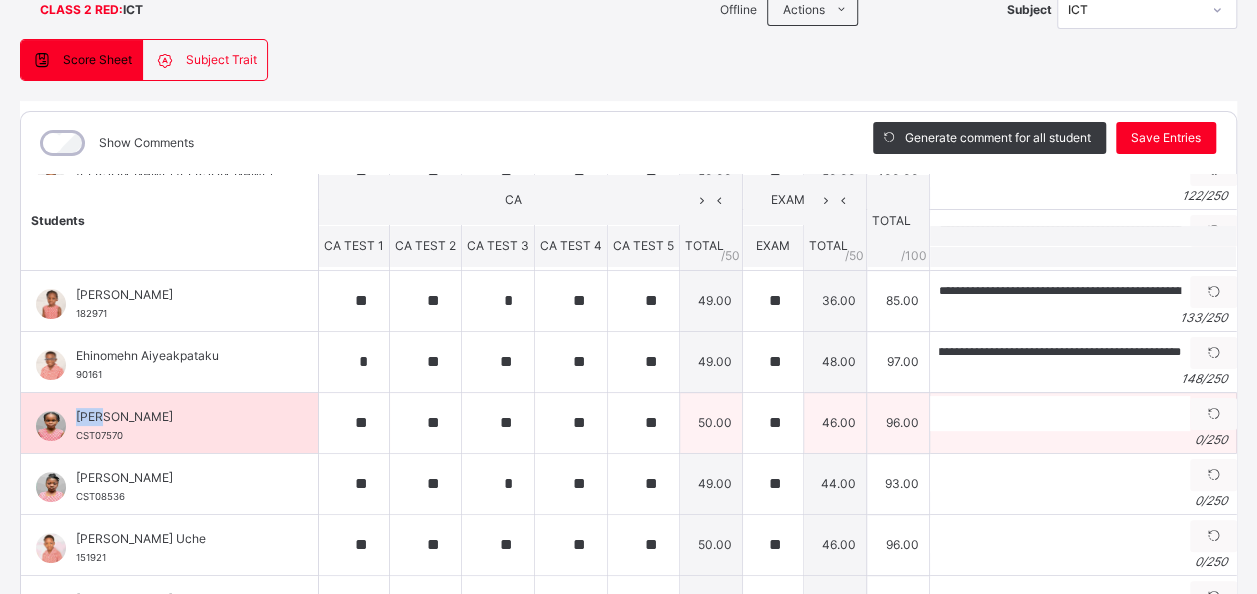 scroll, scrollTop: 0, scrollLeft: 0, axis: both 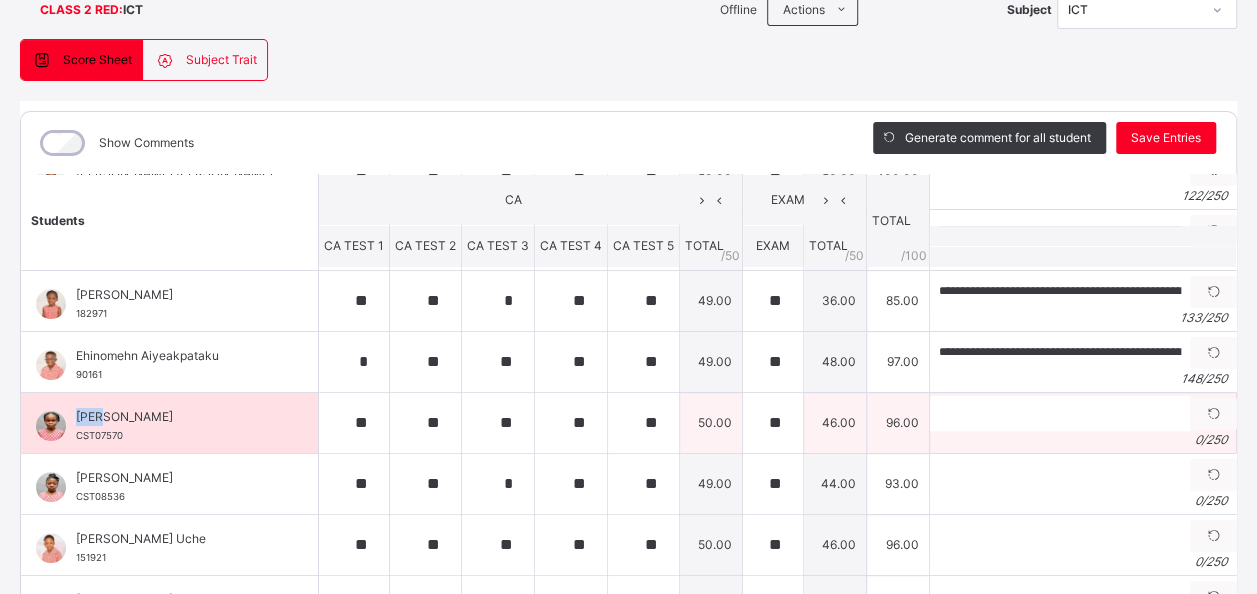 click on "[PERSON_NAME]" at bounding box center [174, 417] 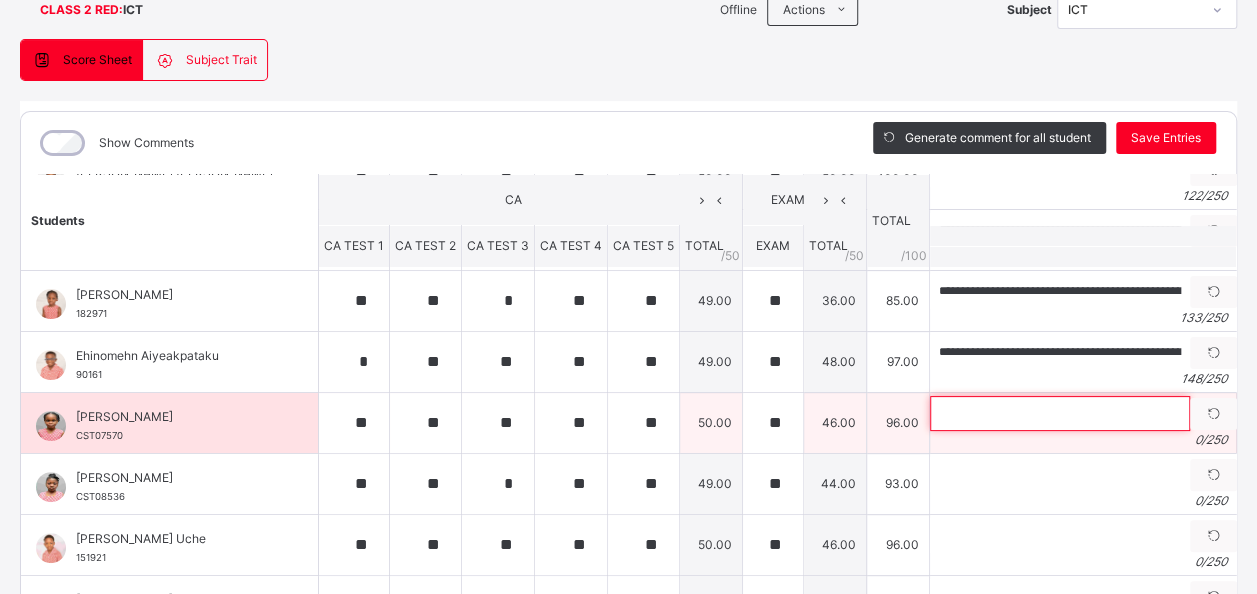 click at bounding box center (1060, 413) 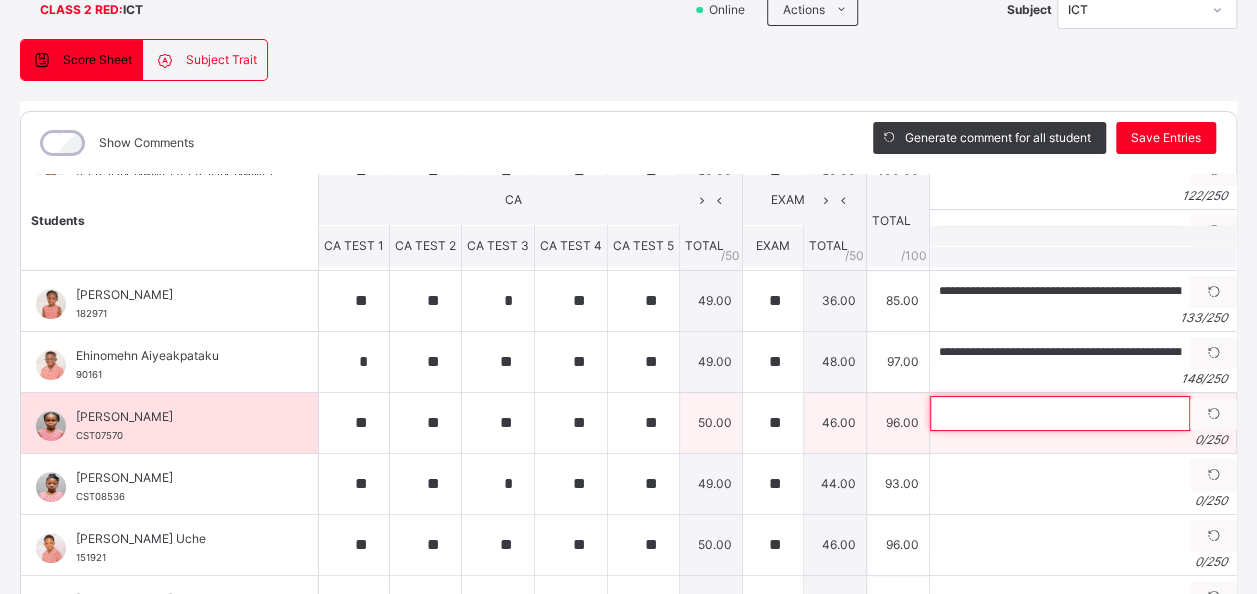 click at bounding box center (1060, 413) 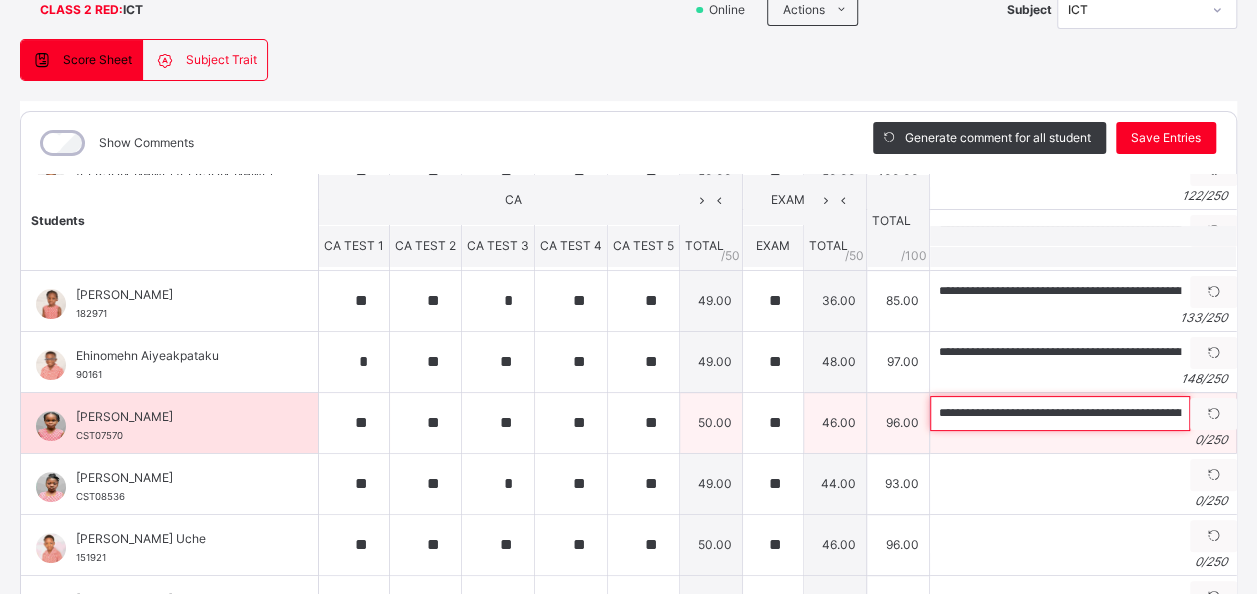 scroll, scrollTop: 0, scrollLeft: 559, axis: horizontal 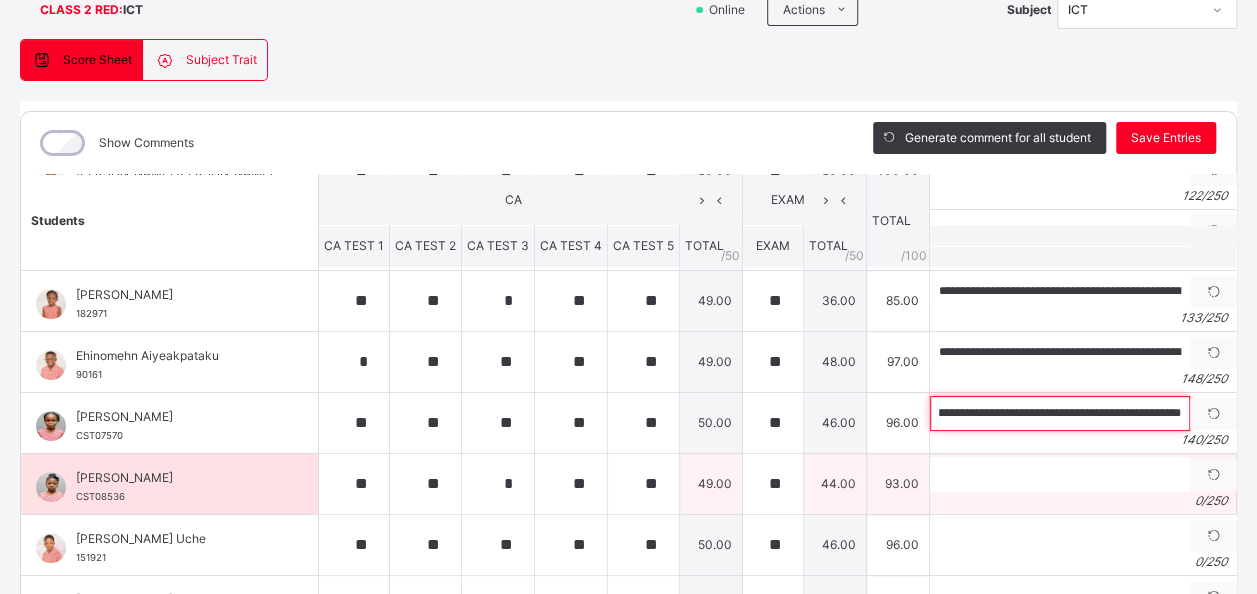 type on "**********" 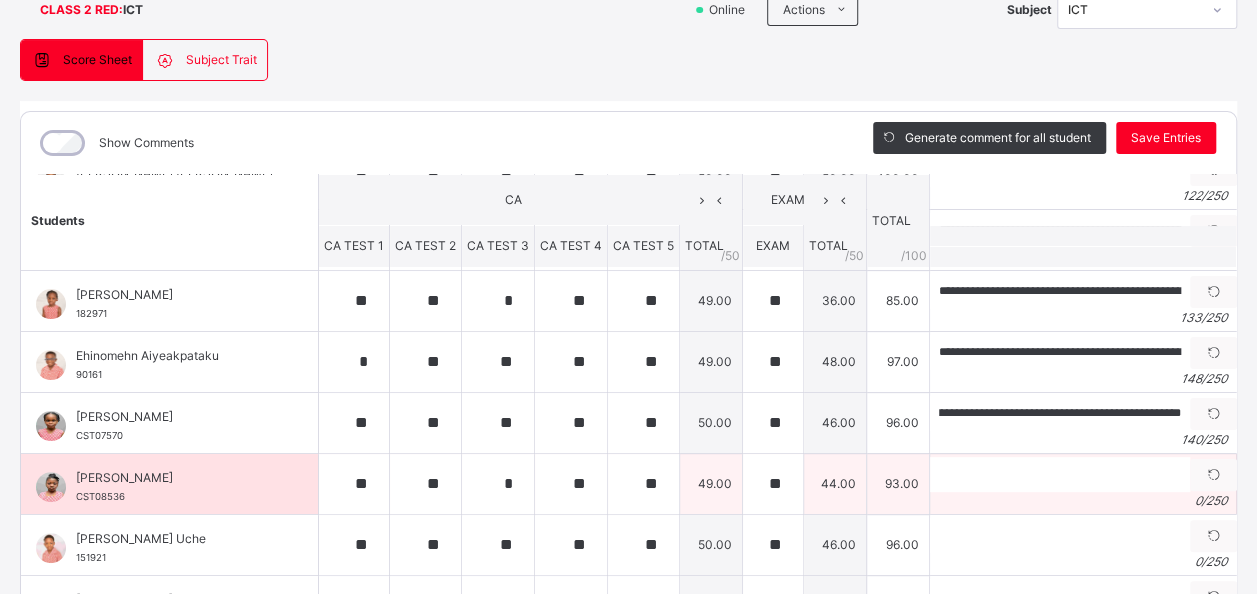 click on "[PERSON_NAME]" at bounding box center (174, 478) 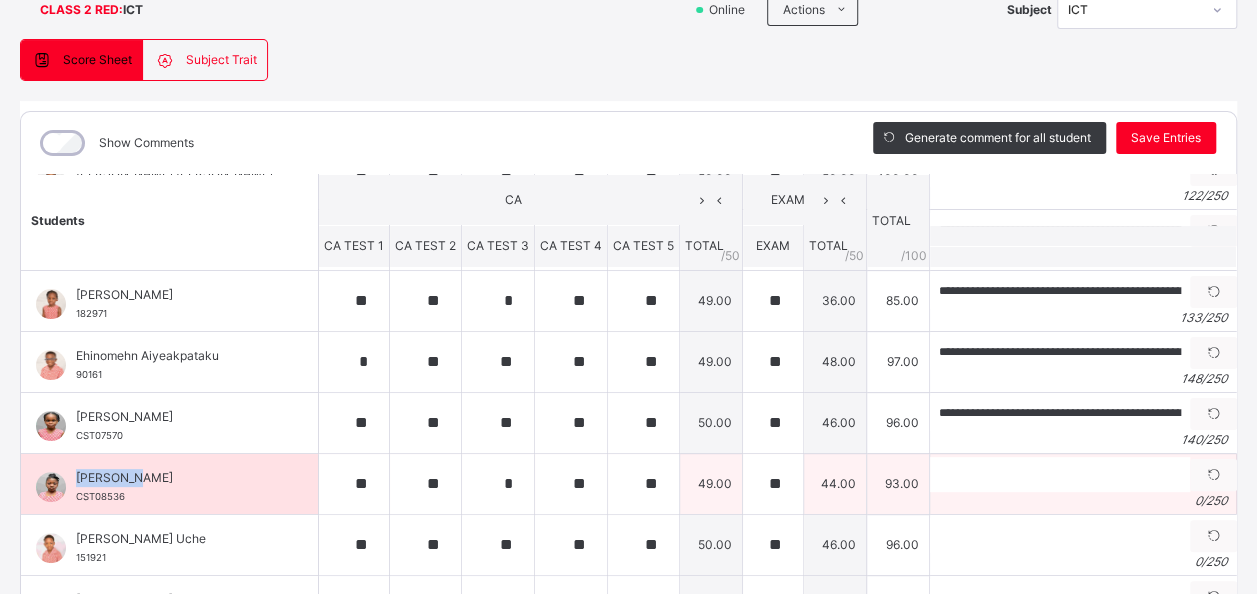 click on "[PERSON_NAME]" at bounding box center [174, 478] 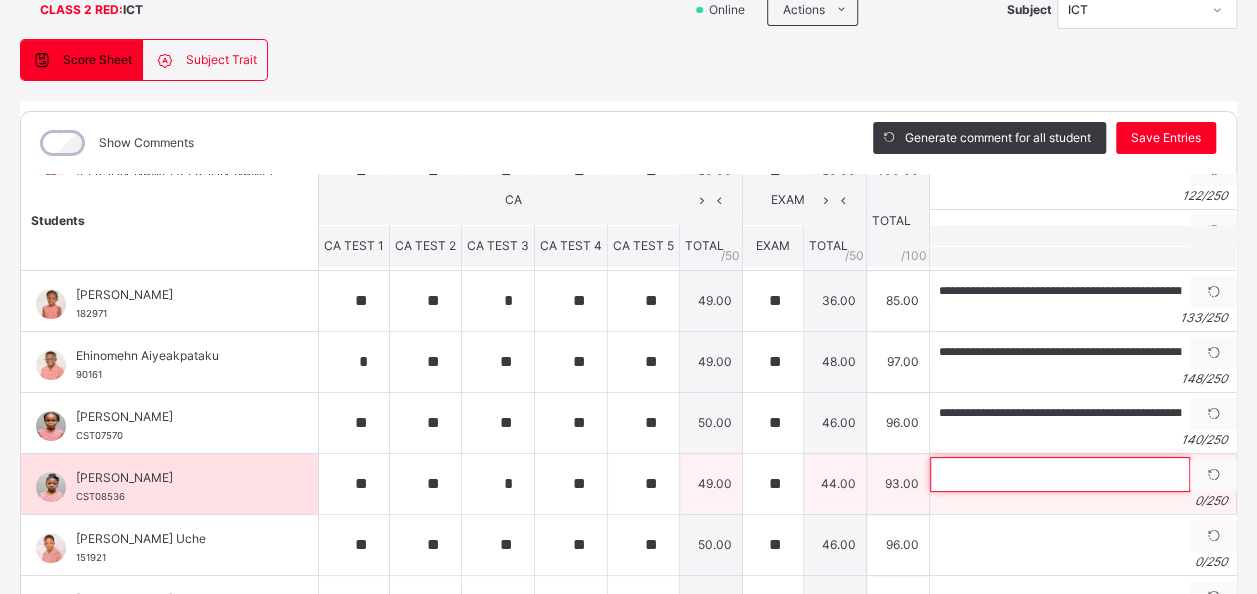 click at bounding box center [1060, 474] 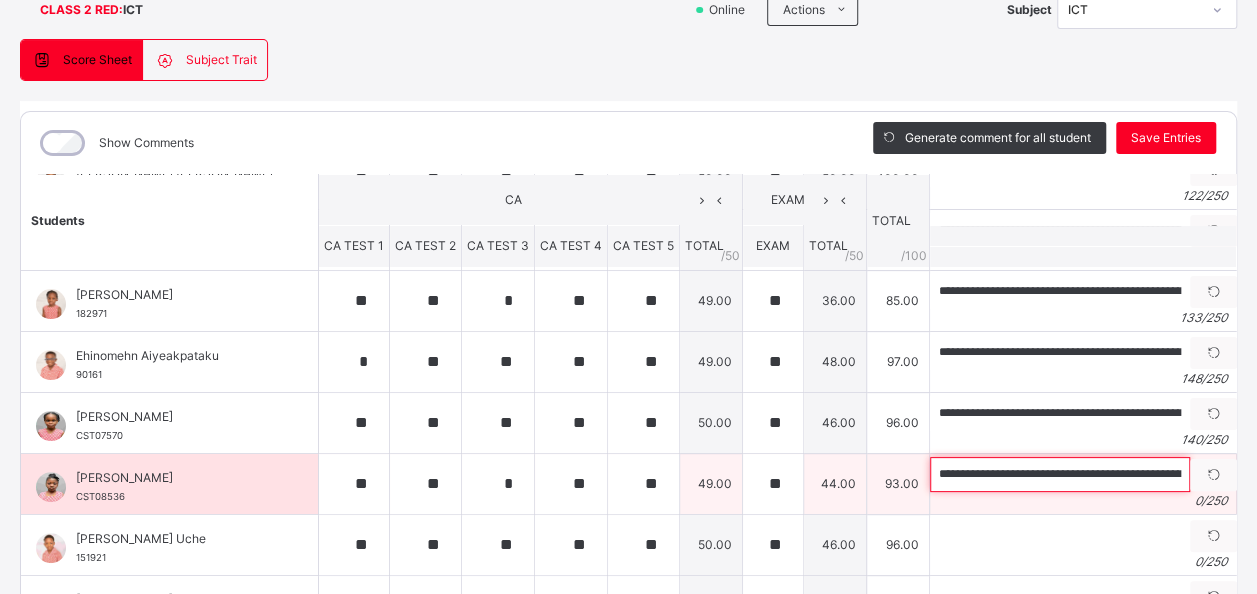 scroll, scrollTop: 0, scrollLeft: 576, axis: horizontal 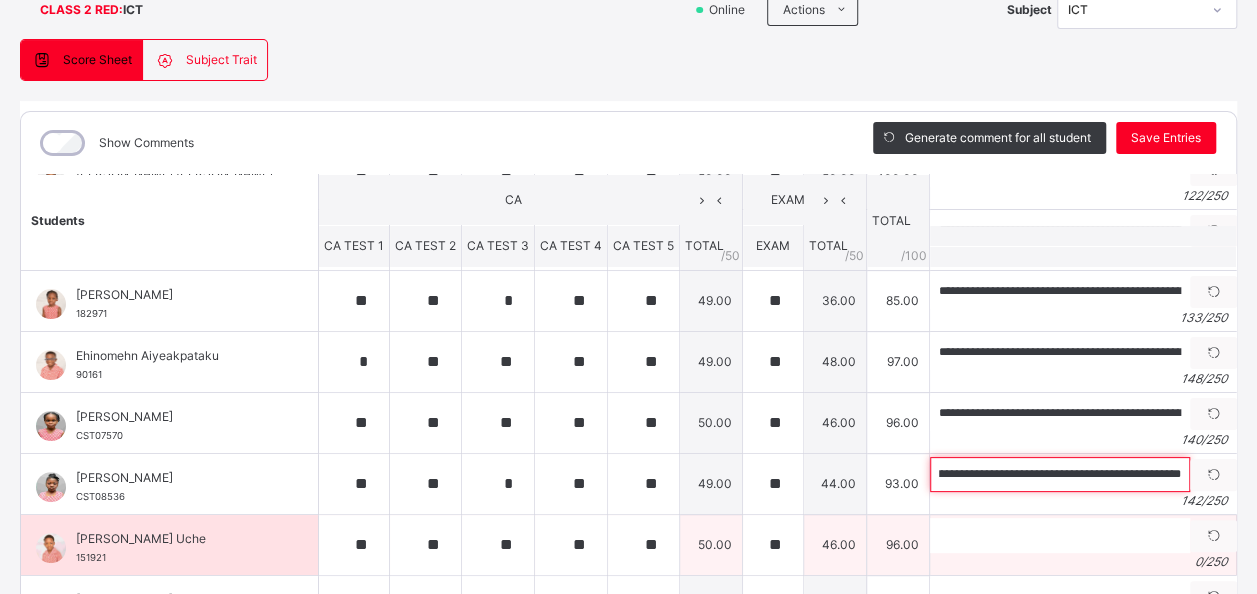 type on "**********" 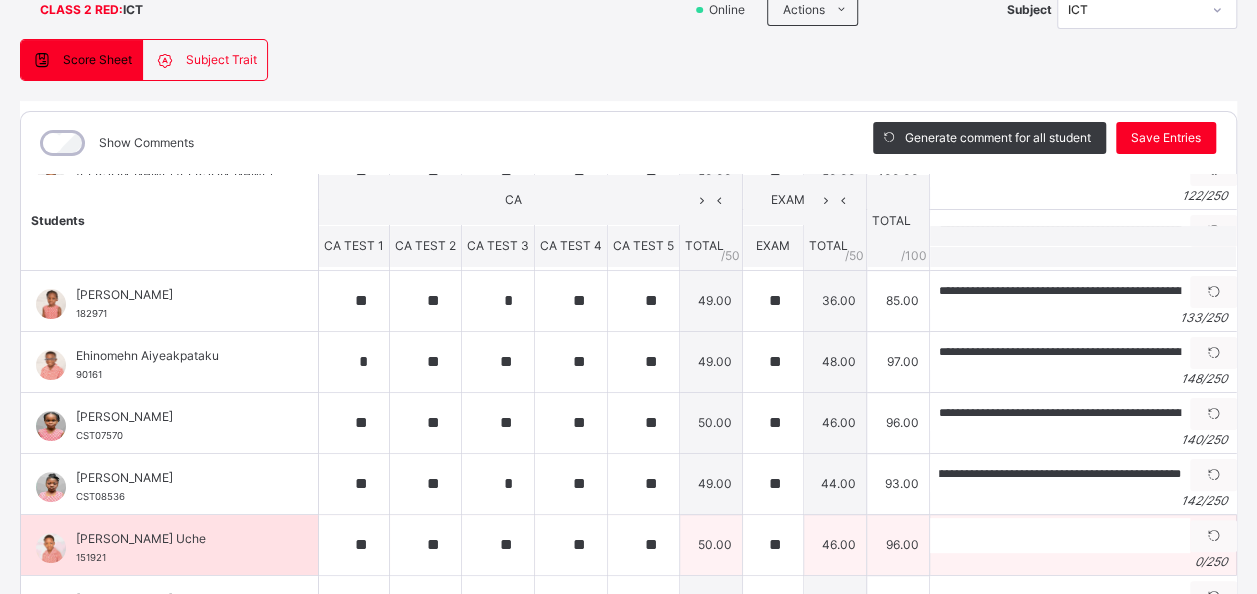 click on "[PERSON_NAME] Uche" at bounding box center [174, 539] 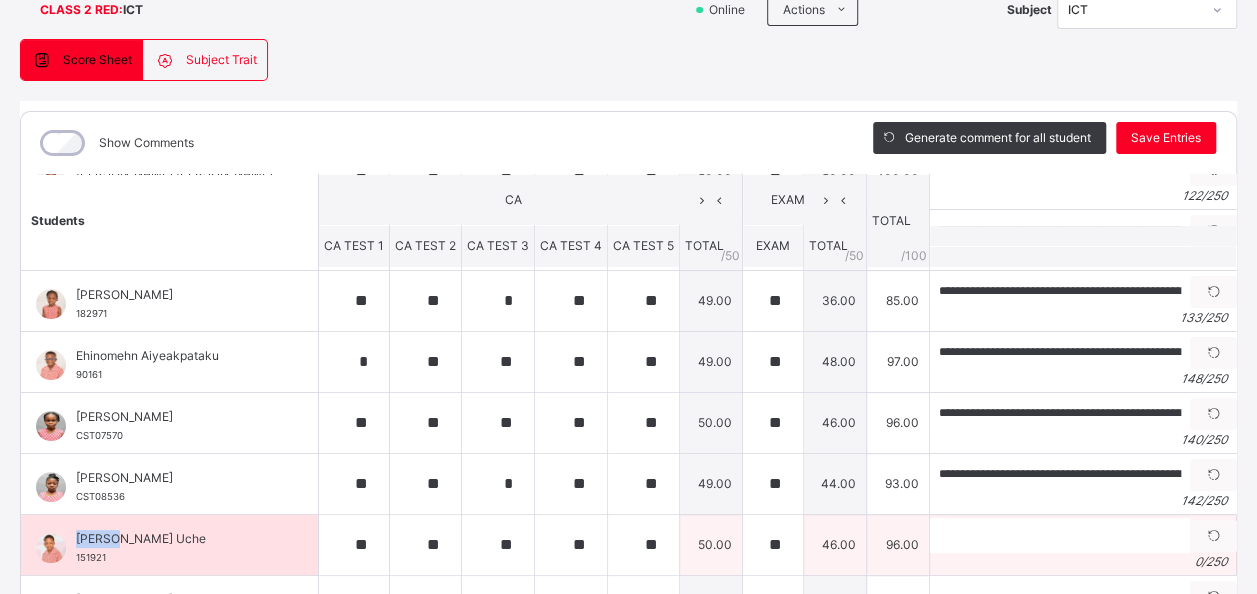 click on "[PERSON_NAME] Uche" at bounding box center [174, 539] 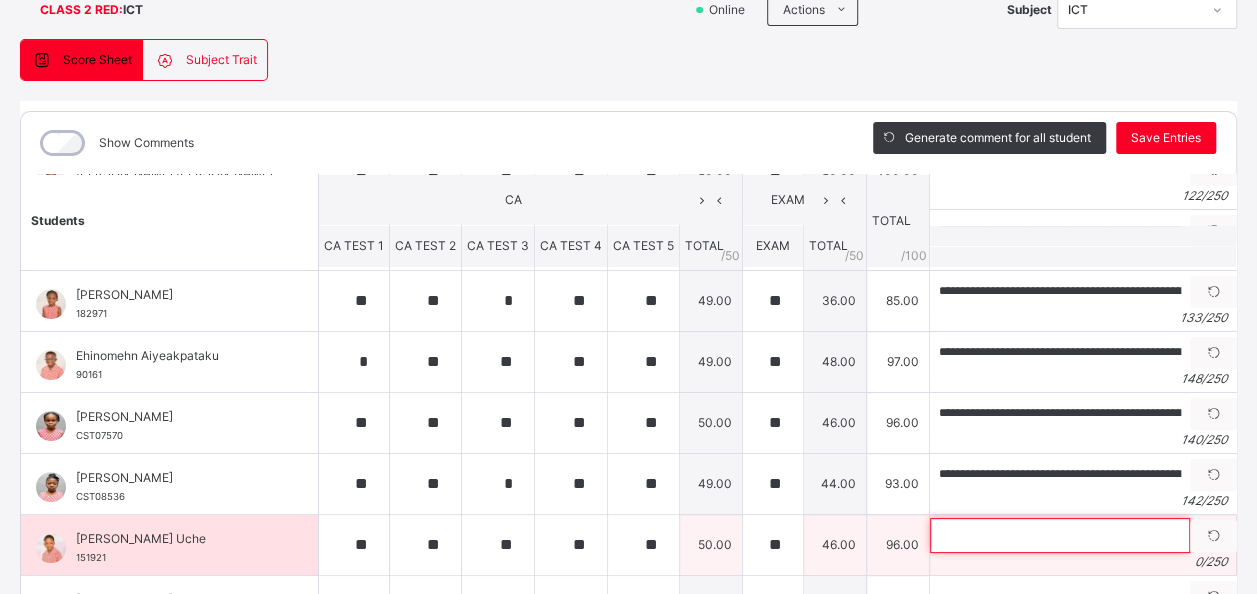 click at bounding box center (1060, 535) 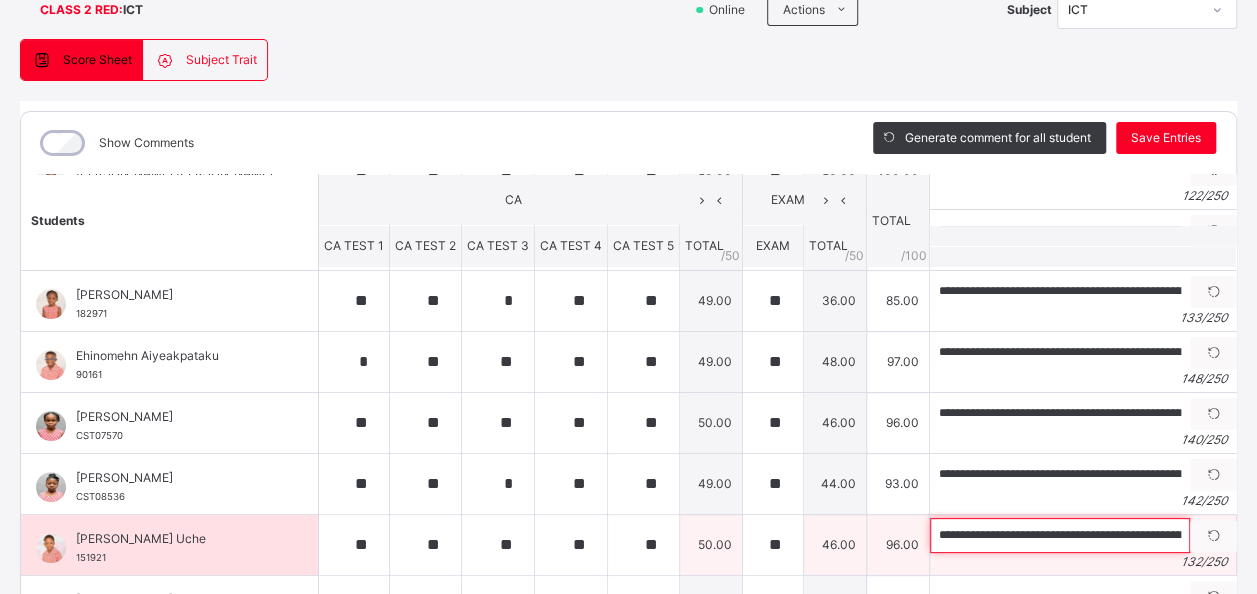 scroll, scrollTop: 0, scrollLeft: 508, axis: horizontal 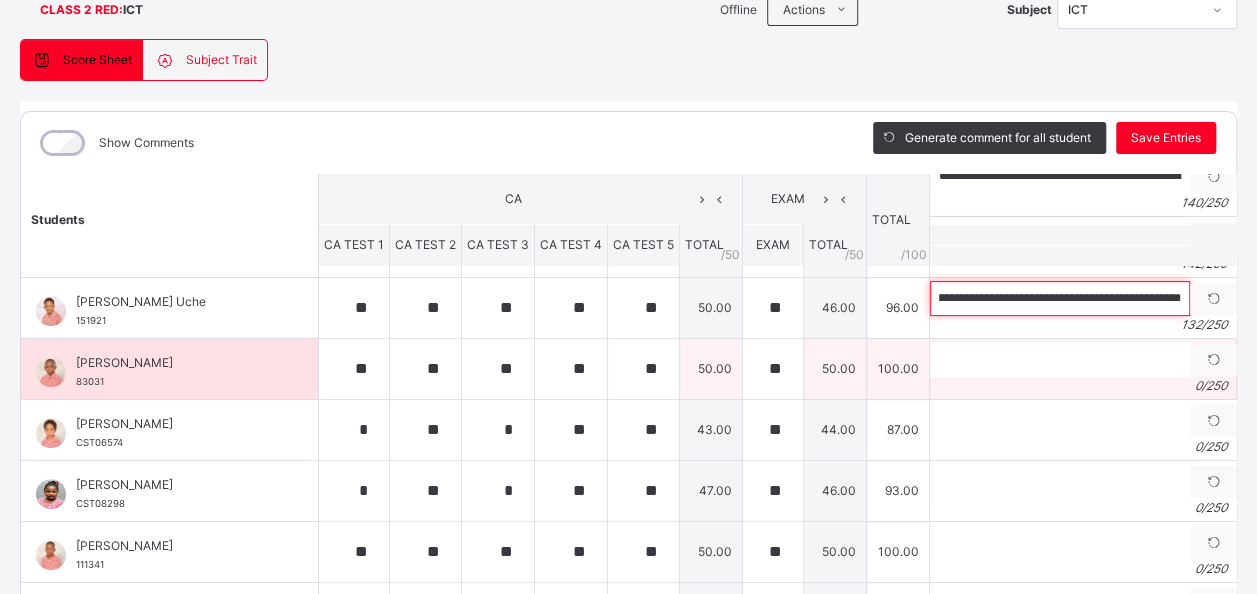 type on "**********" 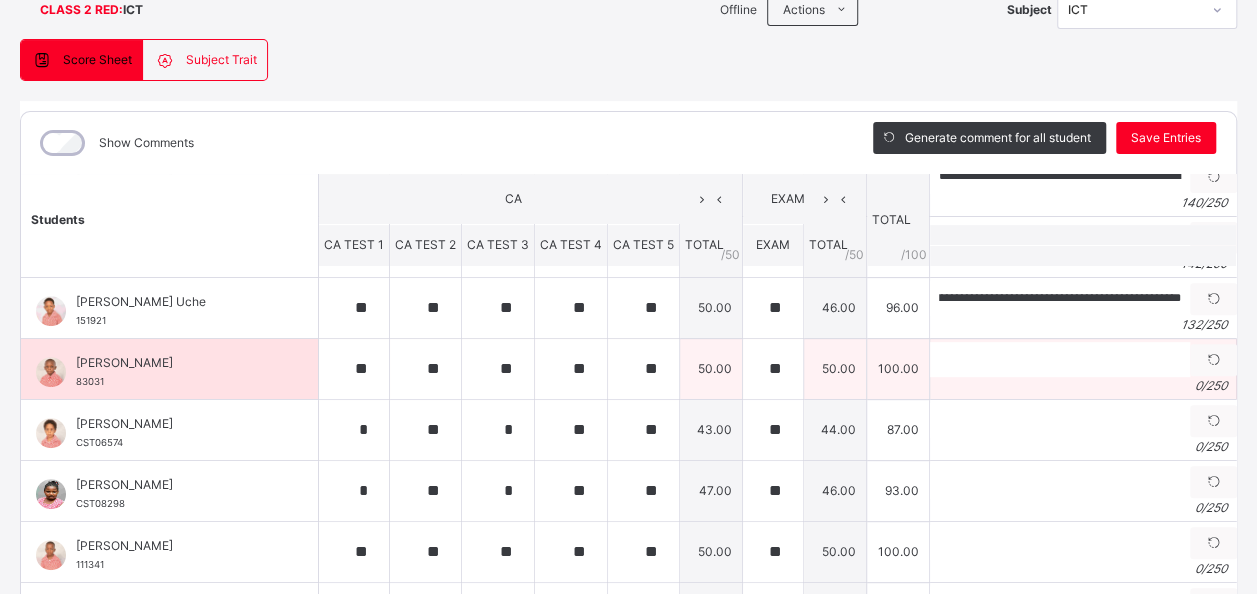 click on "[PERSON_NAME]" at bounding box center [174, 363] 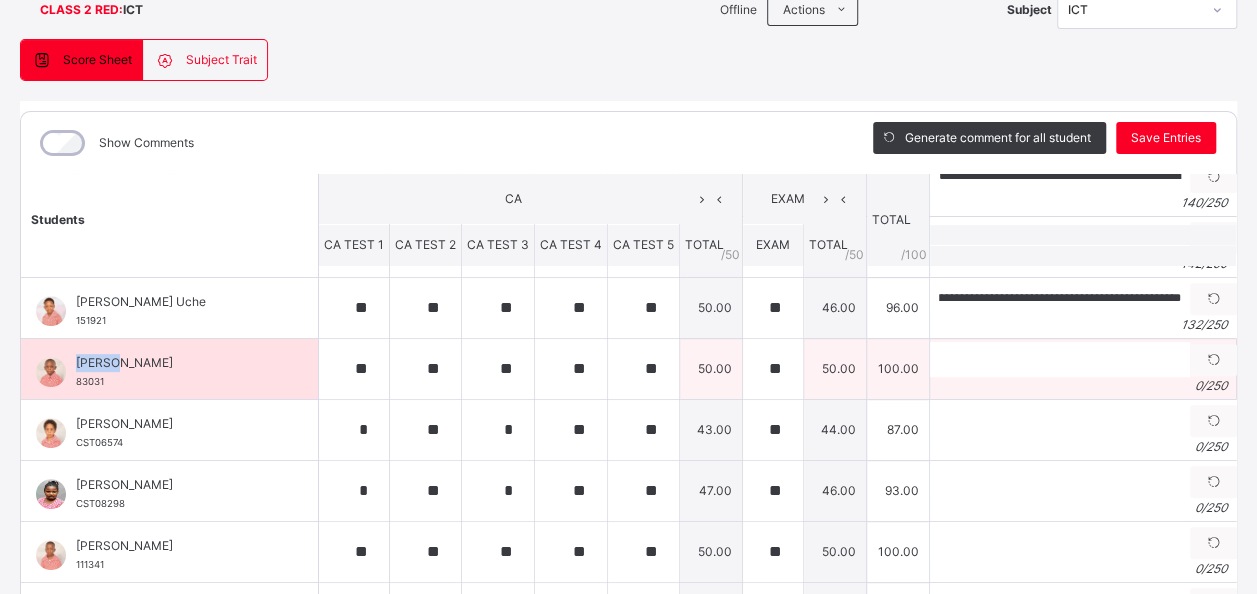 scroll, scrollTop: 0, scrollLeft: 0, axis: both 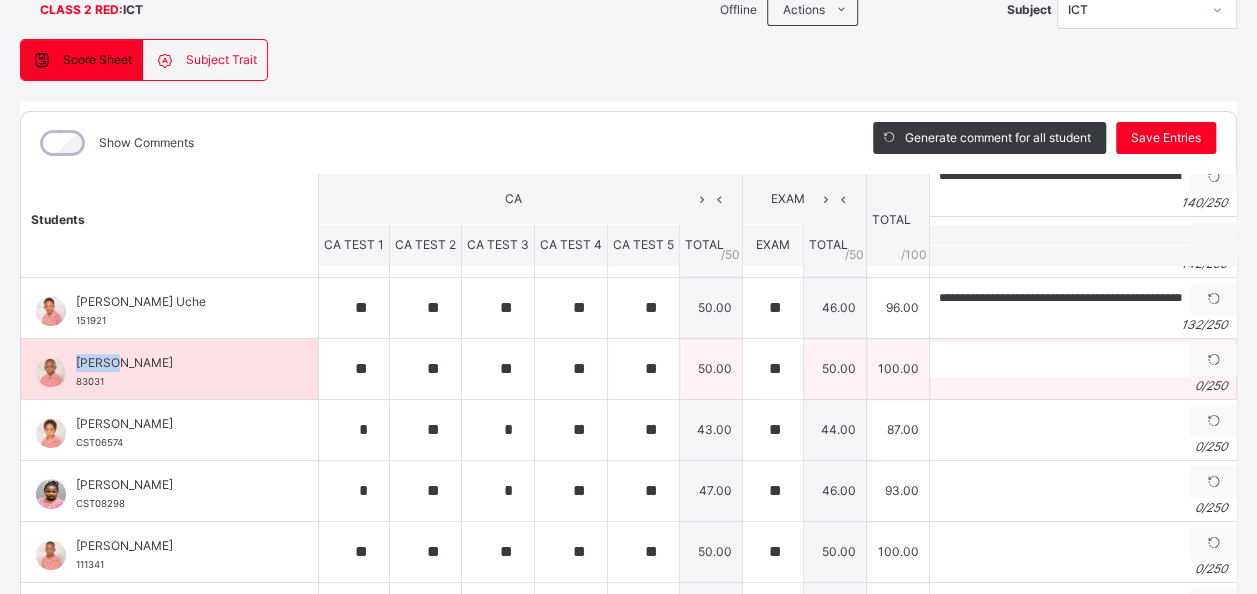 click on "[PERSON_NAME]" at bounding box center (174, 363) 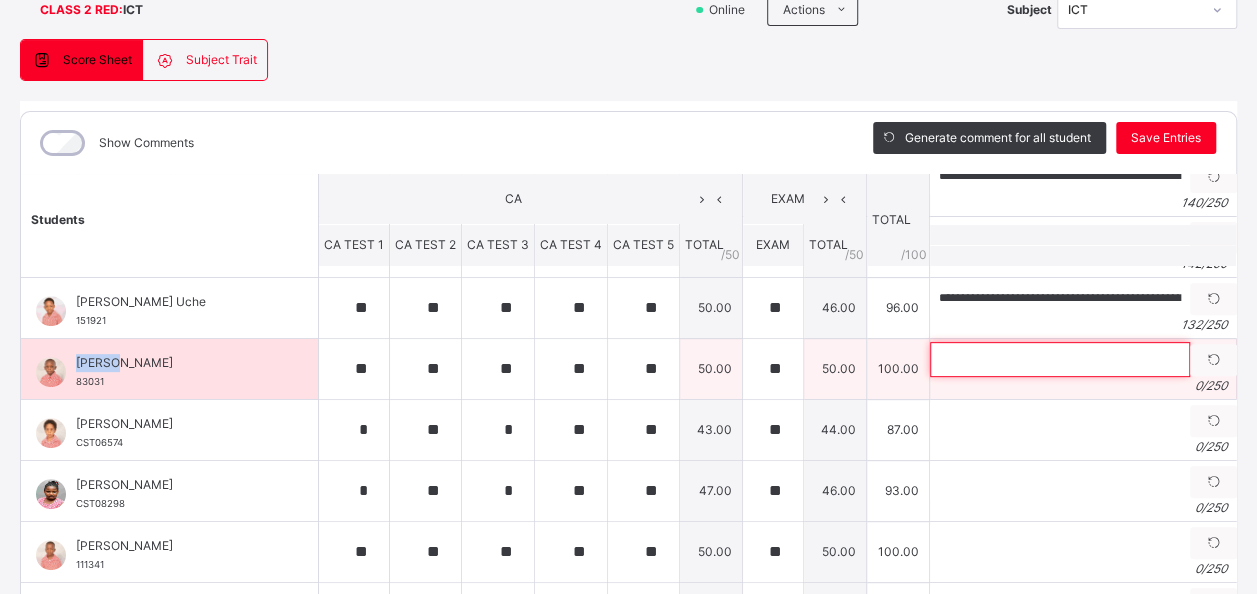 click at bounding box center (1060, 359) 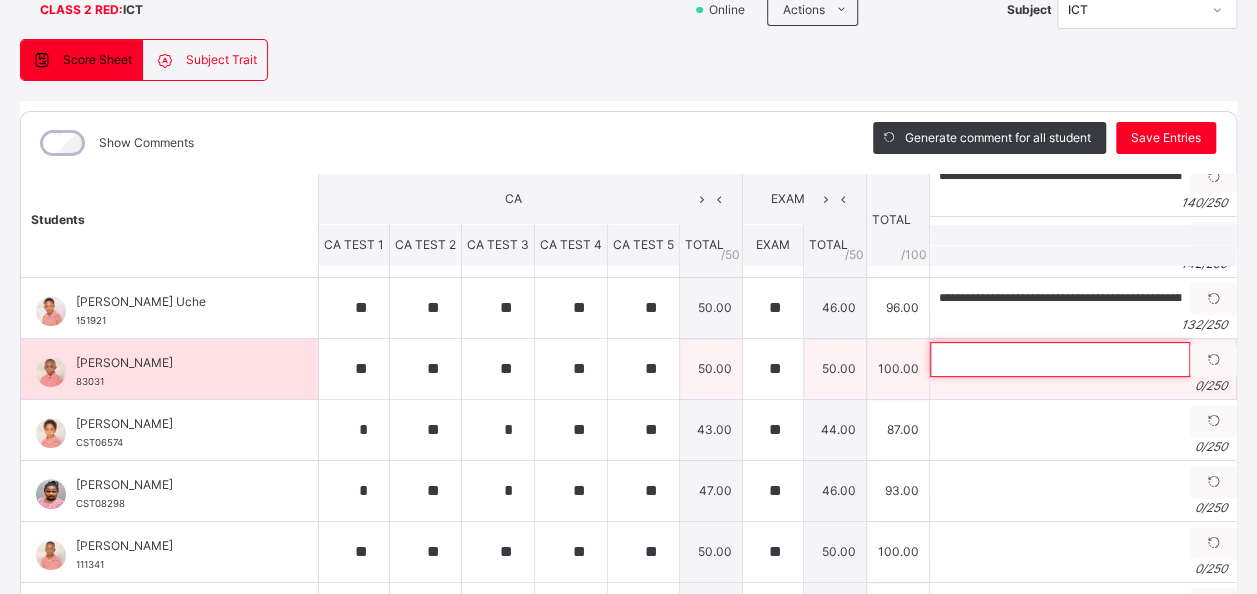 paste on "**********" 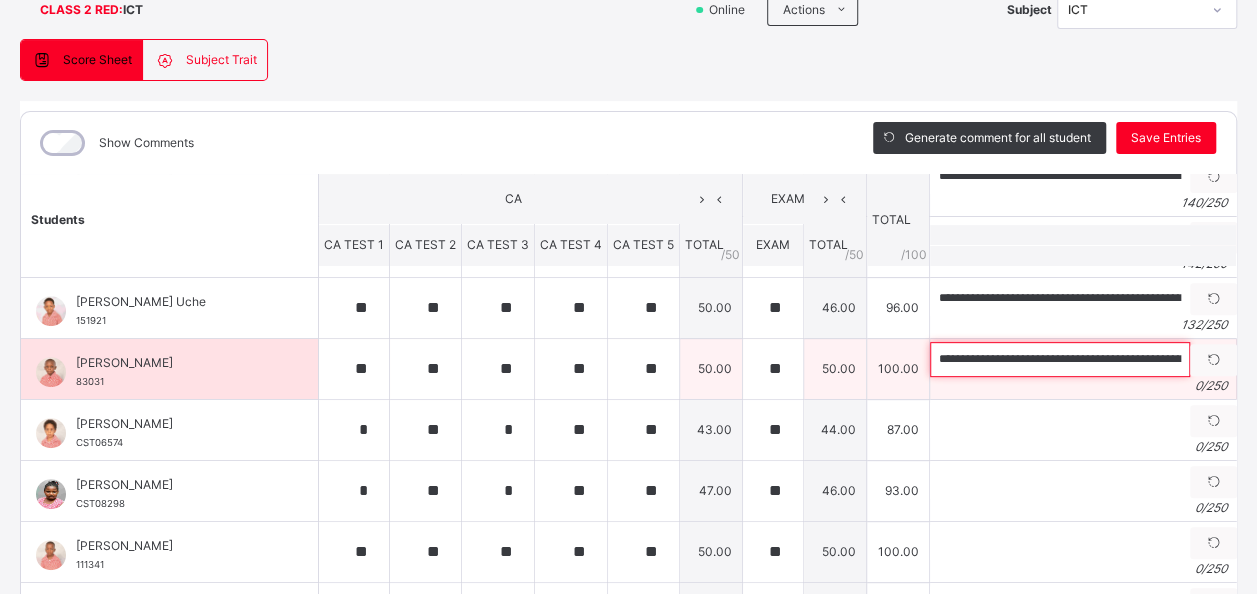 scroll, scrollTop: 0, scrollLeft: 494, axis: horizontal 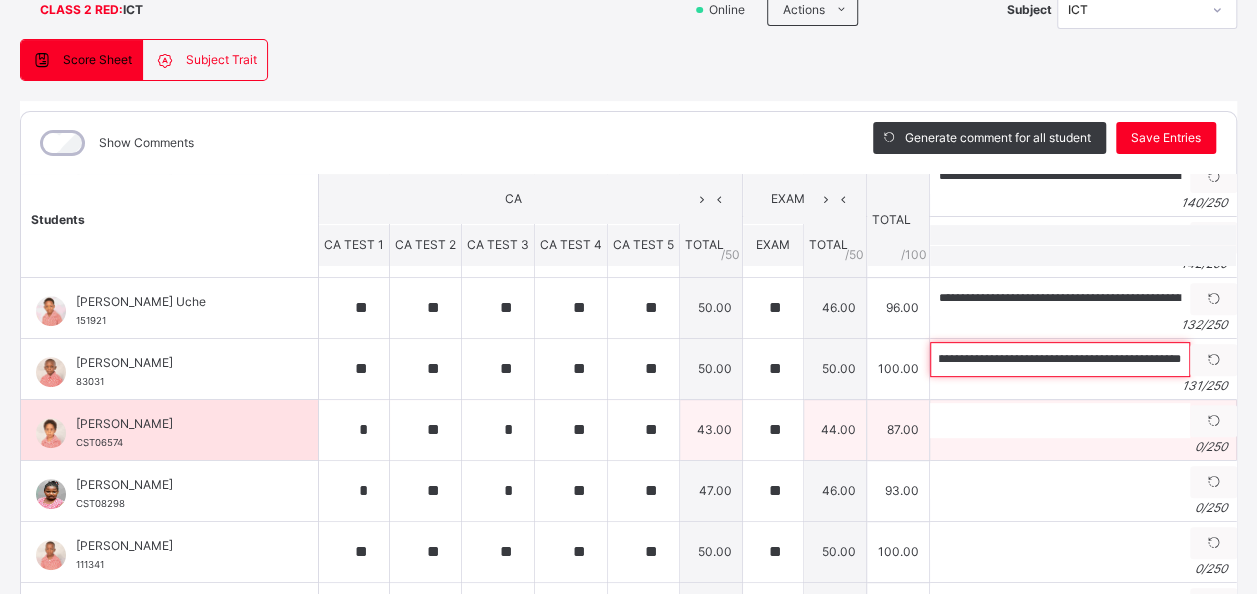 type on "**********" 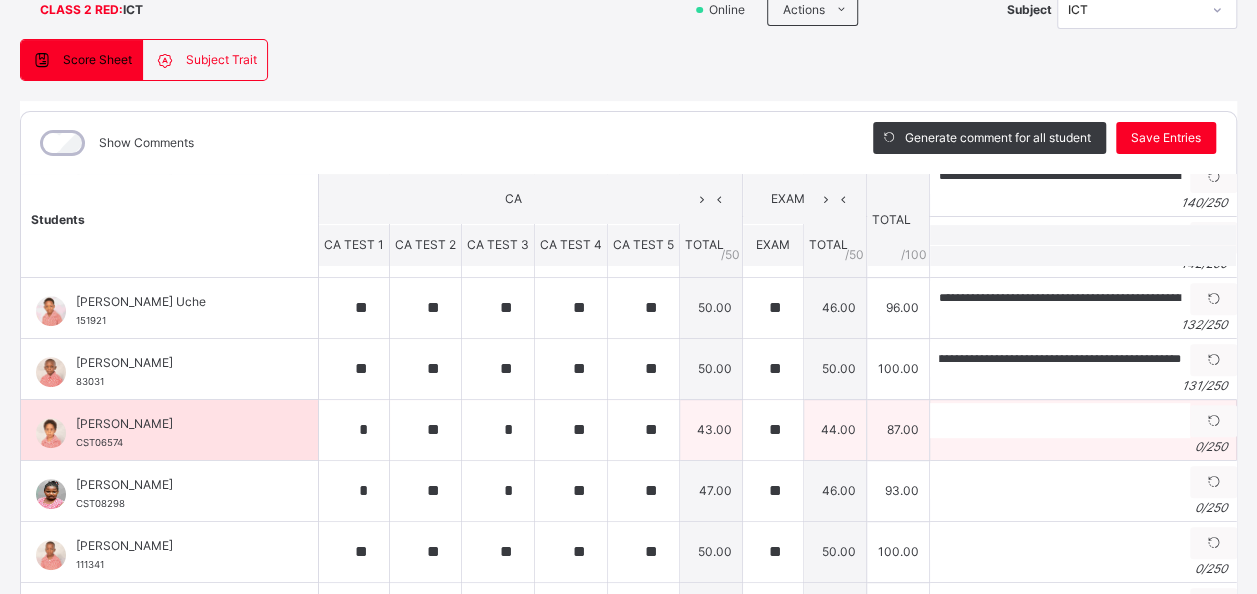 click on "[PERSON_NAME]" at bounding box center [174, 424] 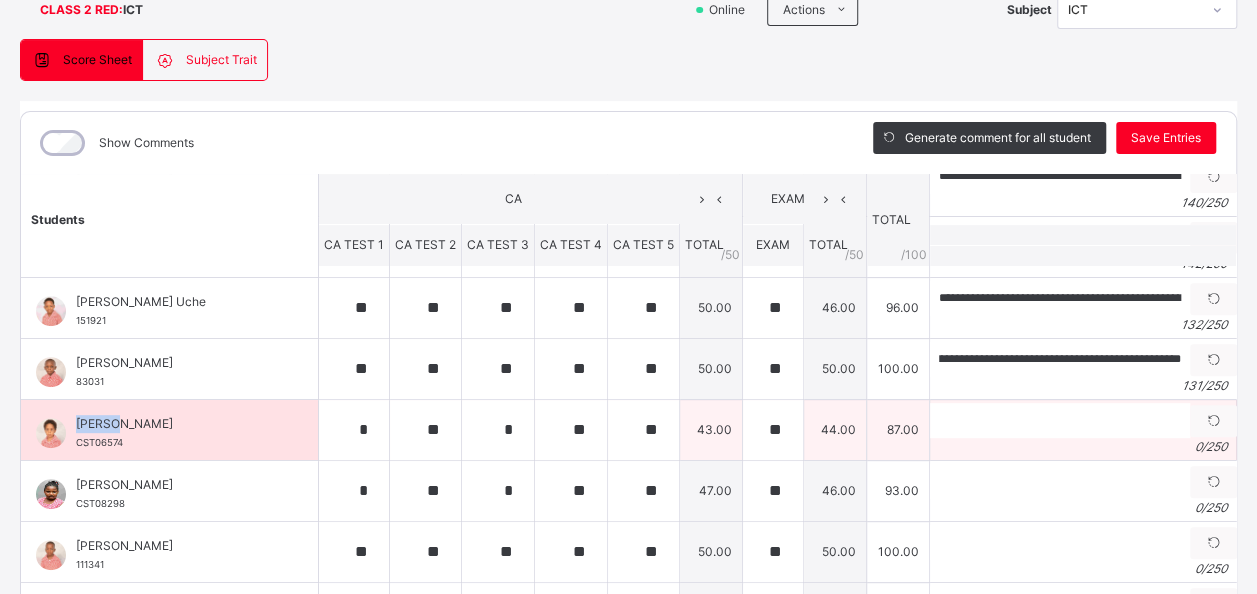 scroll, scrollTop: 0, scrollLeft: 0, axis: both 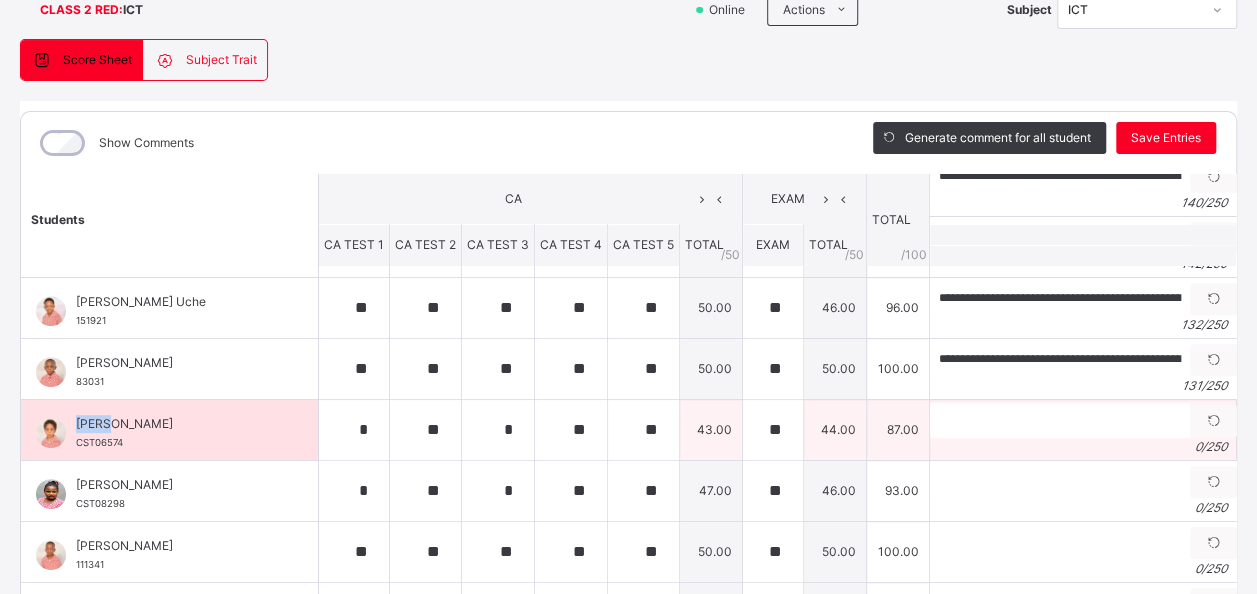click on "[PERSON_NAME]" at bounding box center (174, 424) 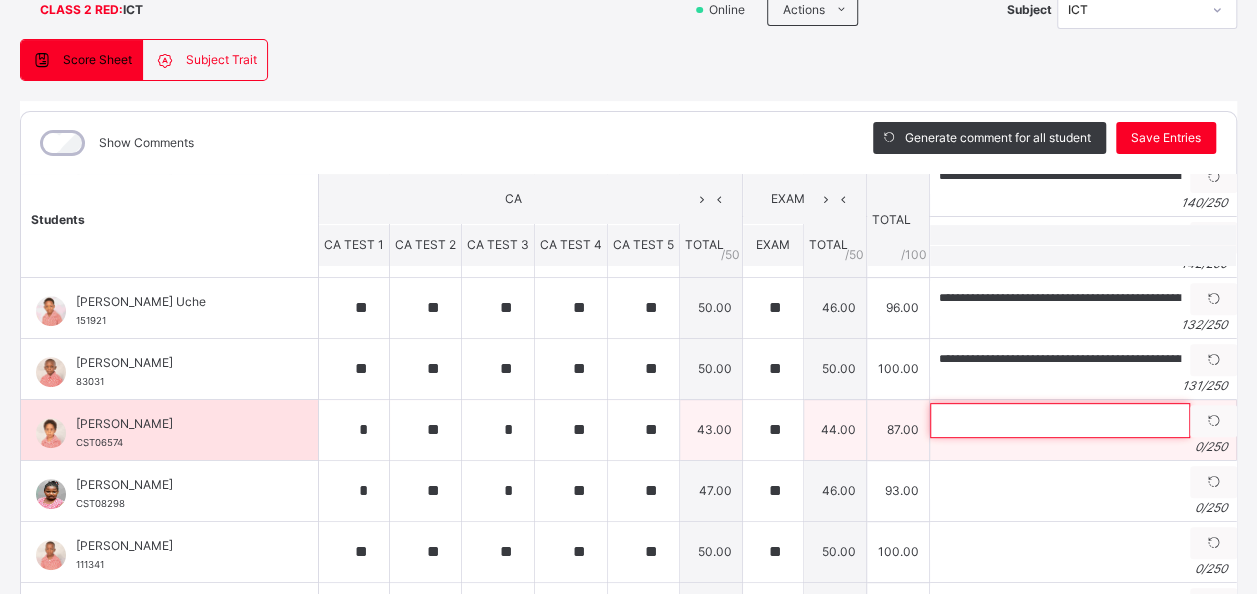 click at bounding box center [1060, 420] 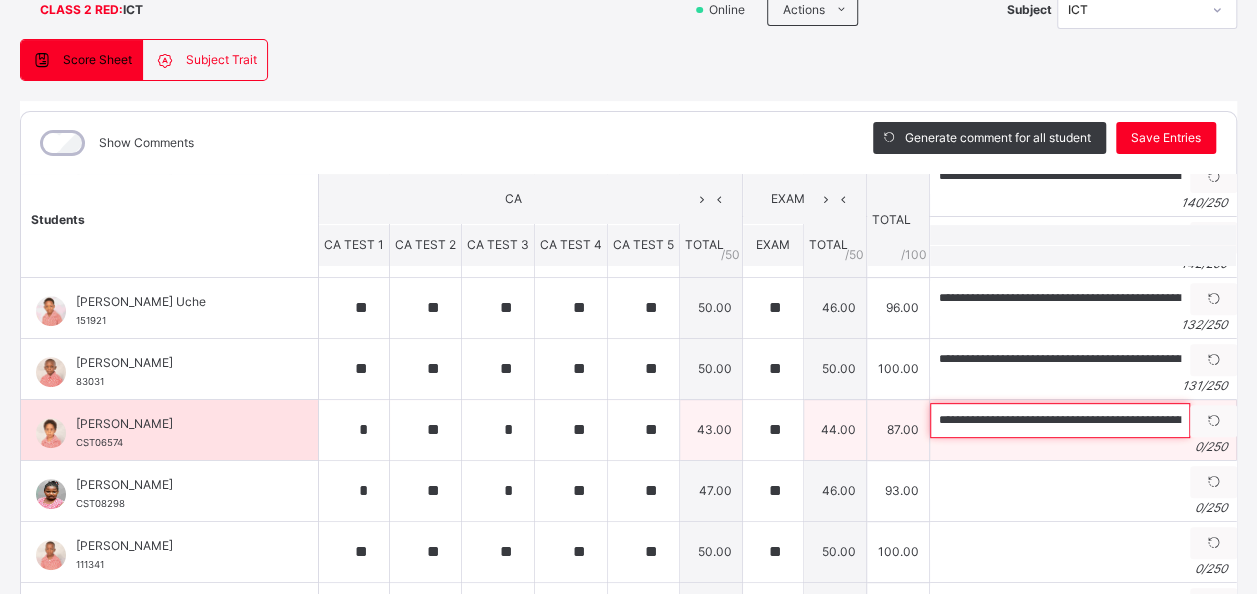 scroll, scrollTop: 0, scrollLeft: 556, axis: horizontal 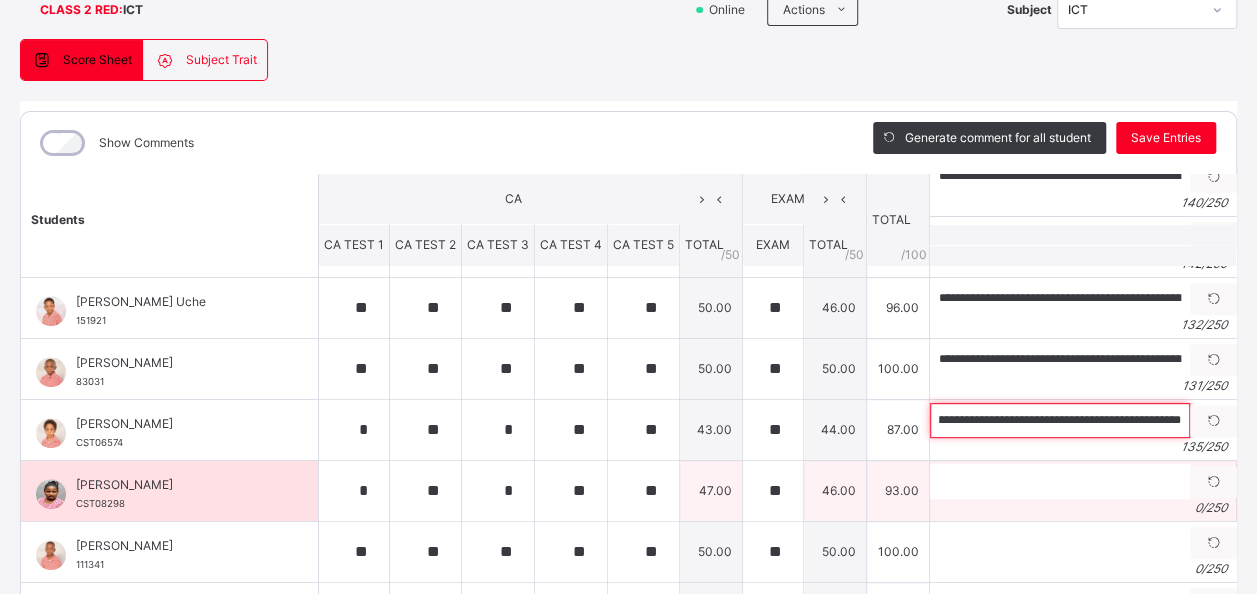 type on "**********" 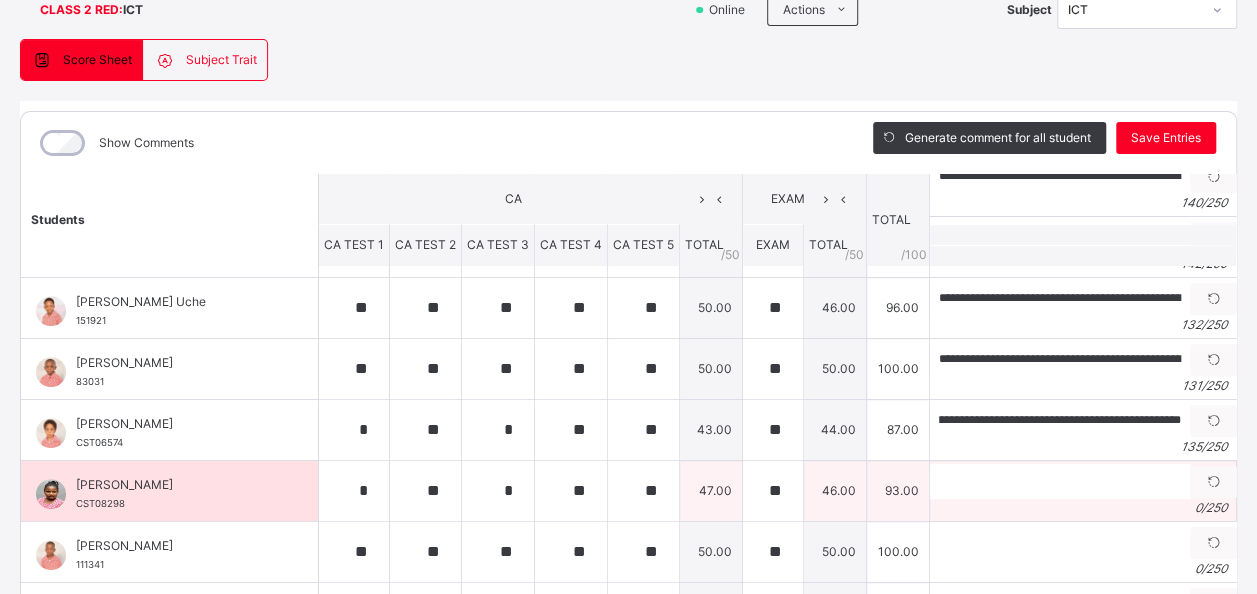 click on "[PERSON_NAME]" at bounding box center [174, 485] 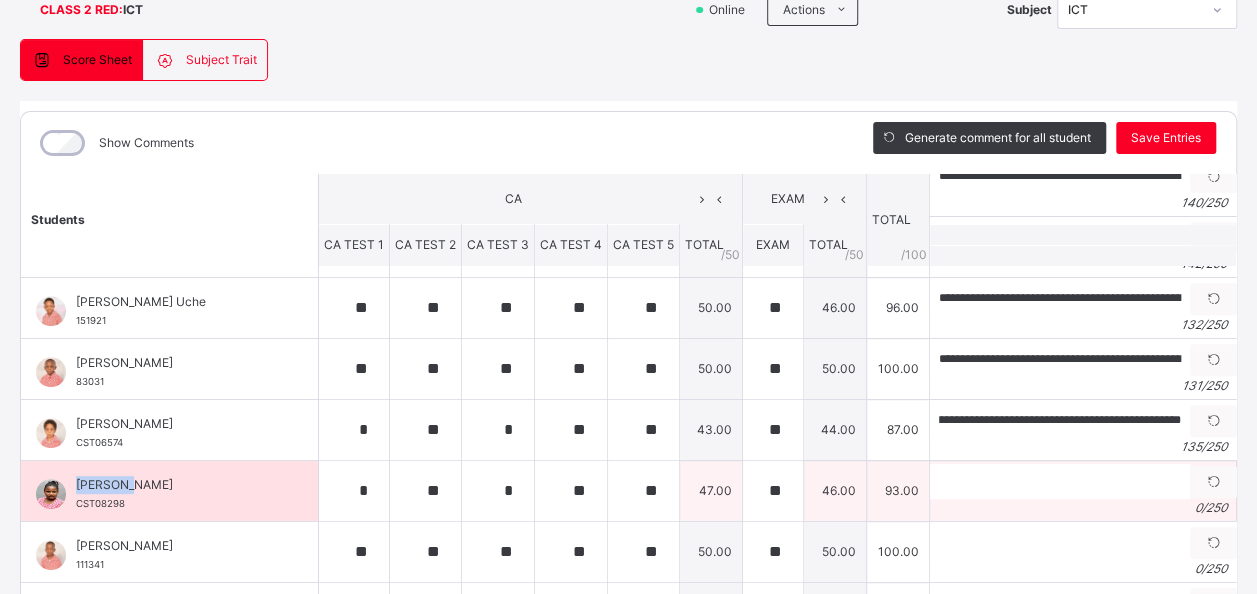 scroll, scrollTop: 0, scrollLeft: 0, axis: both 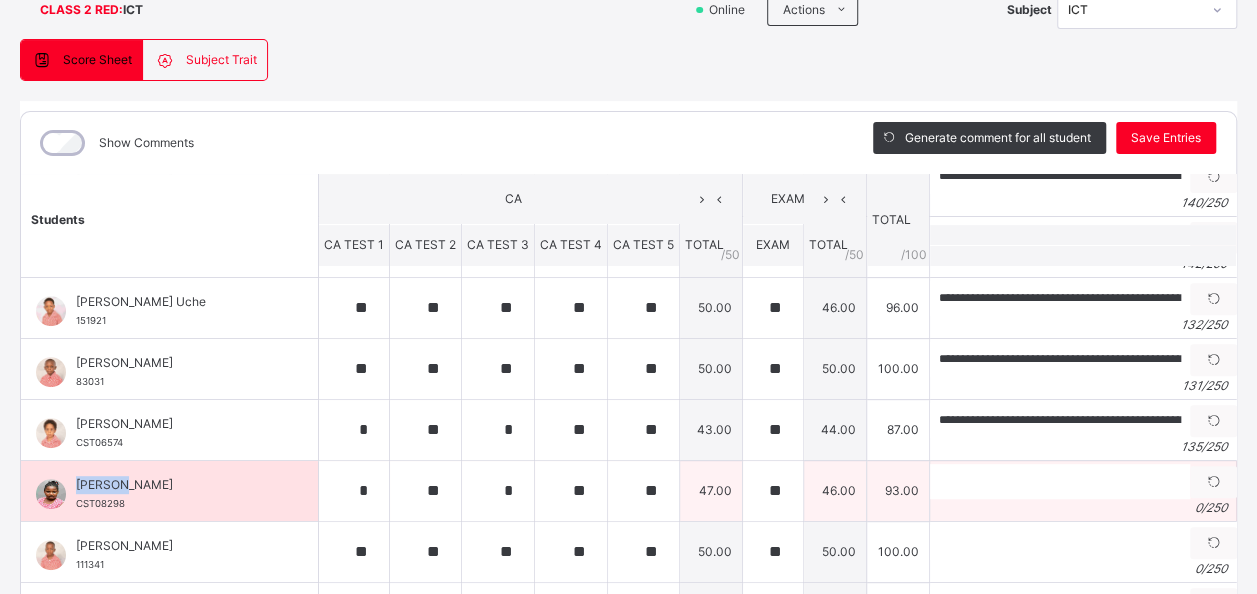 click on "[PERSON_NAME]" at bounding box center [174, 485] 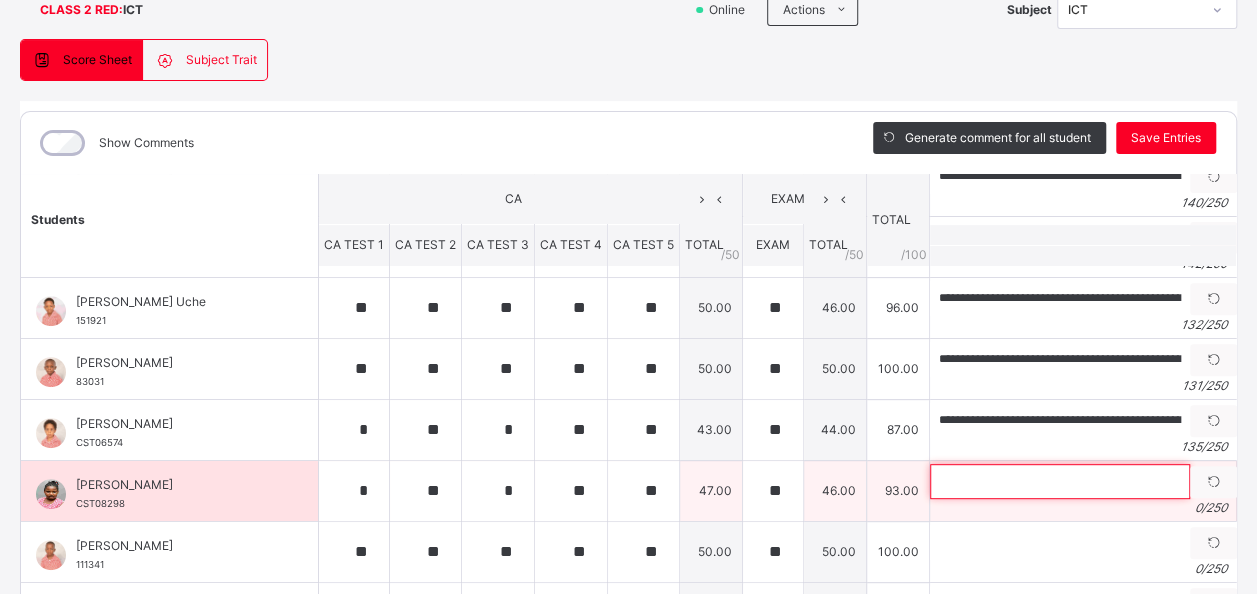 click at bounding box center [1060, 481] 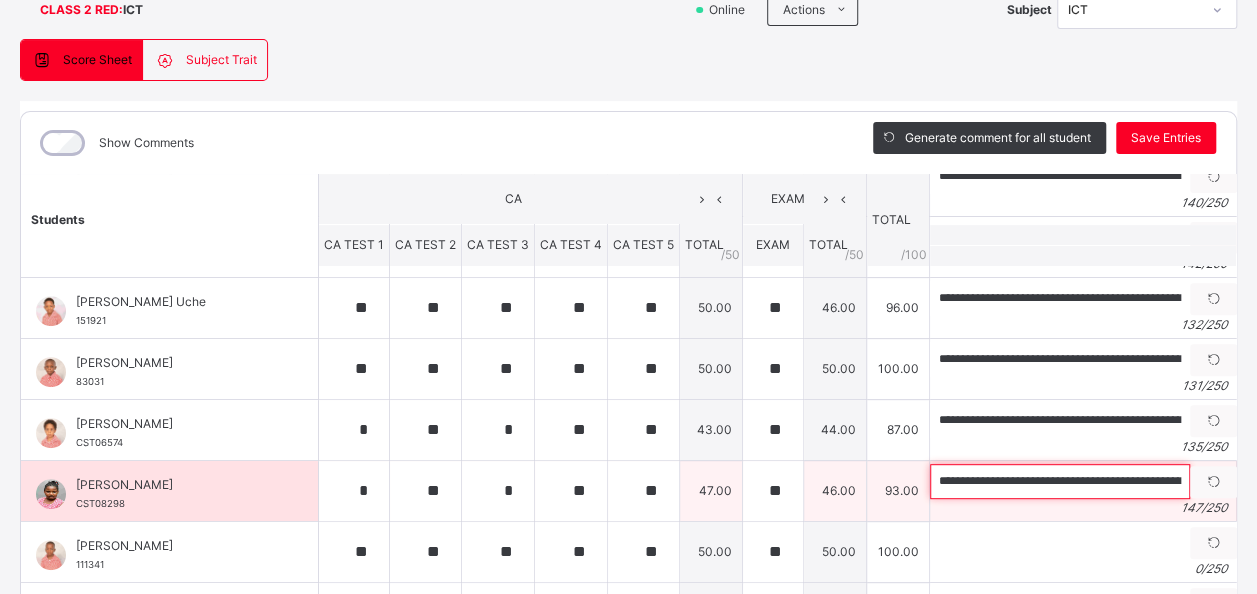 scroll, scrollTop: 0, scrollLeft: 626, axis: horizontal 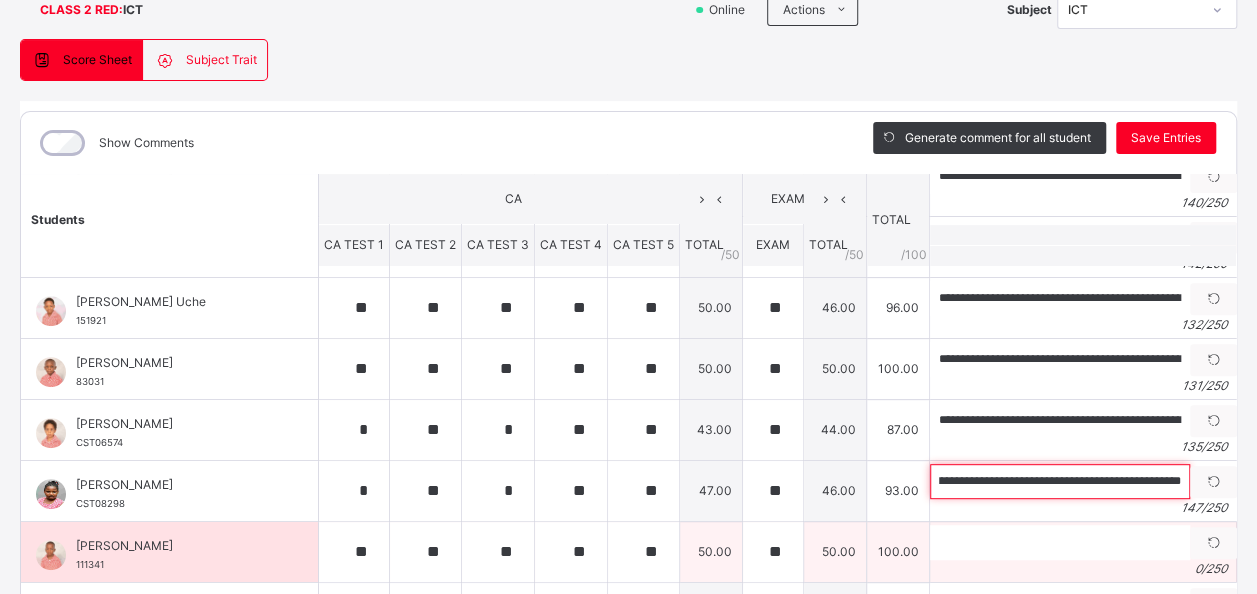 type on "**********" 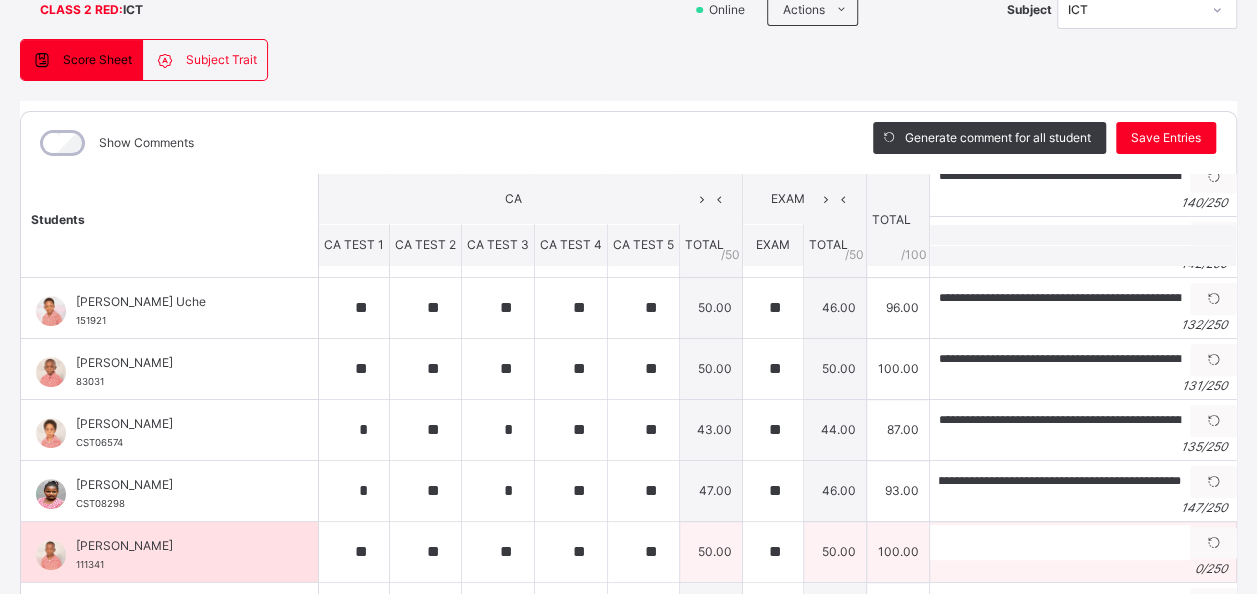 click on "[PERSON_NAME]" at bounding box center (174, 546) 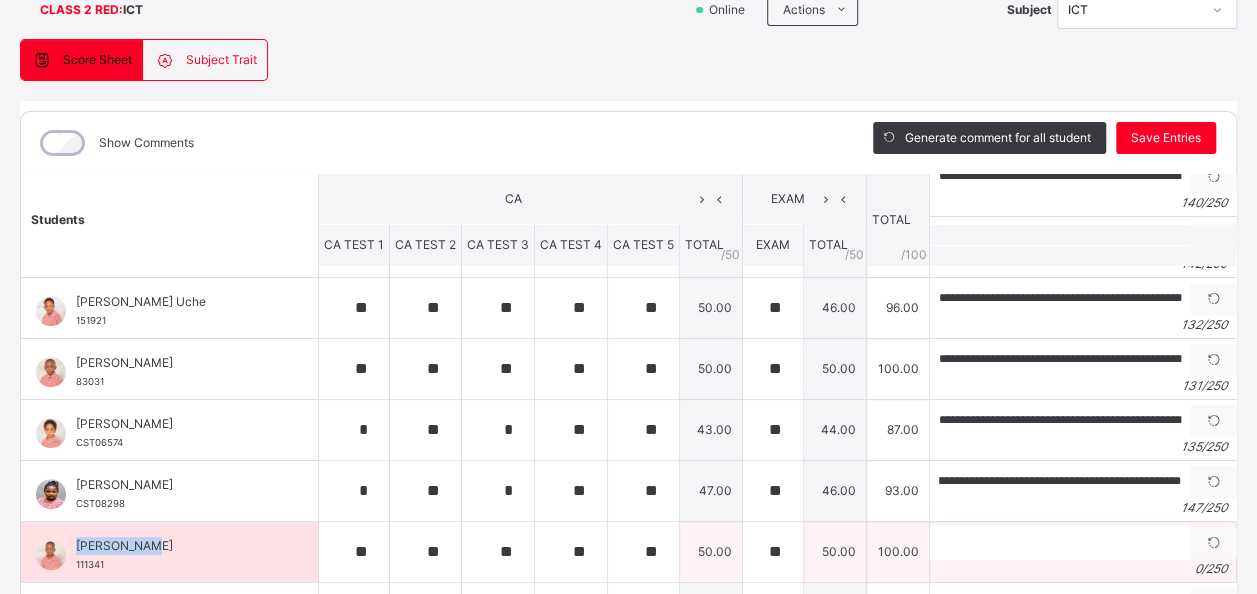 scroll, scrollTop: 0, scrollLeft: 0, axis: both 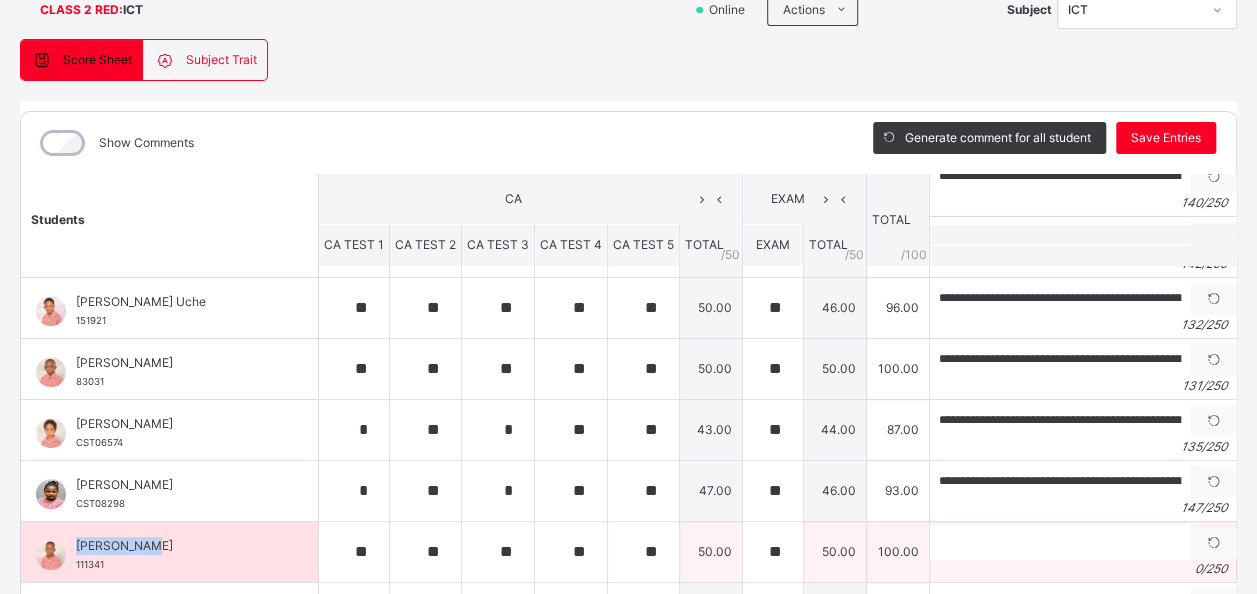 click on "[PERSON_NAME]" at bounding box center [174, 546] 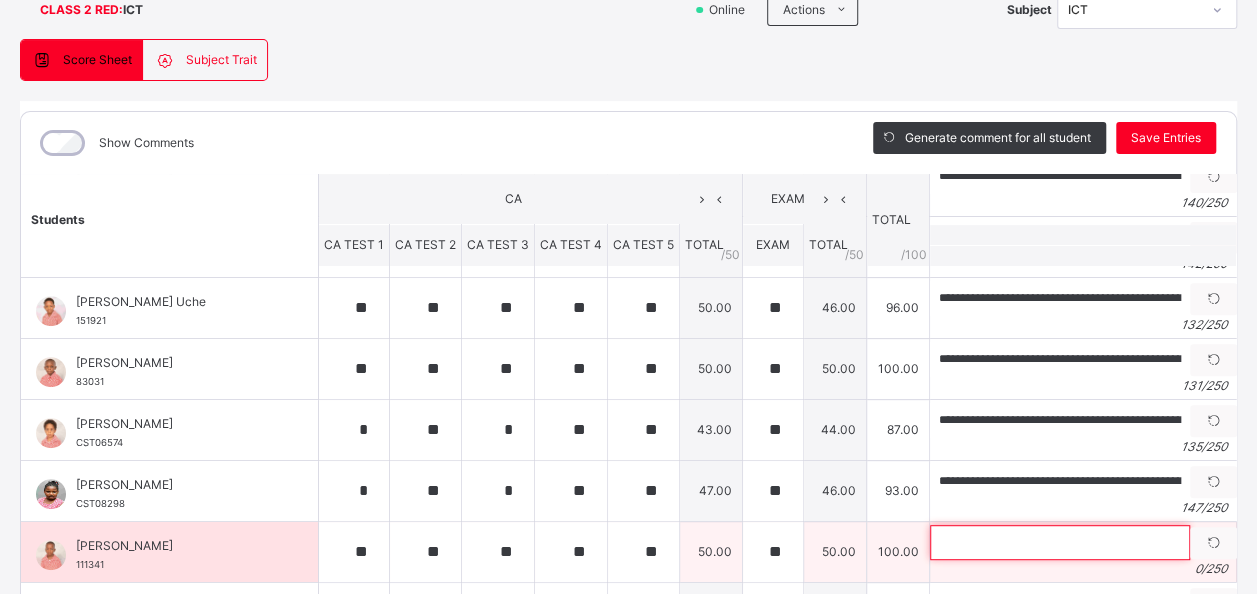 click at bounding box center (1060, 542) 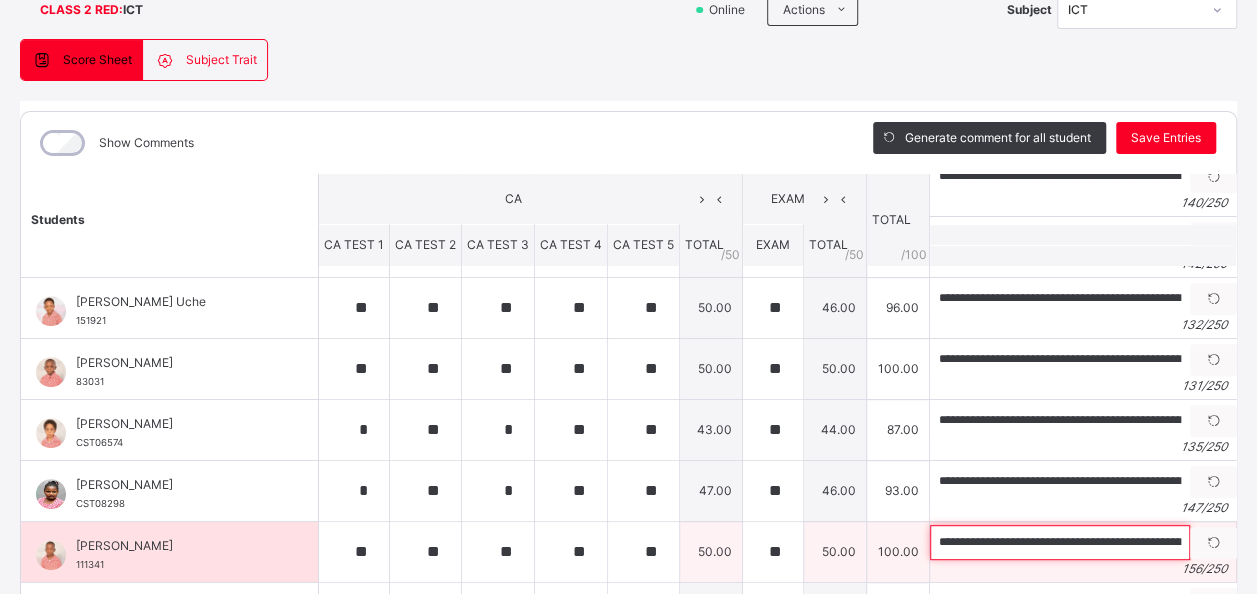 scroll, scrollTop: 0, scrollLeft: 640, axis: horizontal 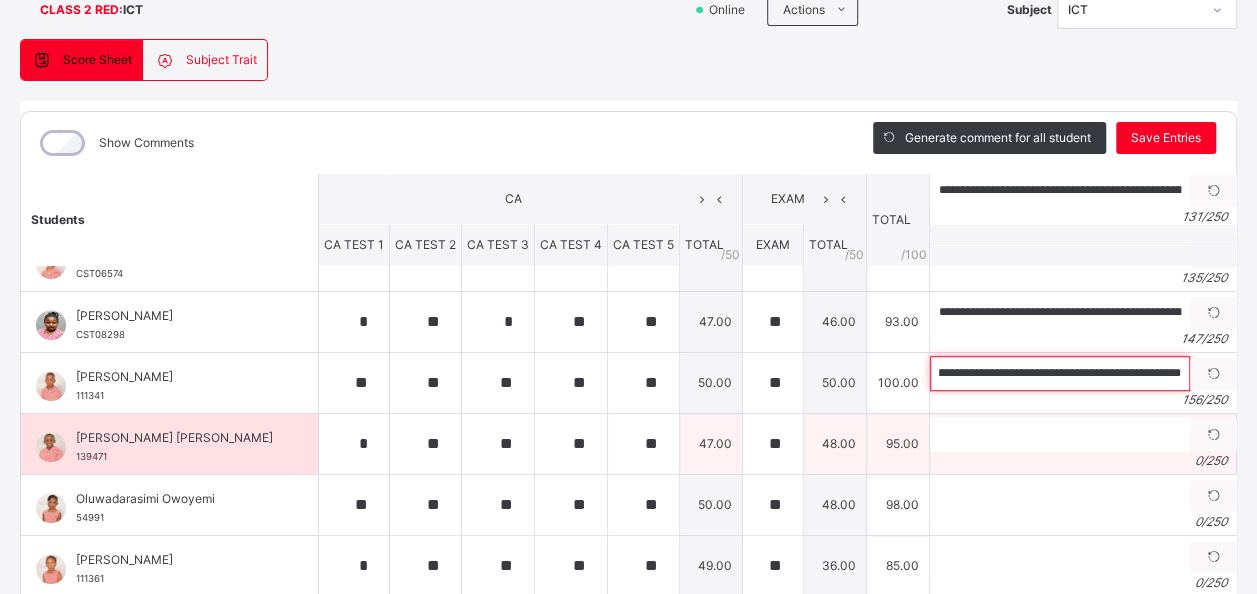 type on "**********" 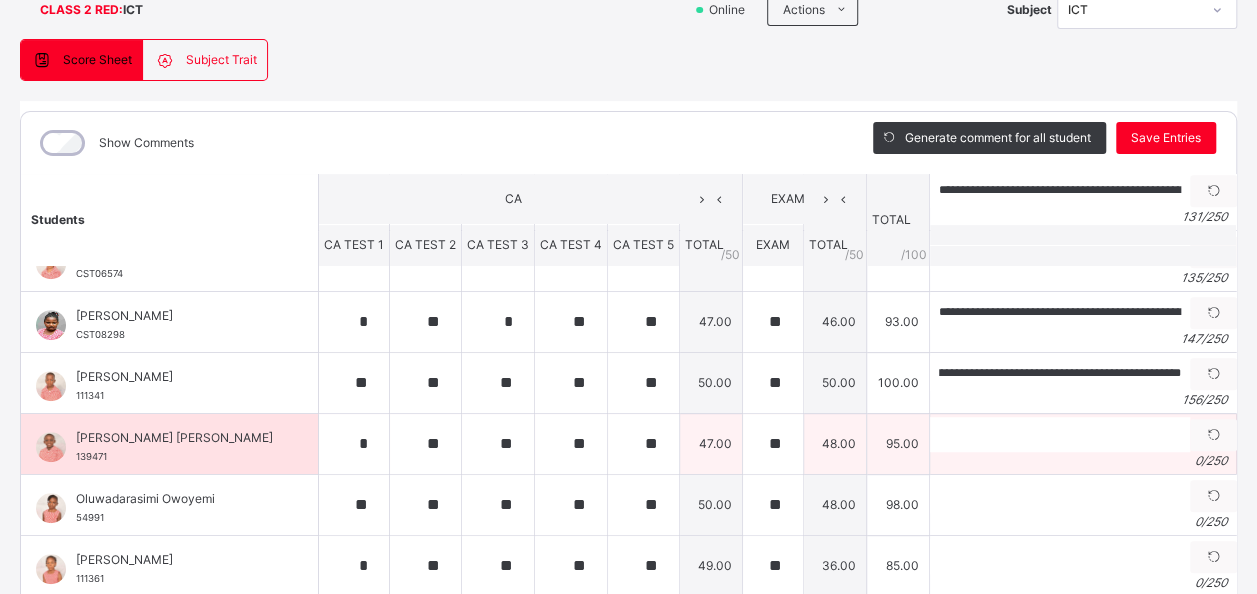 click on "[PERSON_NAME] [PERSON_NAME]" at bounding box center (174, 438) 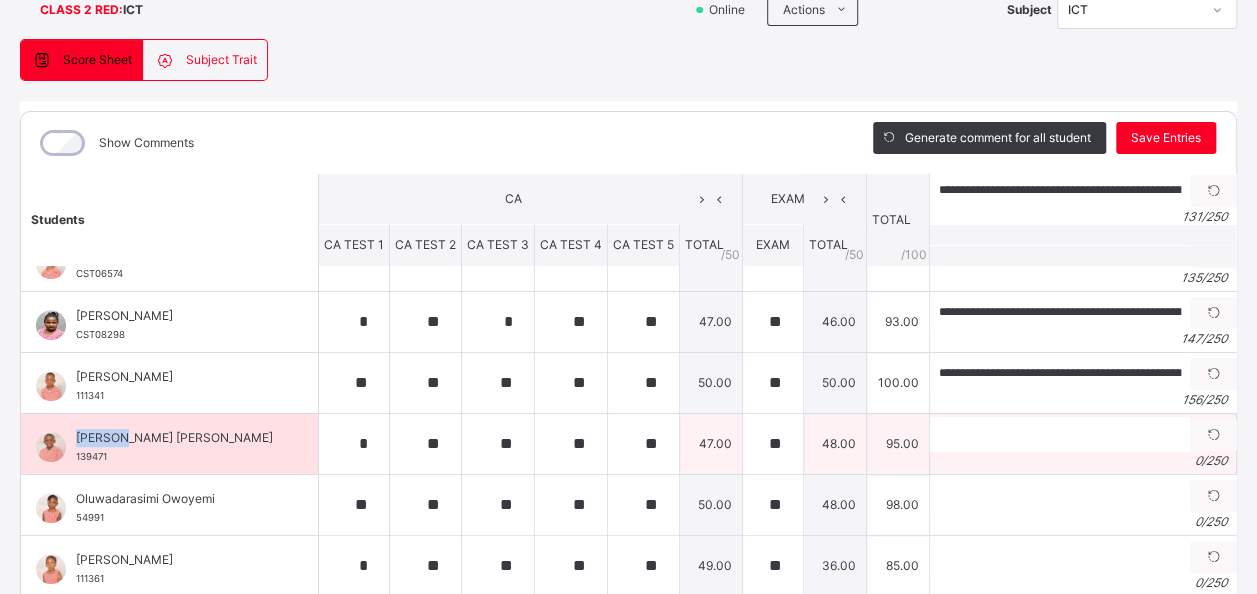 click on "[PERSON_NAME] [PERSON_NAME]" at bounding box center (174, 438) 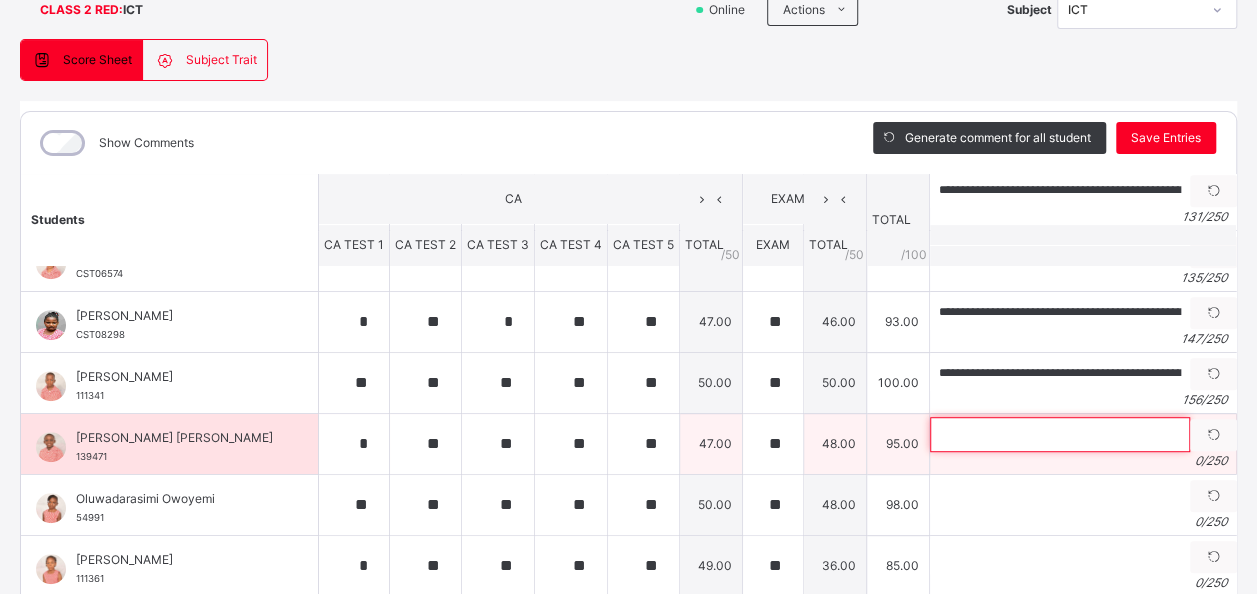 click at bounding box center (1060, 434) 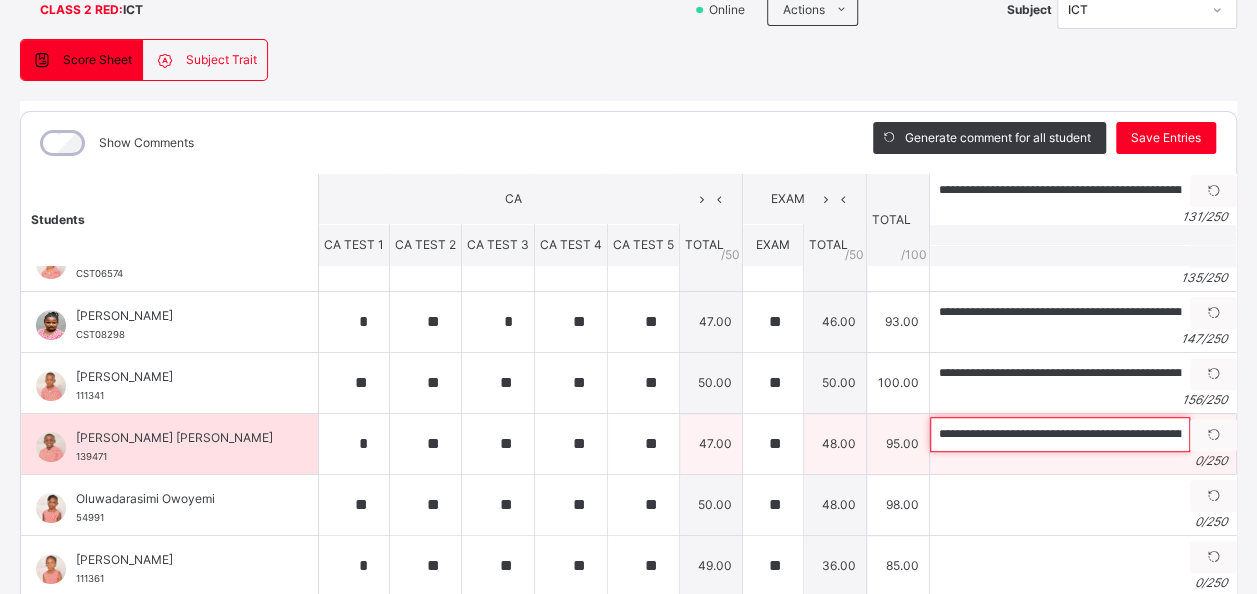 scroll, scrollTop: 0, scrollLeft: 610, axis: horizontal 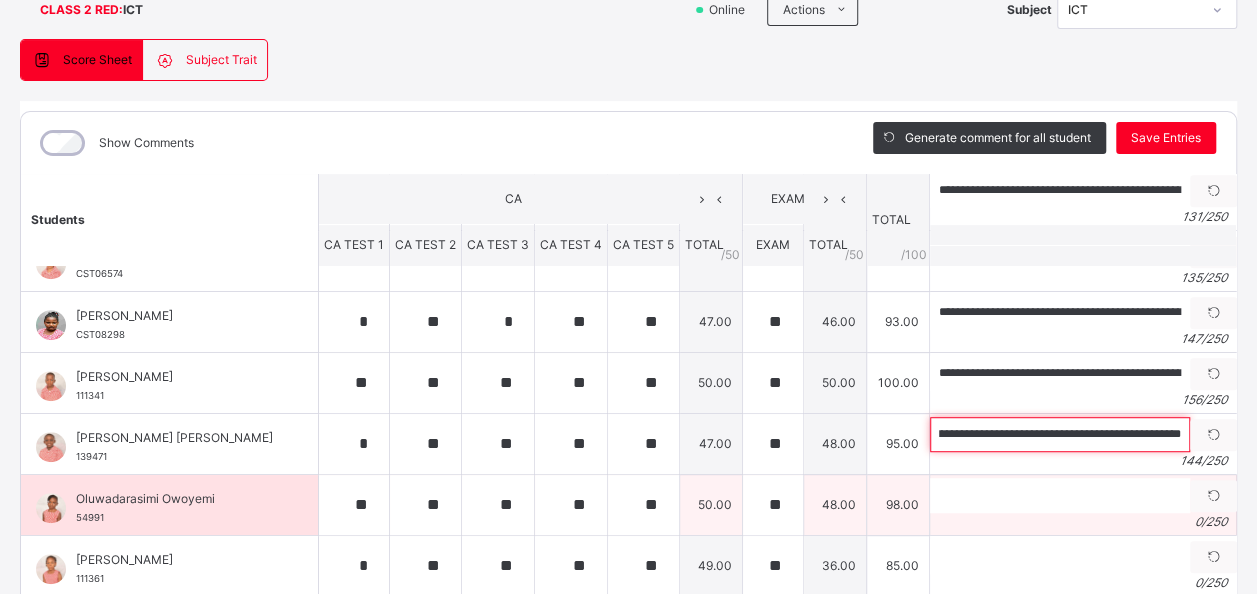 type on "**********" 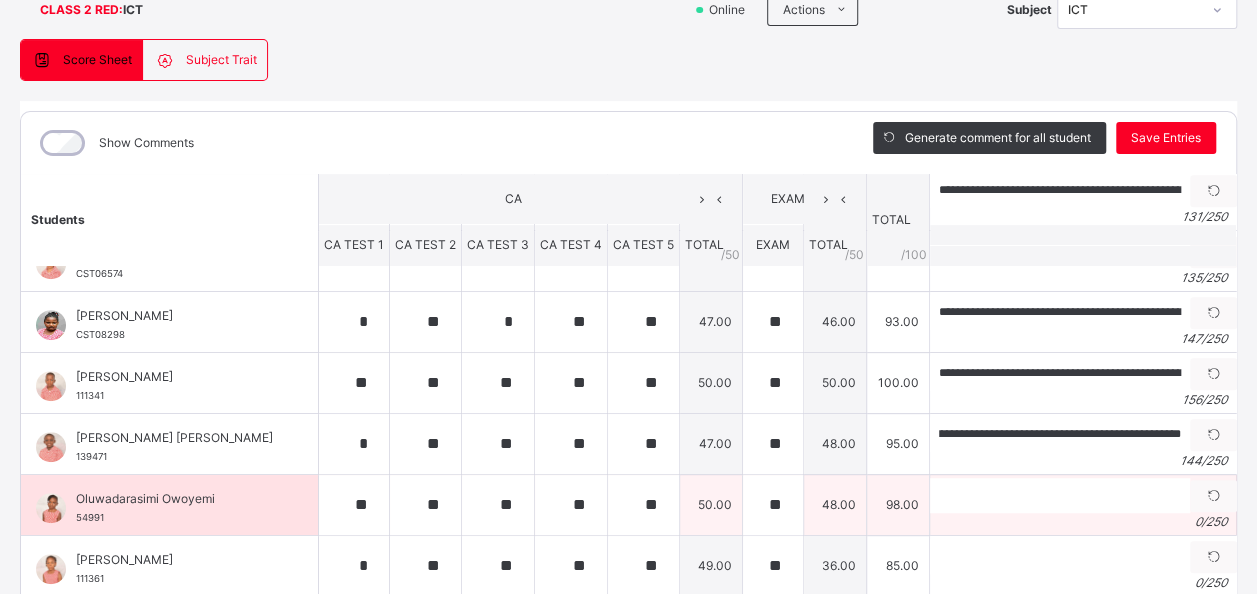 click on "Oluwadarasimi  Owoyemi" at bounding box center (174, 499) 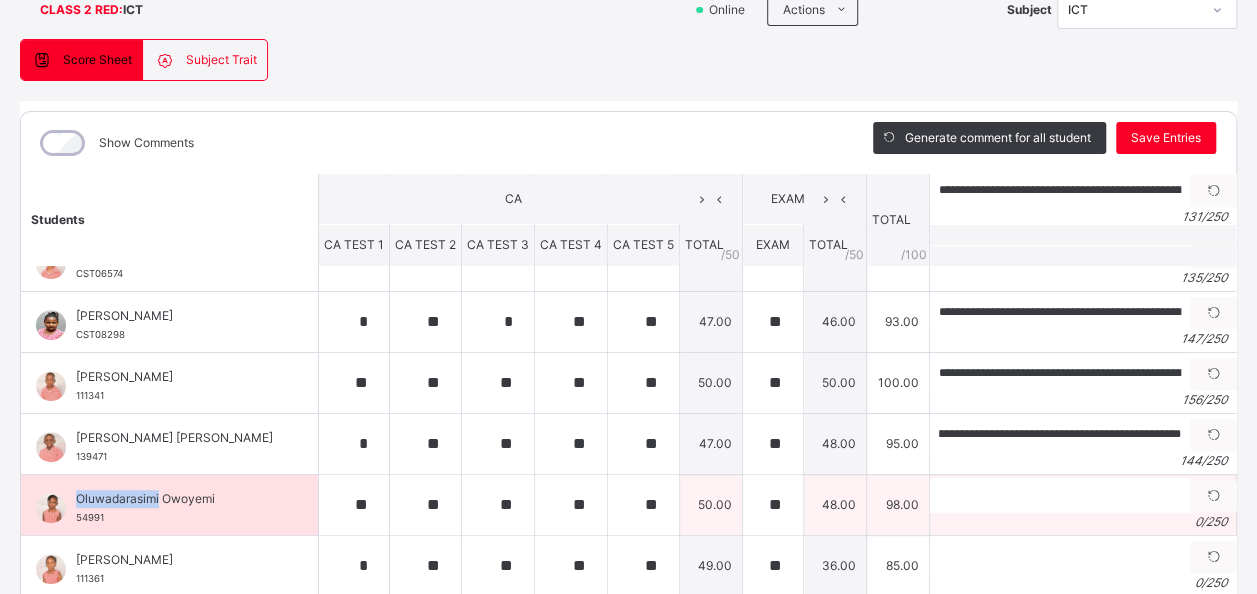 scroll, scrollTop: 0, scrollLeft: 0, axis: both 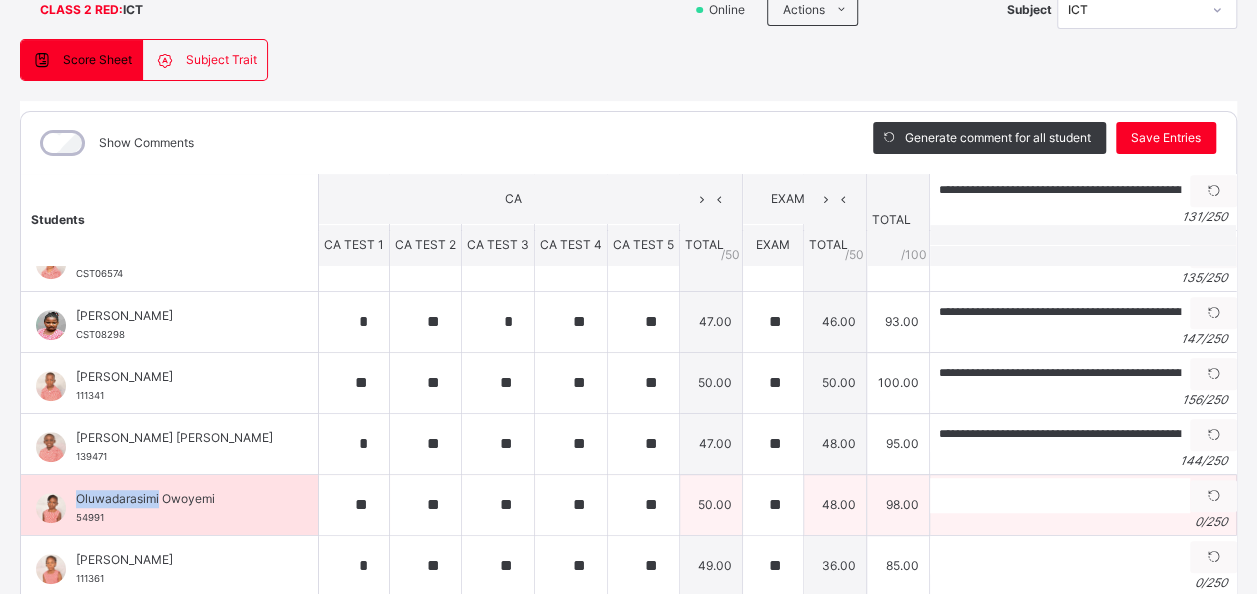 click on "Oluwadarasimi  Owoyemi" at bounding box center [174, 499] 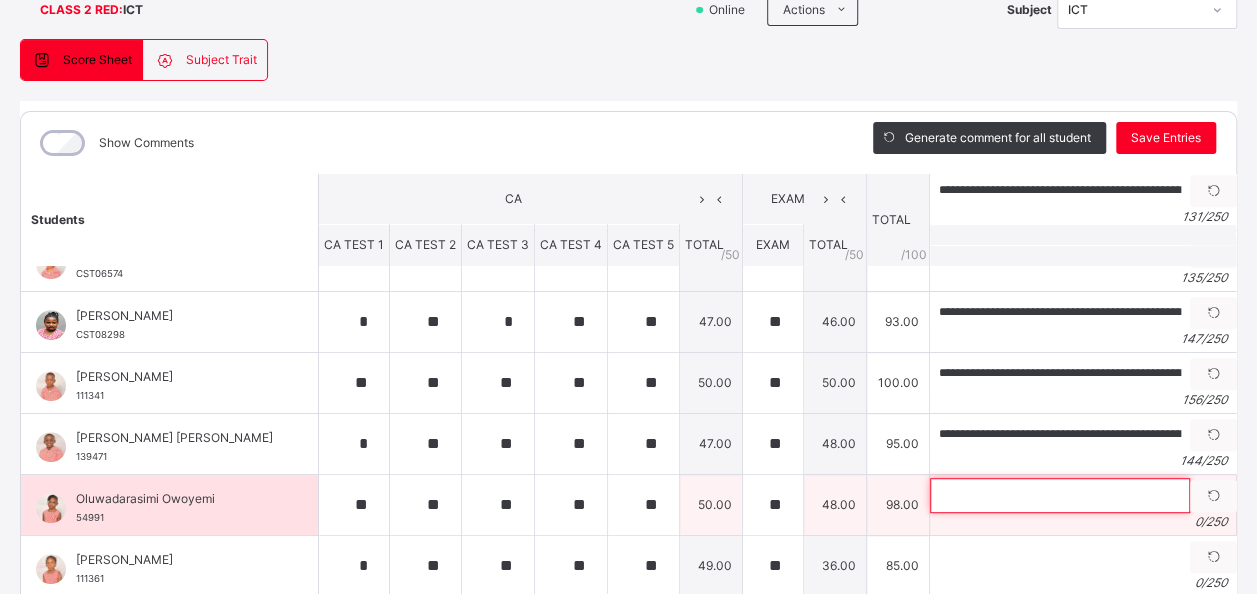 click at bounding box center (1060, 495) 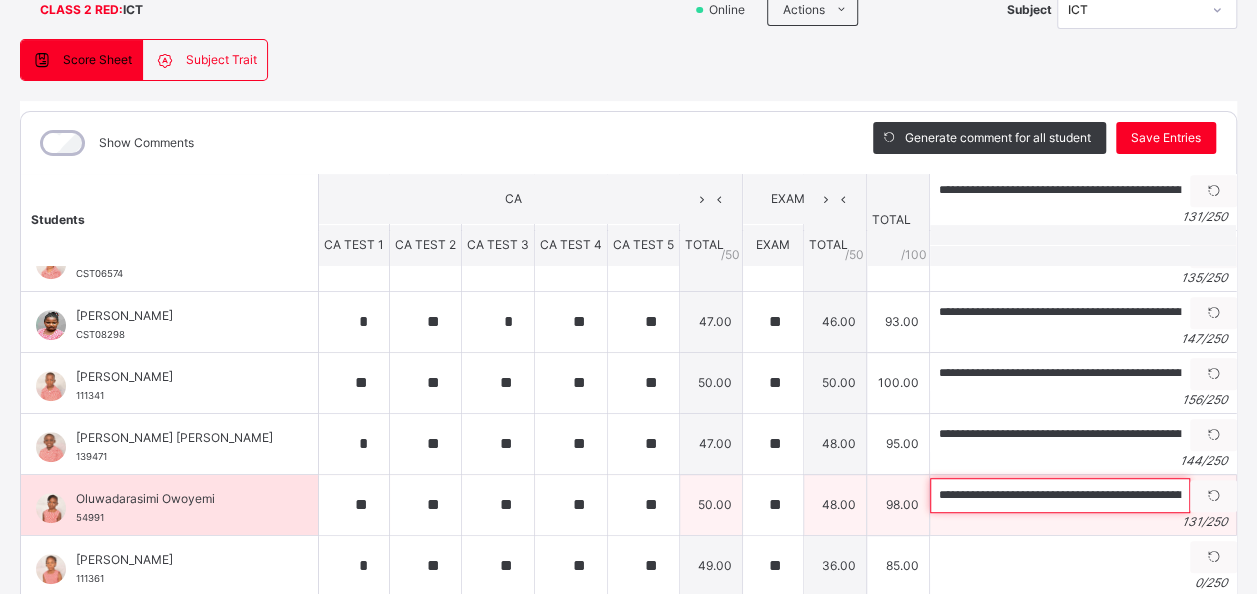 scroll, scrollTop: 0, scrollLeft: 538, axis: horizontal 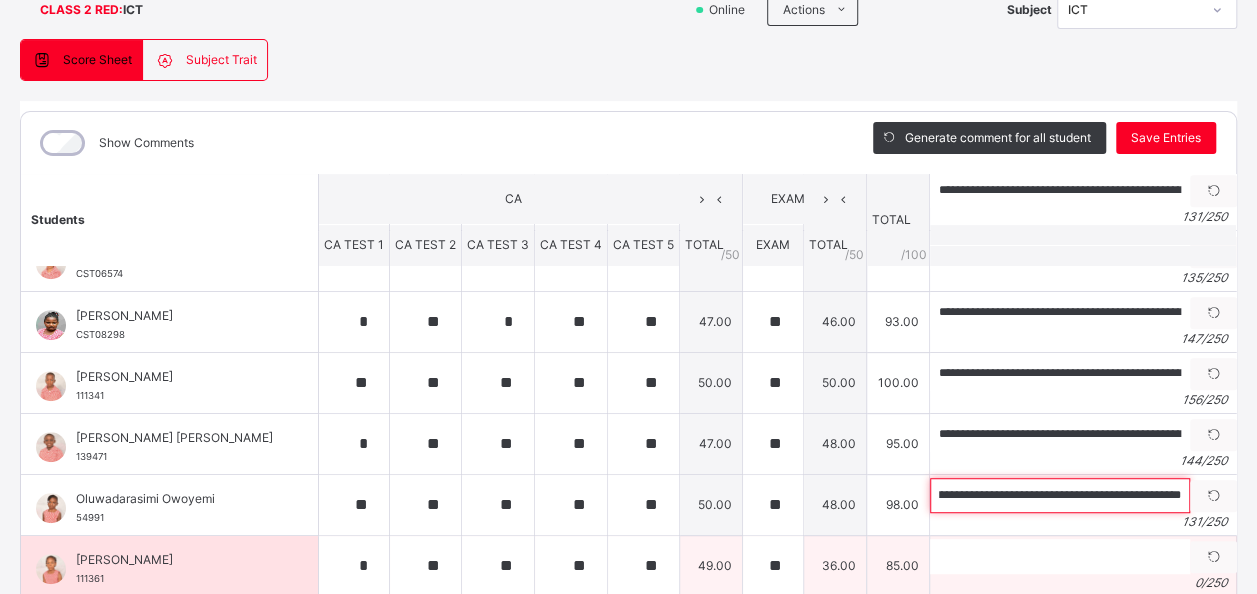type on "**********" 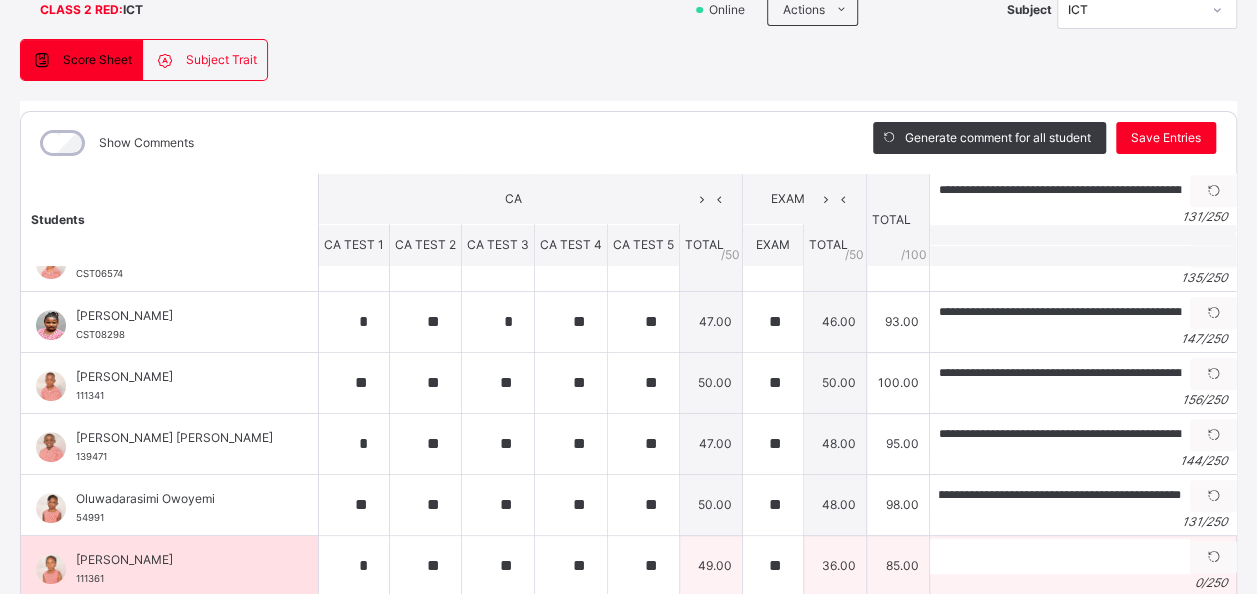 click on "[PERSON_NAME]" at bounding box center [174, 560] 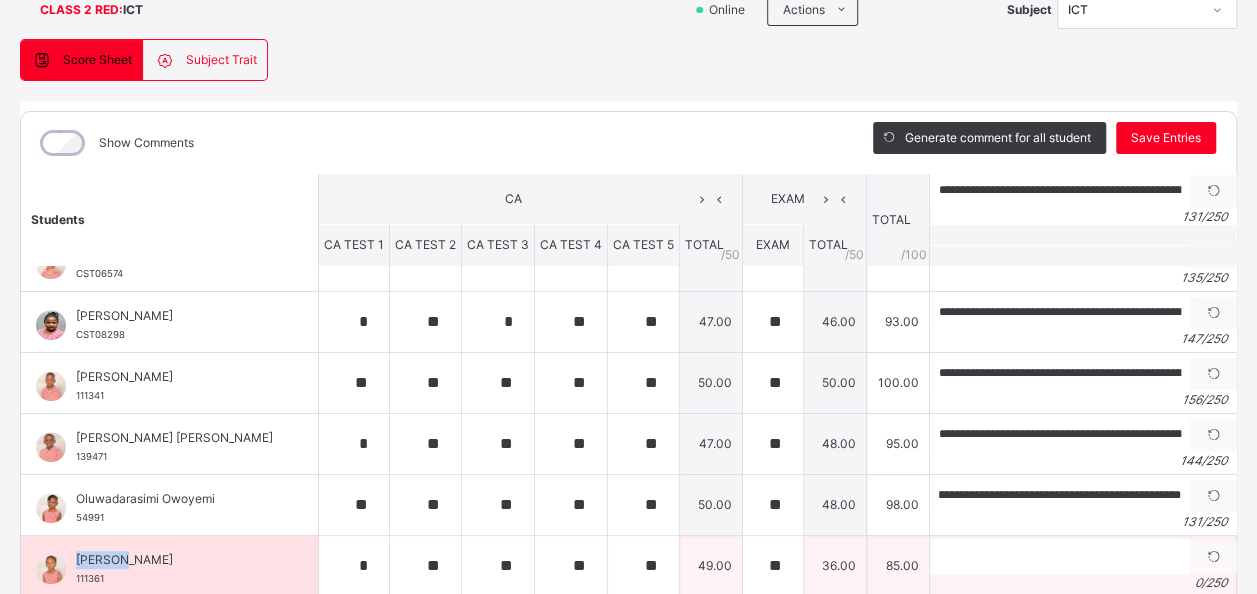 scroll, scrollTop: 0, scrollLeft: 0, axis: both 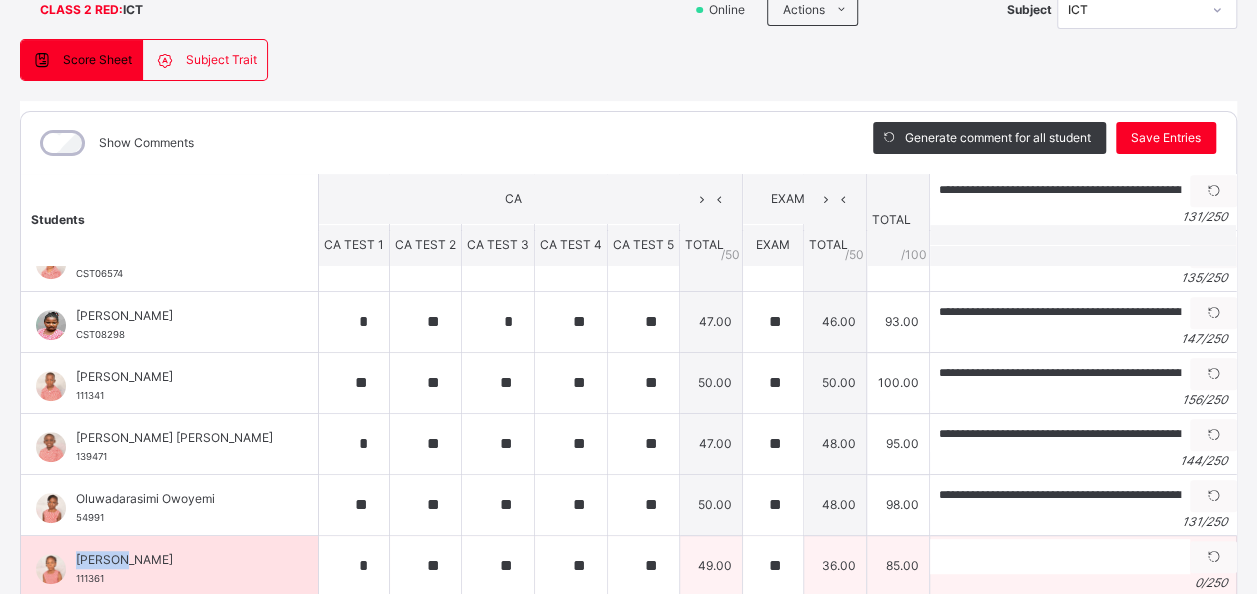 click on "[PERSON_NAME]" at bounding box center [174, 560] 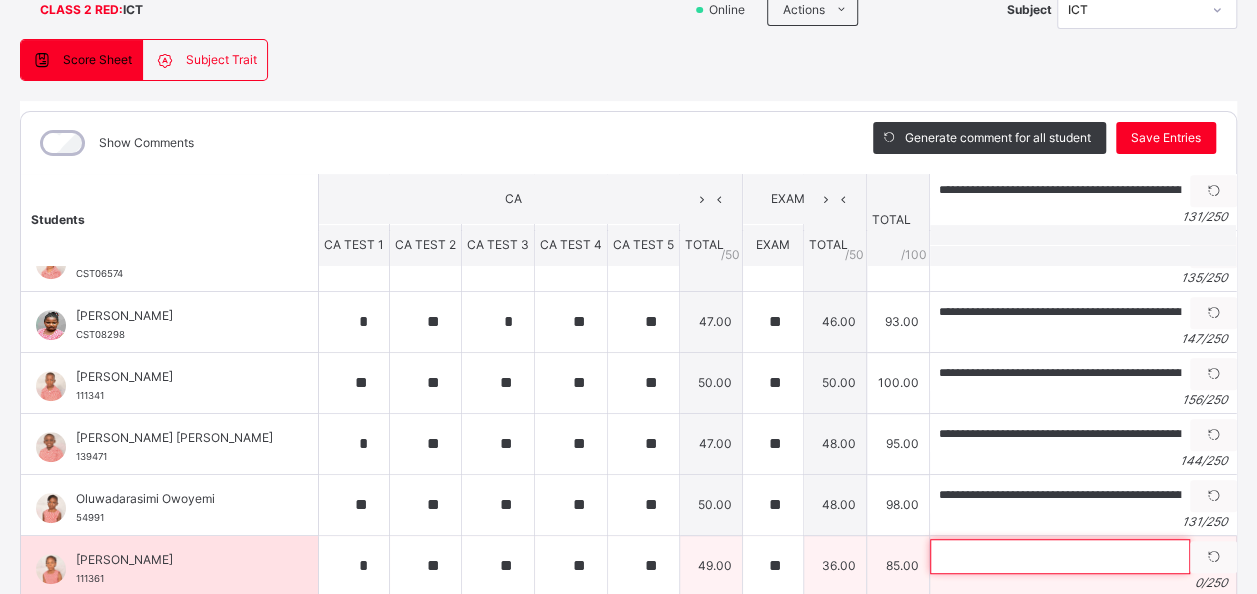 click at bounding box center [1060, 556] 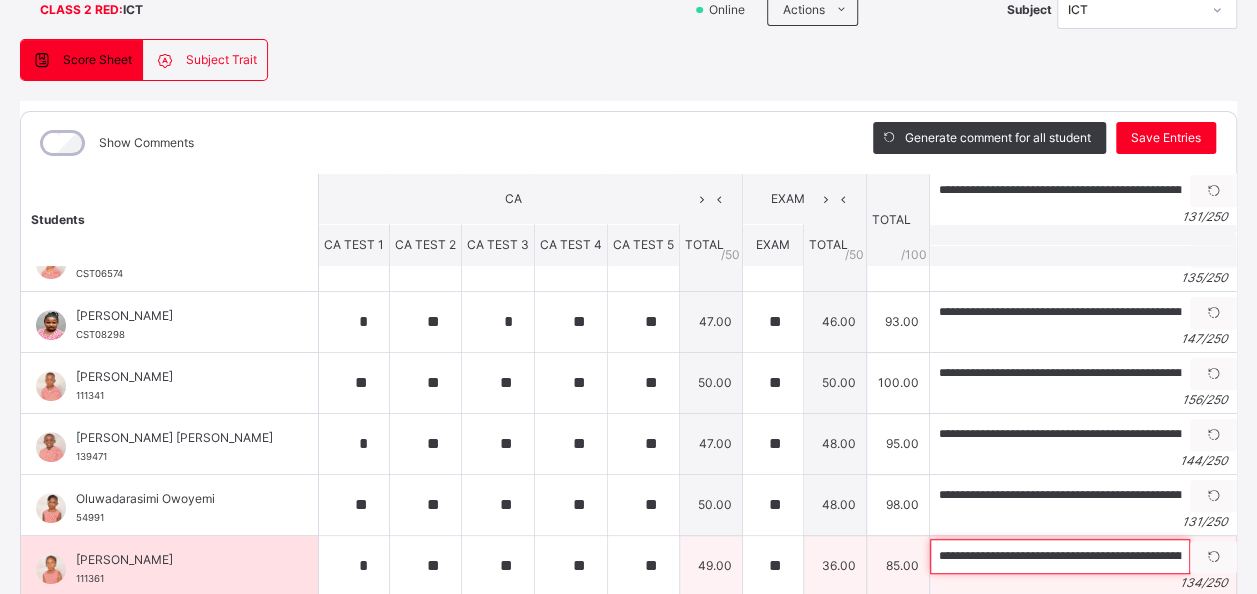 scroll, scrollTop: 0, scrollLeft: 530, axis: horizontal 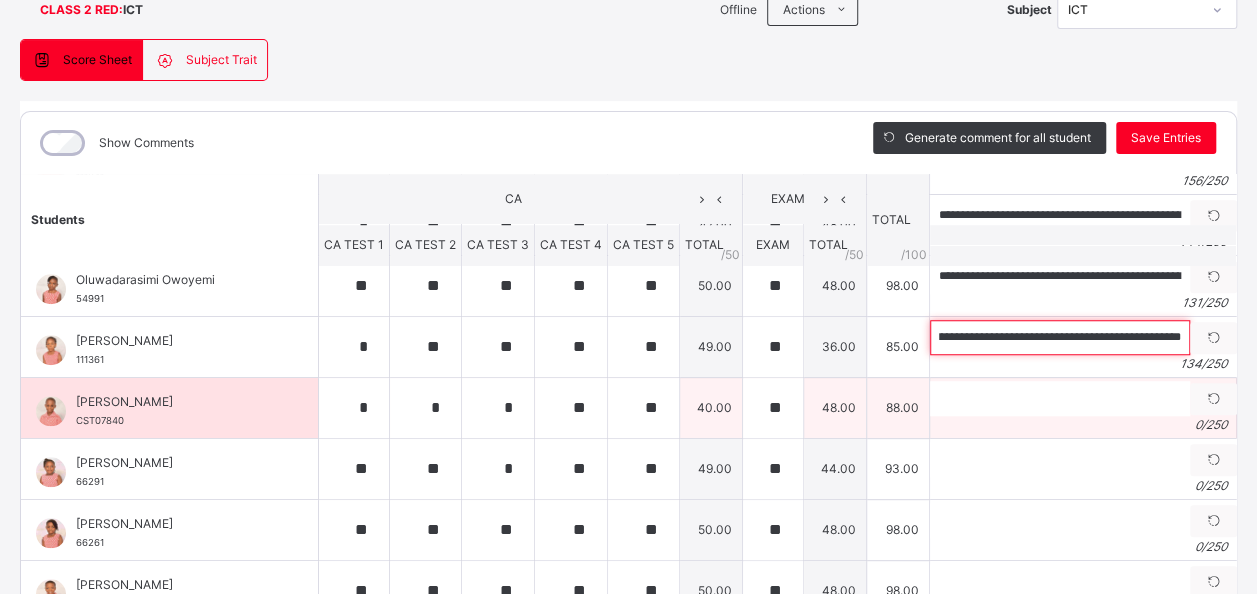 type on "**********" 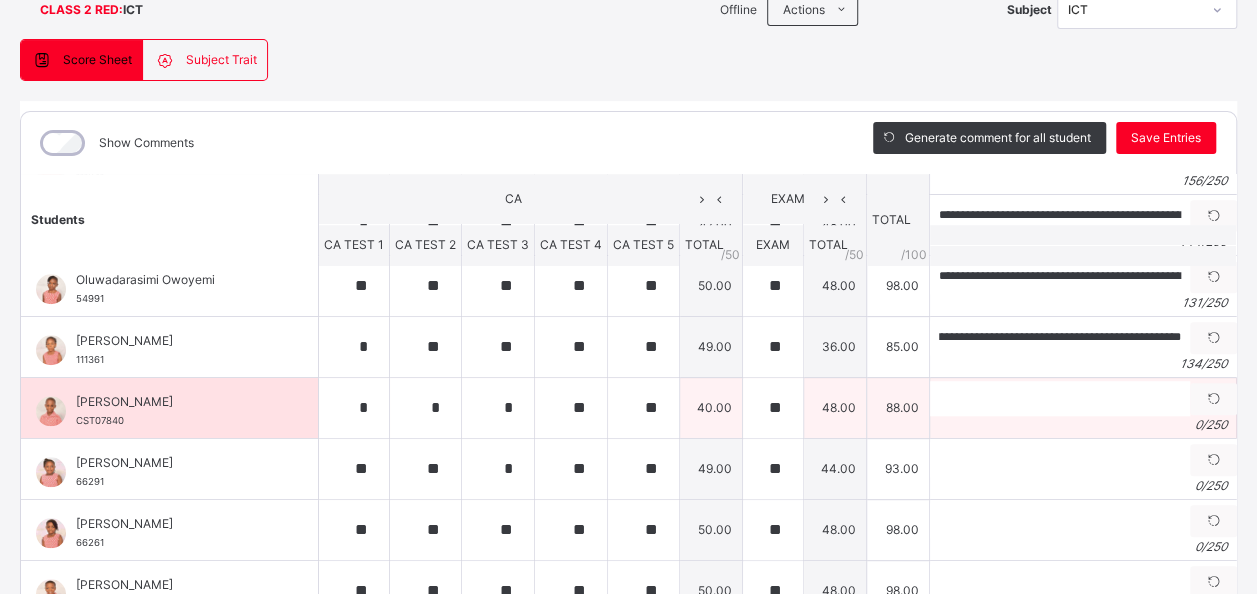 click on "[PERSON_NAME]" at bounding box center [174, 402] 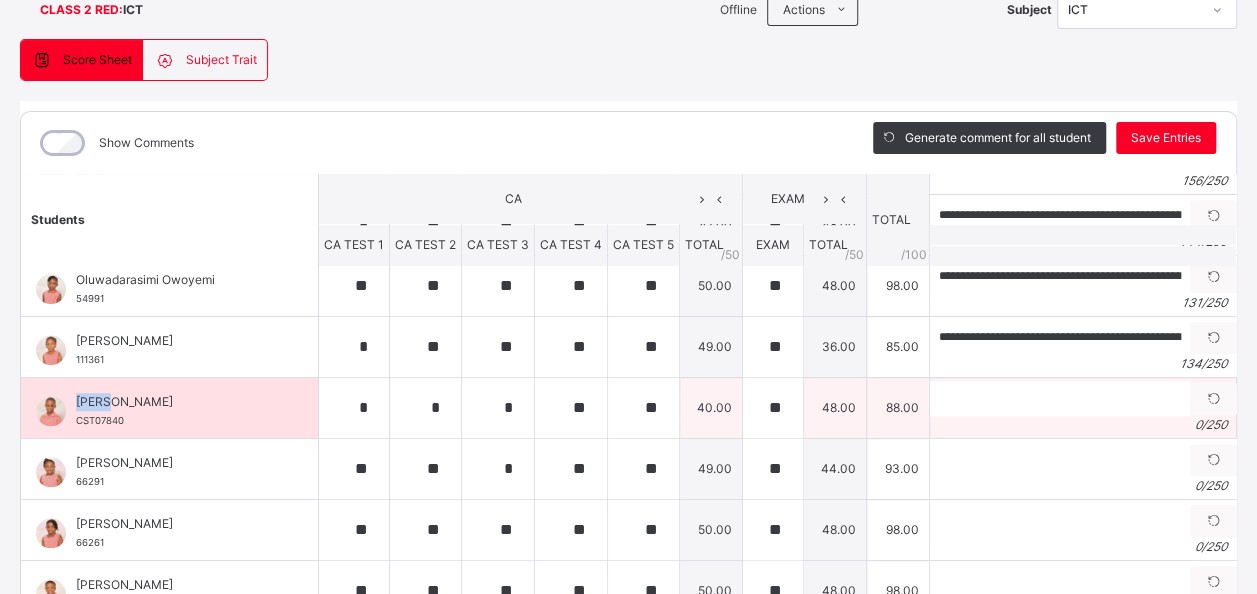 click on "[PERSON_NAME]" at bounding box center [174, 402] 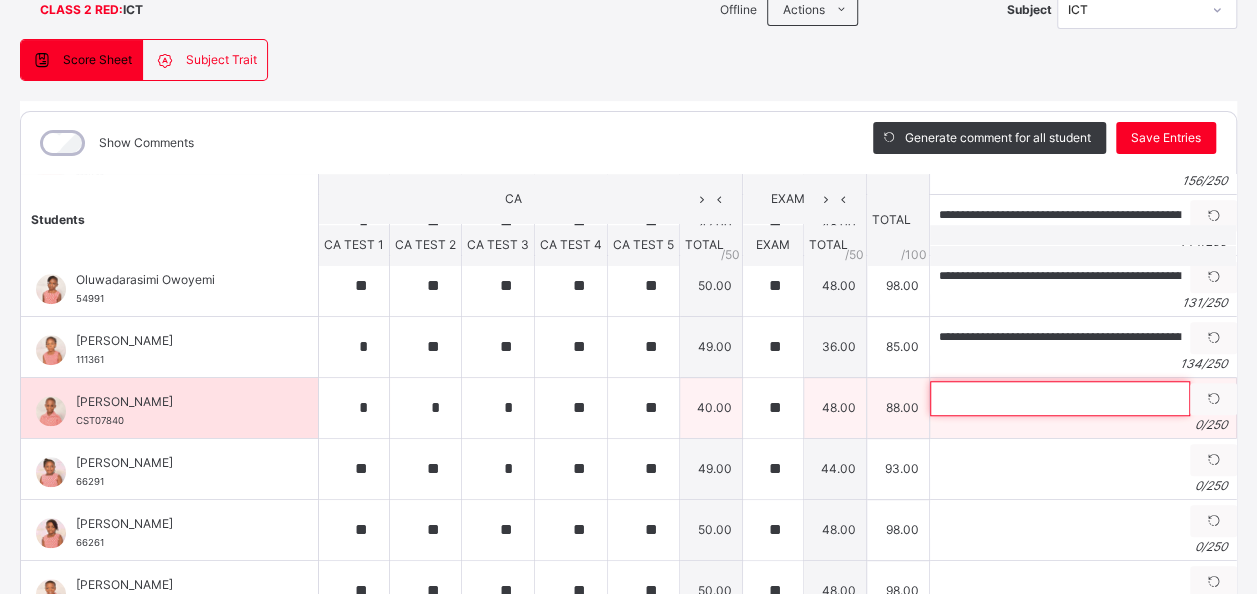 click at bounding box center (1060, 398) 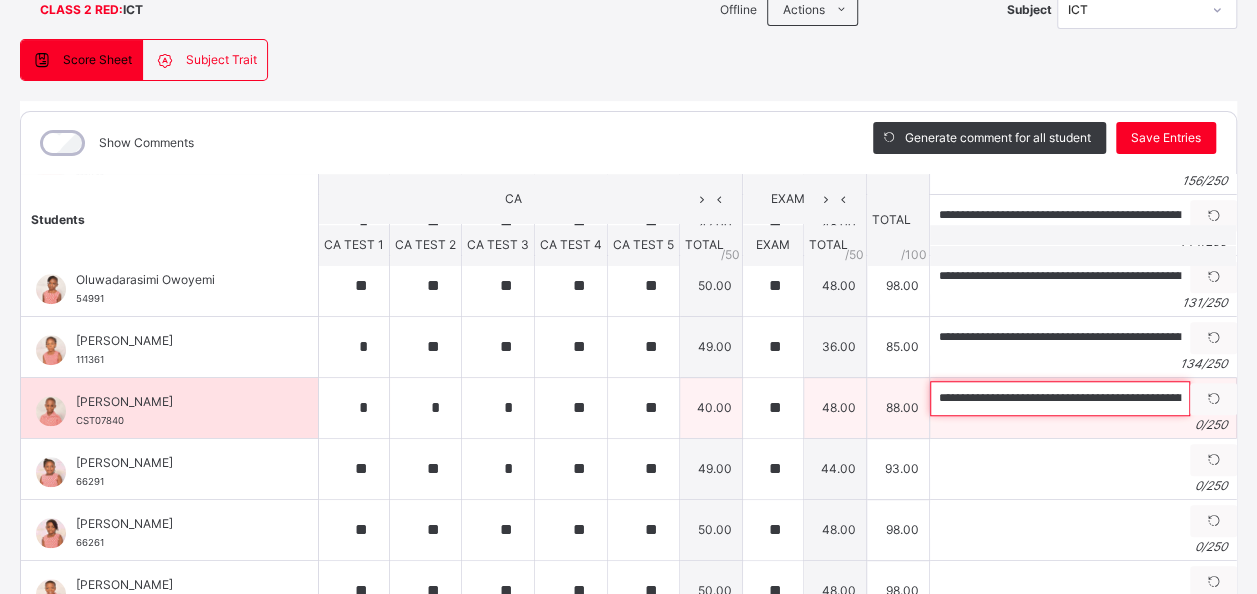 scroll, scrollTop: 0, scrollLeft: 576, axis: horizontal 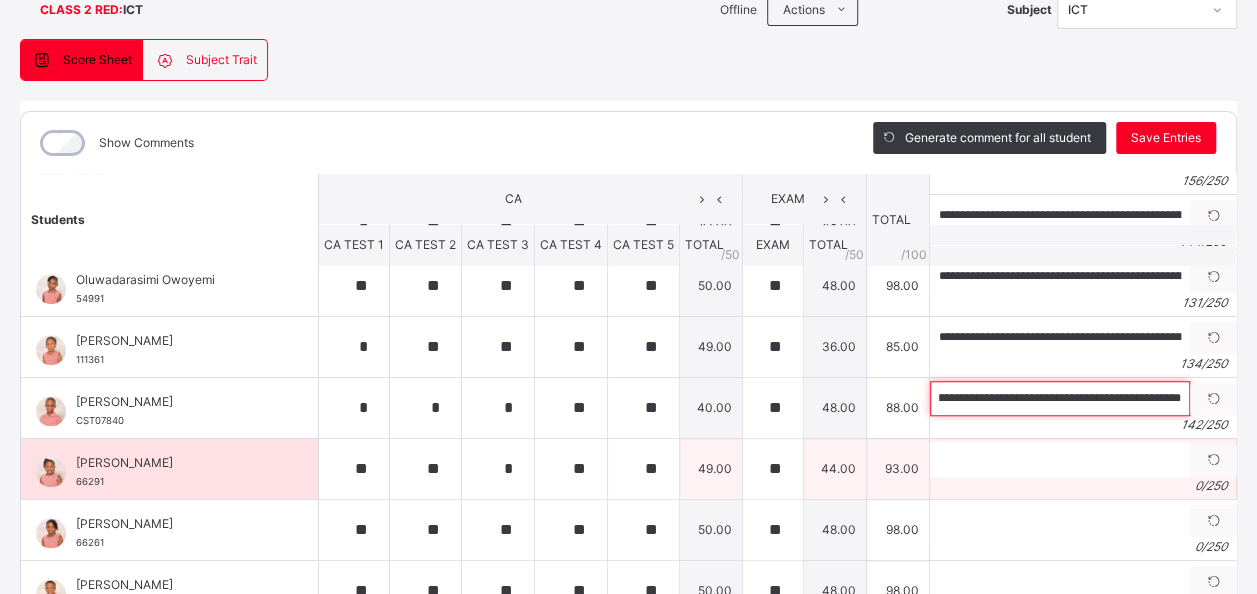 type on "**********" 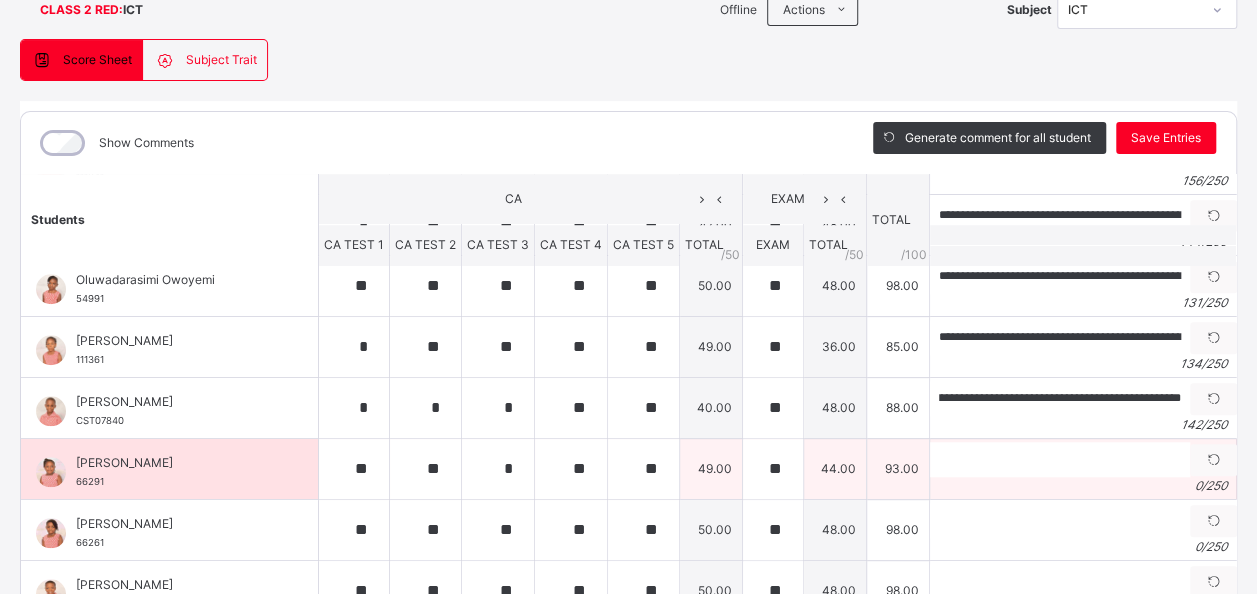 click on "[PERSON_NAME]" at bounding box center (174, 463) 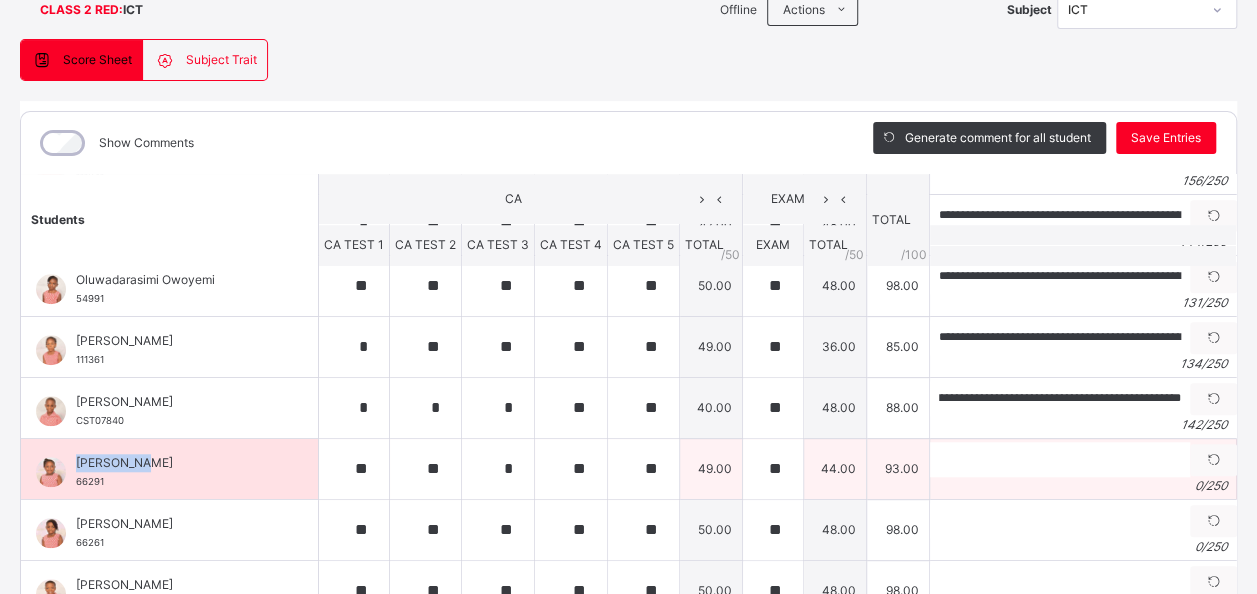 scroll, scrollTop: 0, scrollLeft: 0, axis: both 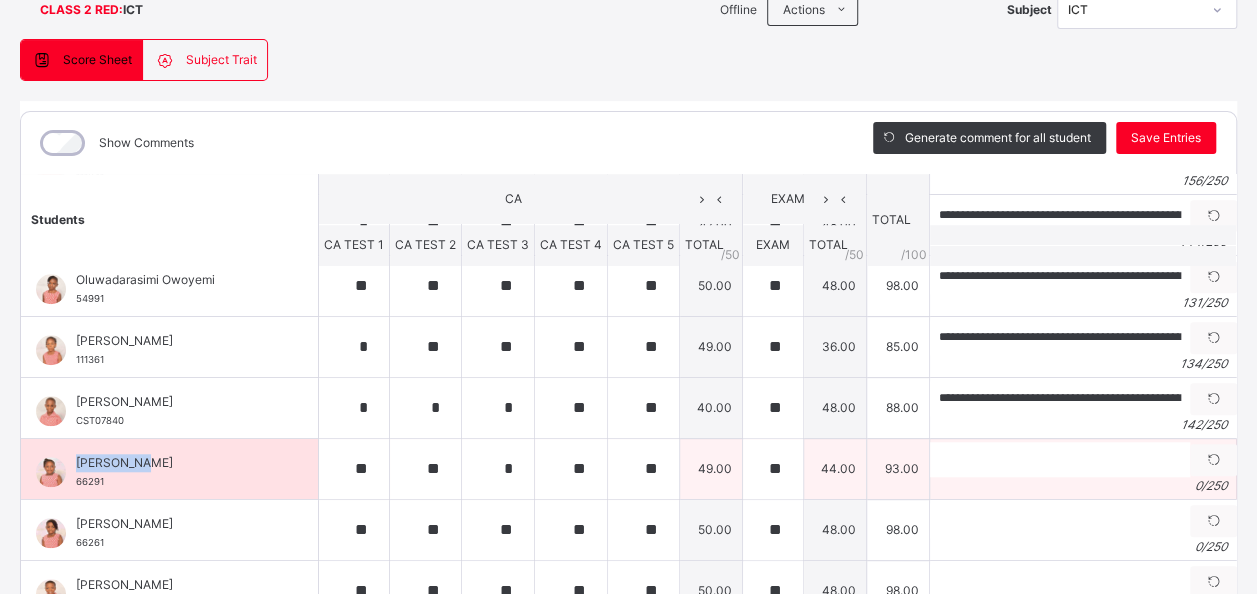 click on "[PERSON_NAME]" at bounding box center (174, 463) 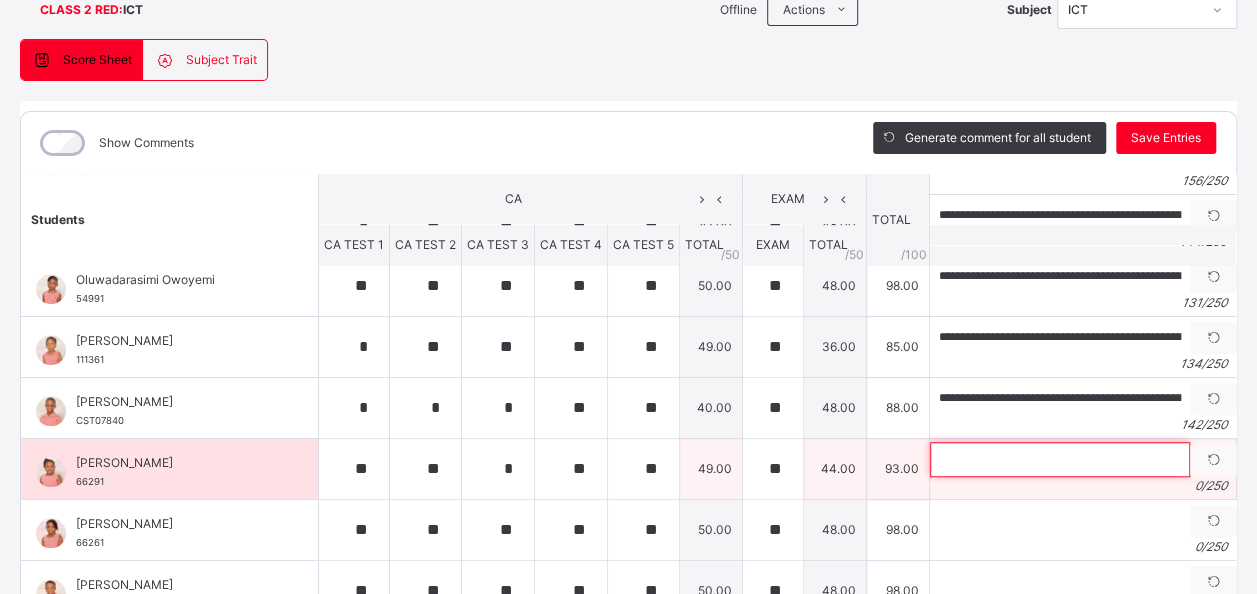 click at bounding box center (1060, 459) 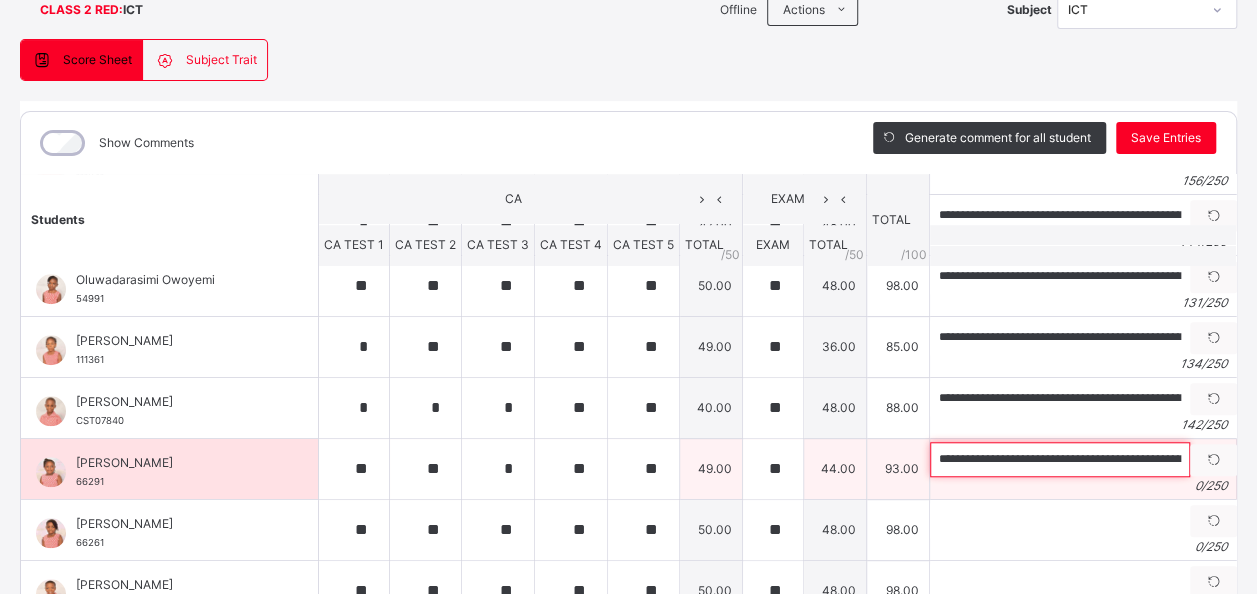 scroll, scrollTop: 0, scrollLeft: 631, axis: horizontal 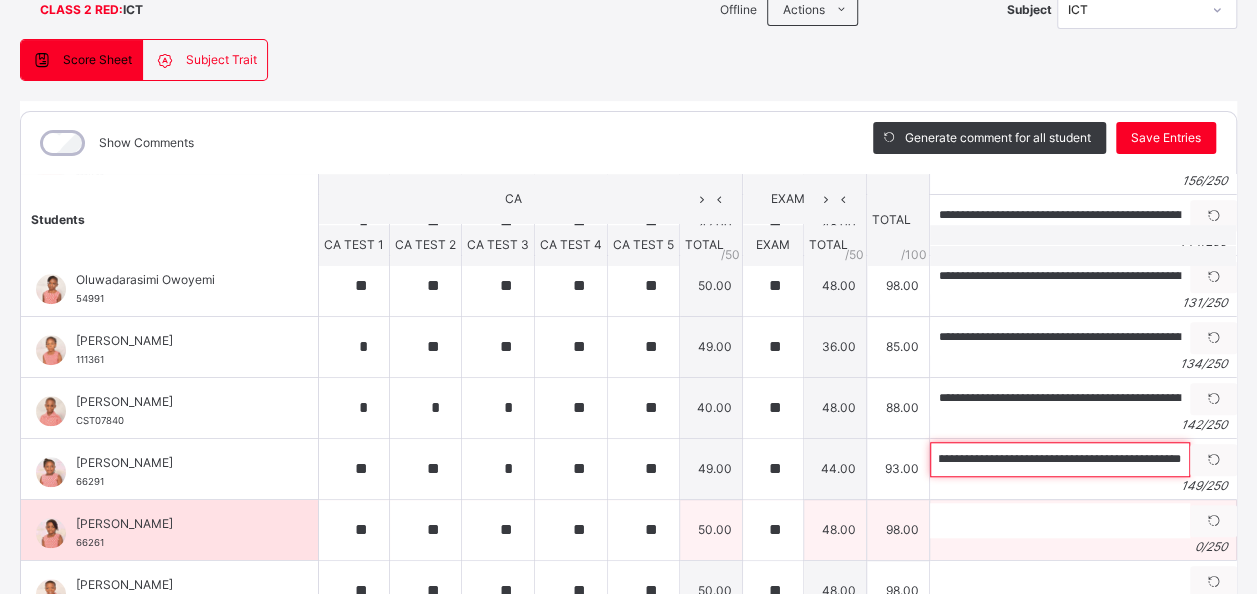 type on "**********" 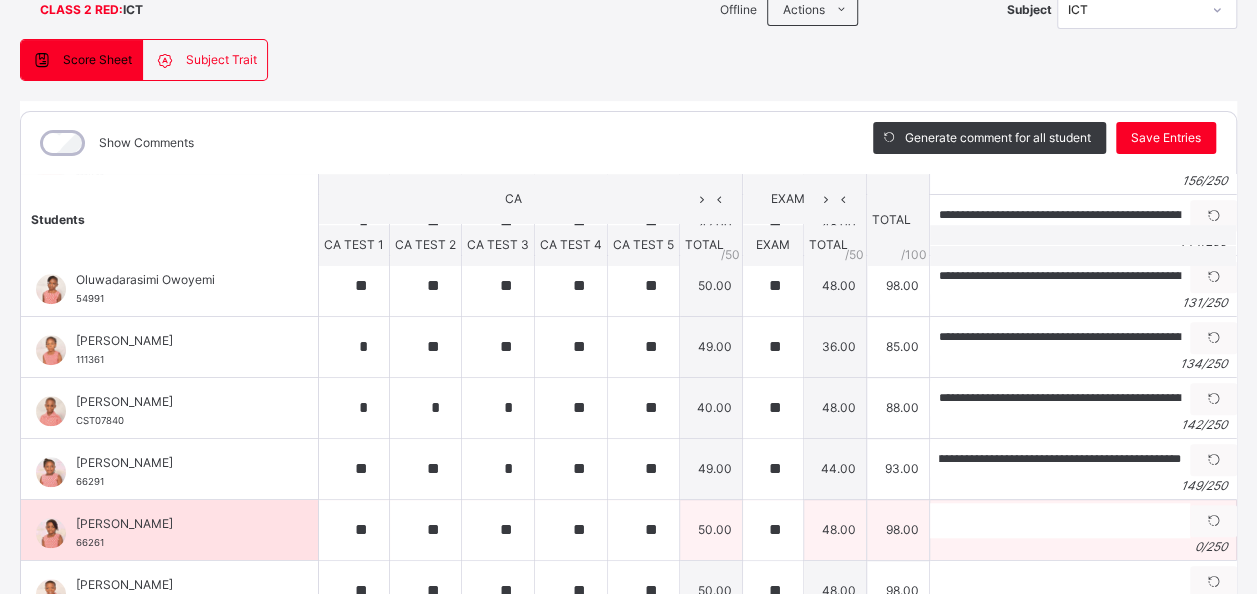 click on "[PERSON_NAME]" at bounding box center [174, 524] 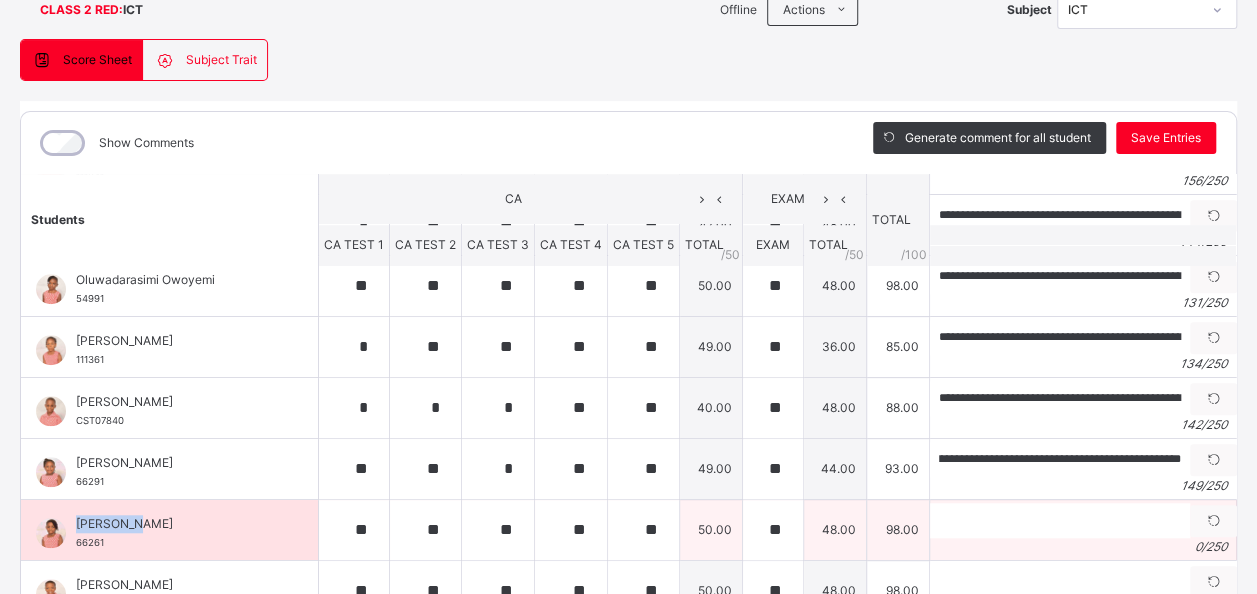 scroll, scrollTop: 0, scrollLeft: 0, axis: both 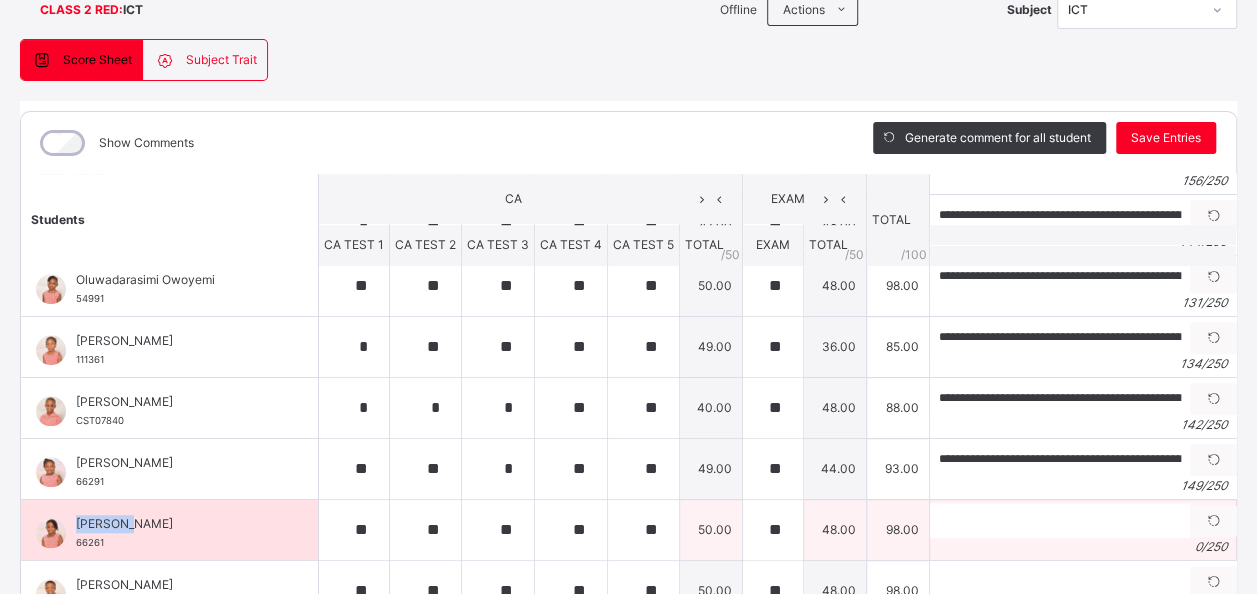 click on "[PERSON_NAME]" at bounding box center (174, 524) 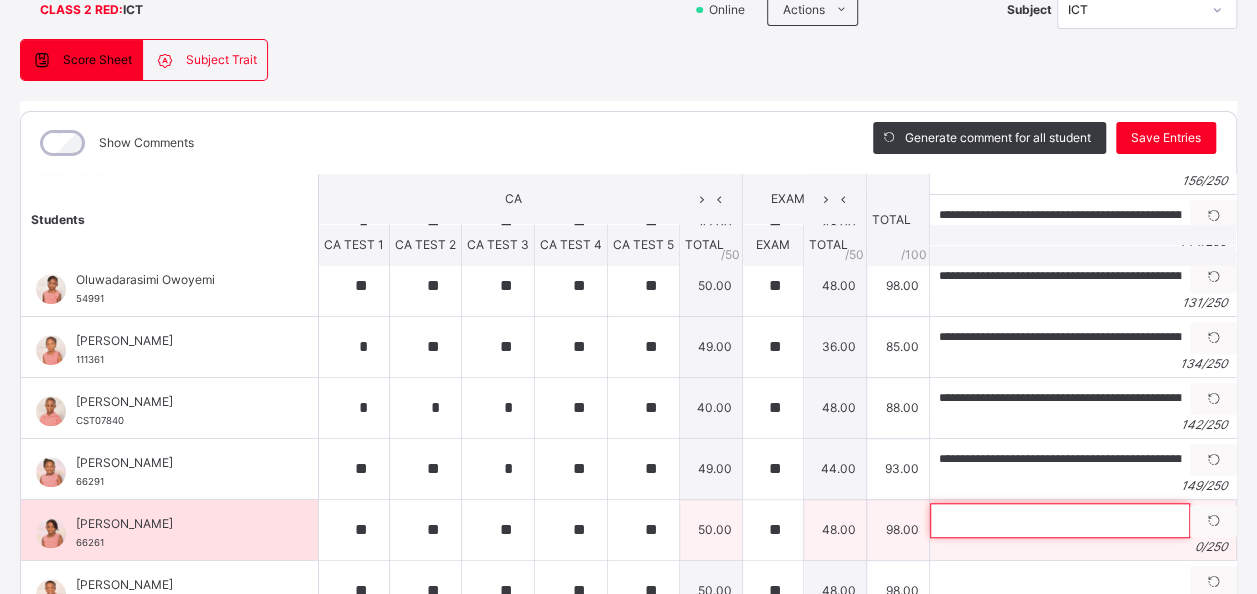 click at bounding box center (1060, 520) 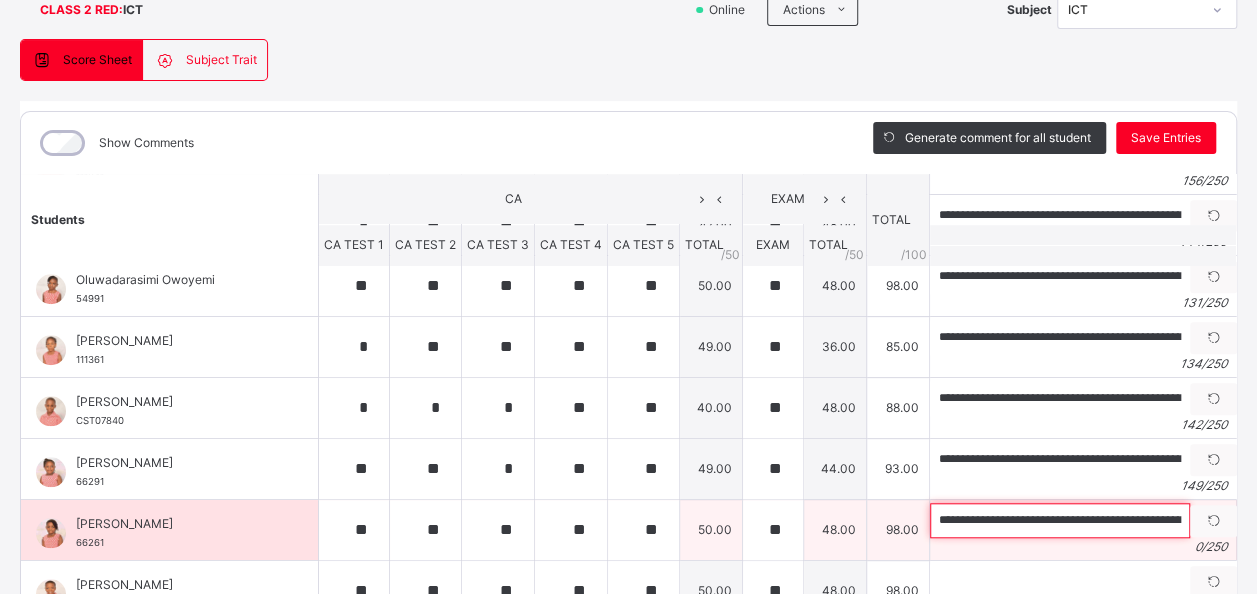 scroll, scrollTop: 0, scrollLeft: 587, axis: horizontal 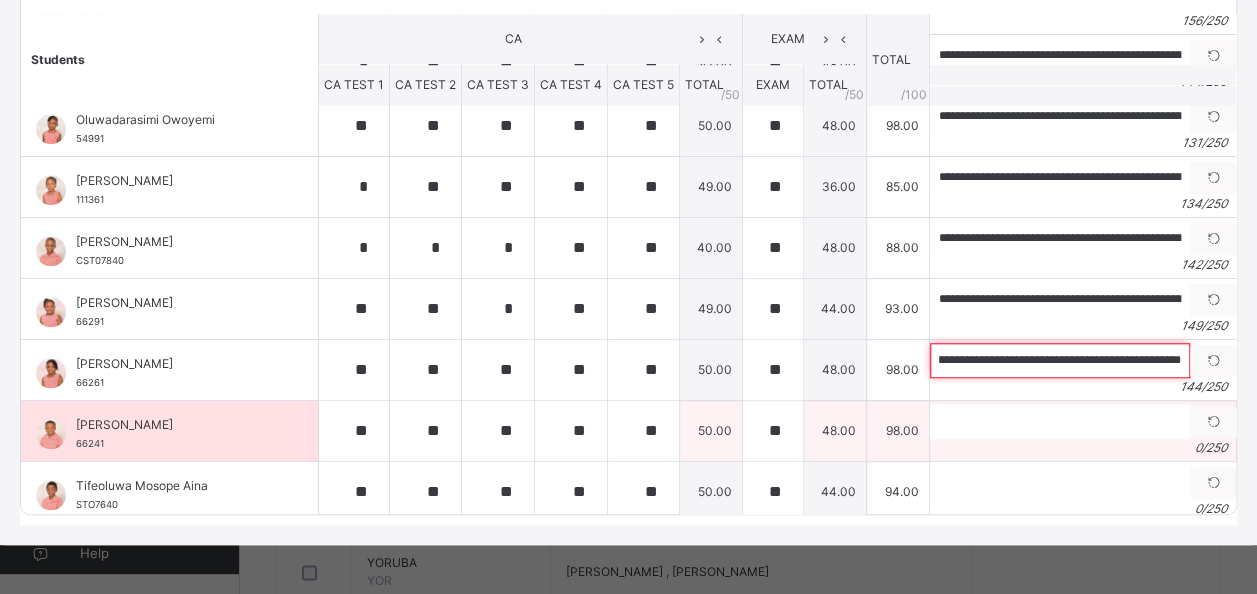 type on "**********" 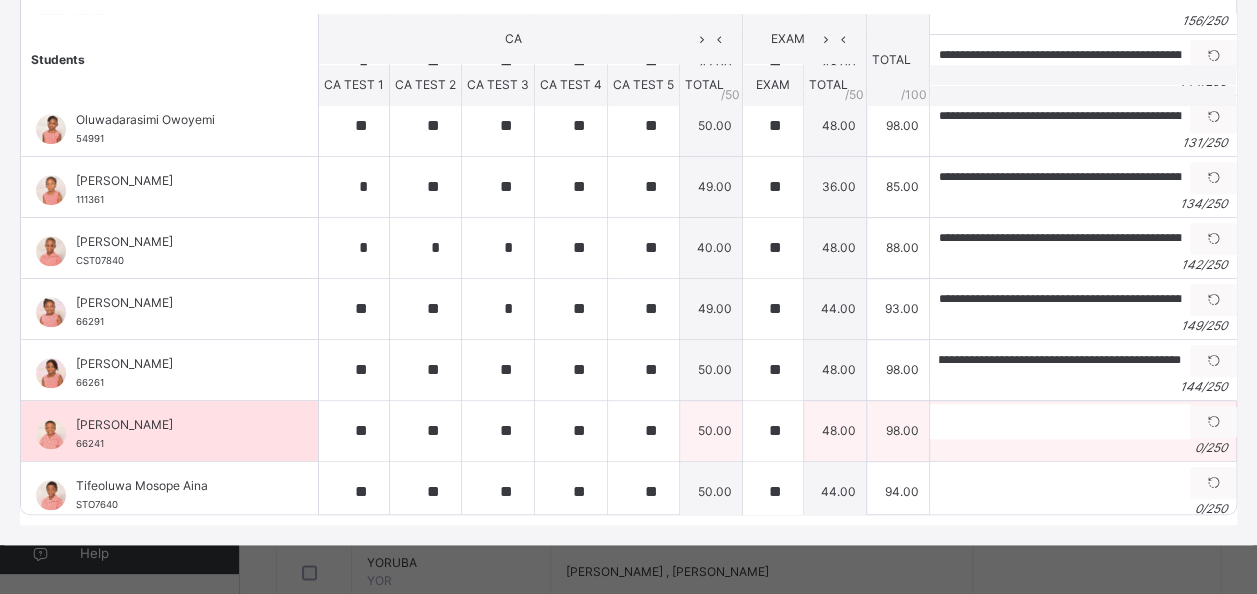 click on "[PERSON_NAME]" at bounding box center [174, 425] 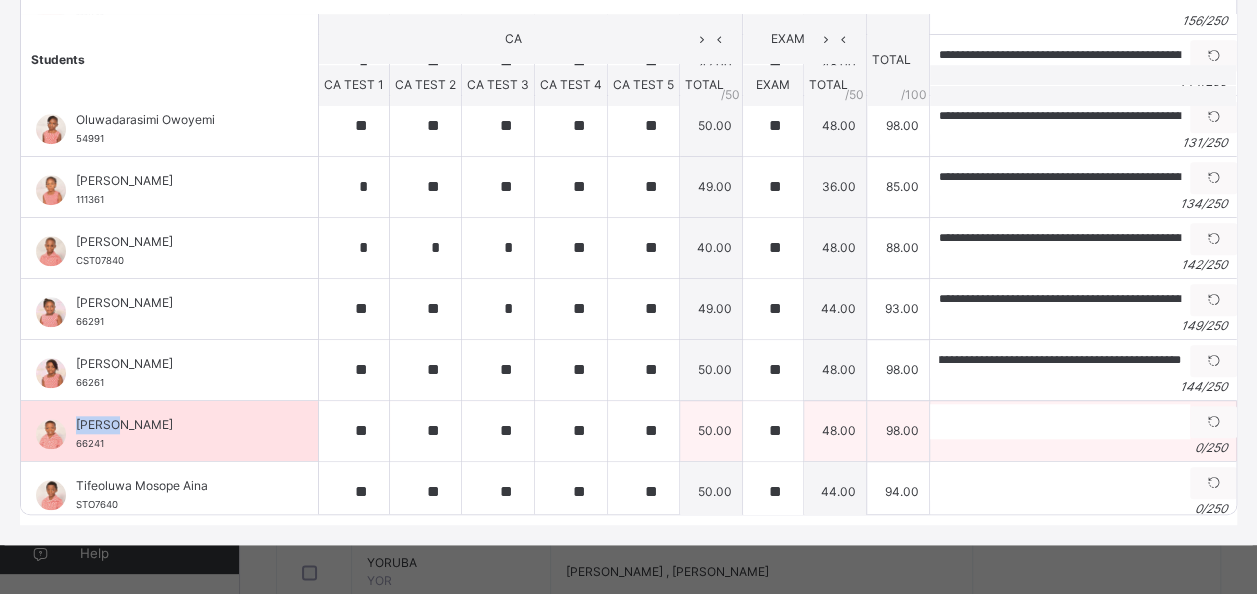 scroll, scrollTop: 0, scrollLeft: 0, axis: both 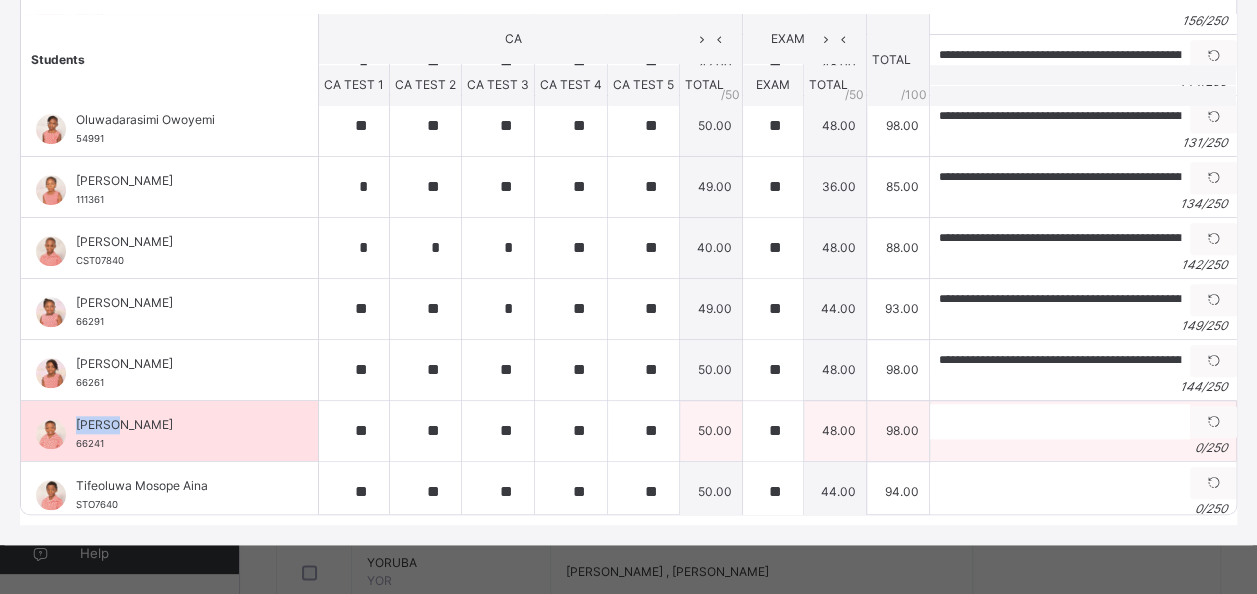 click on "[PERSON_NAME]" at bounding box center [174, 425] 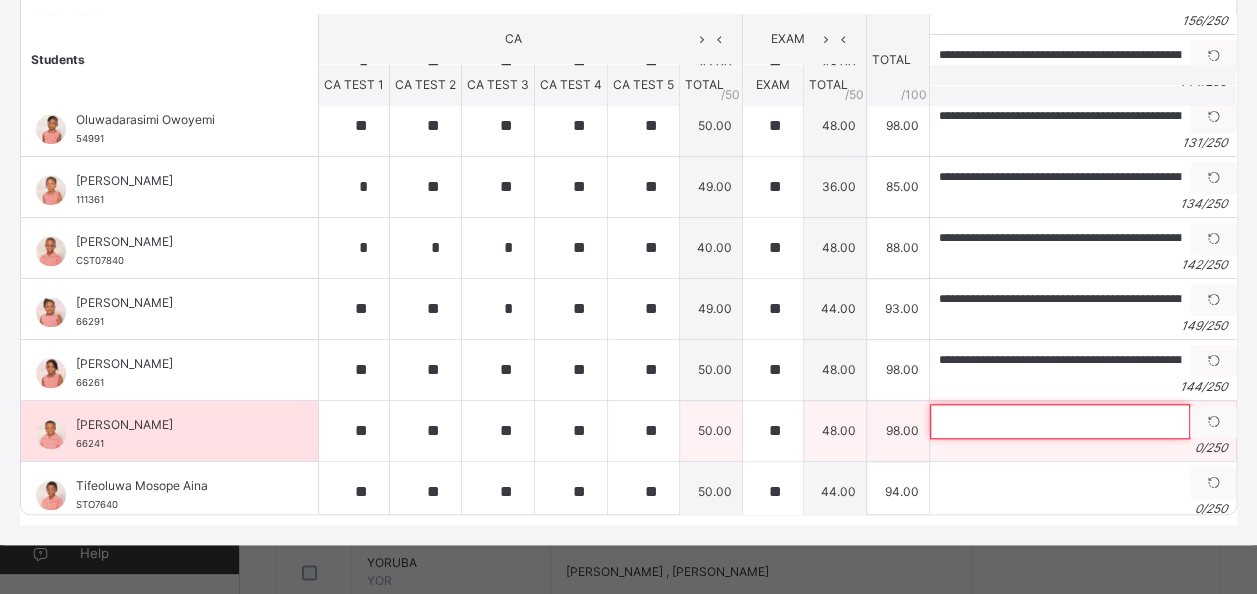 click at bounding box center (1060, 421) 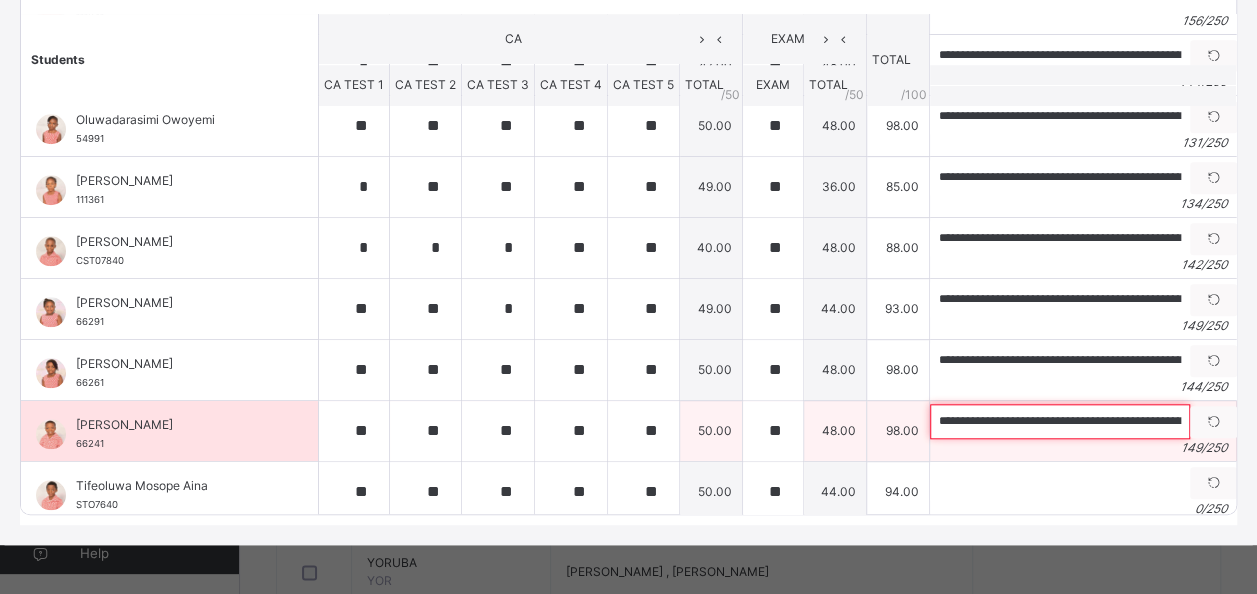 scroll, scrollTop: 0, scrollLeft: 640, axis: horizontal 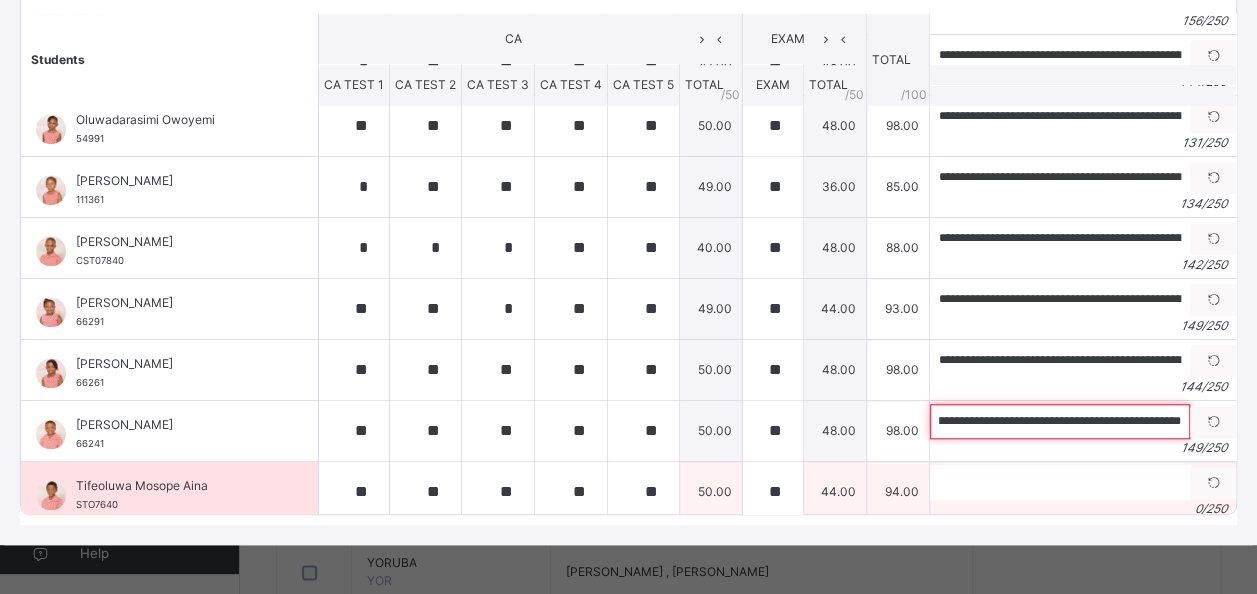 type on "**********" 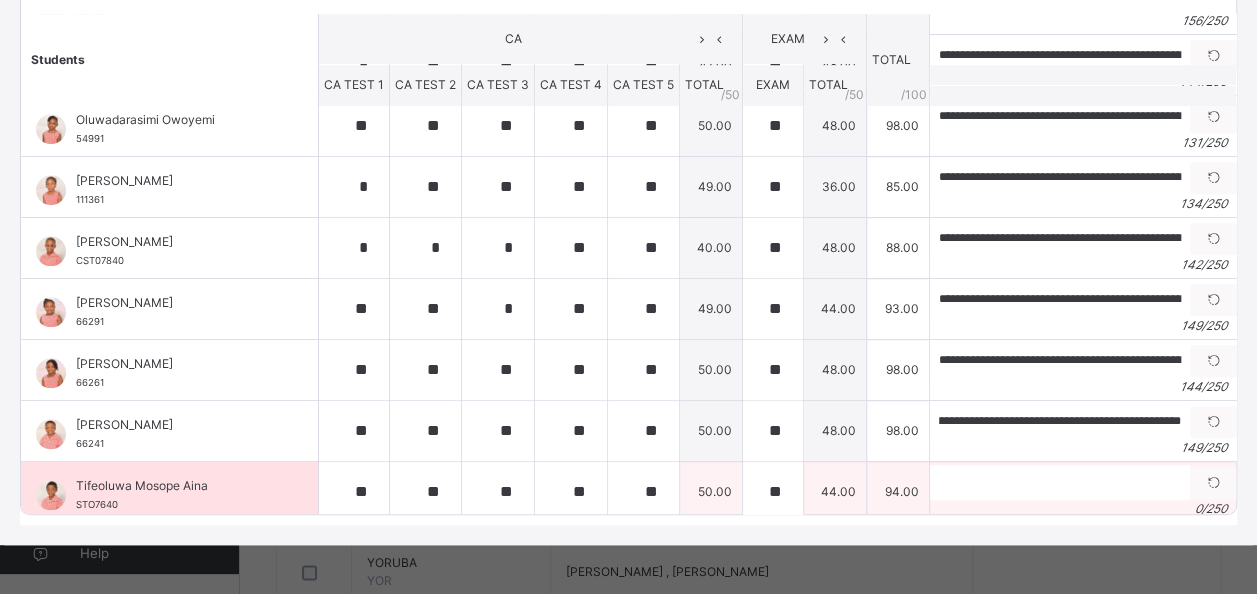click on "Tifeoluwa Mosope Aina" at bounding box center (174, 486) 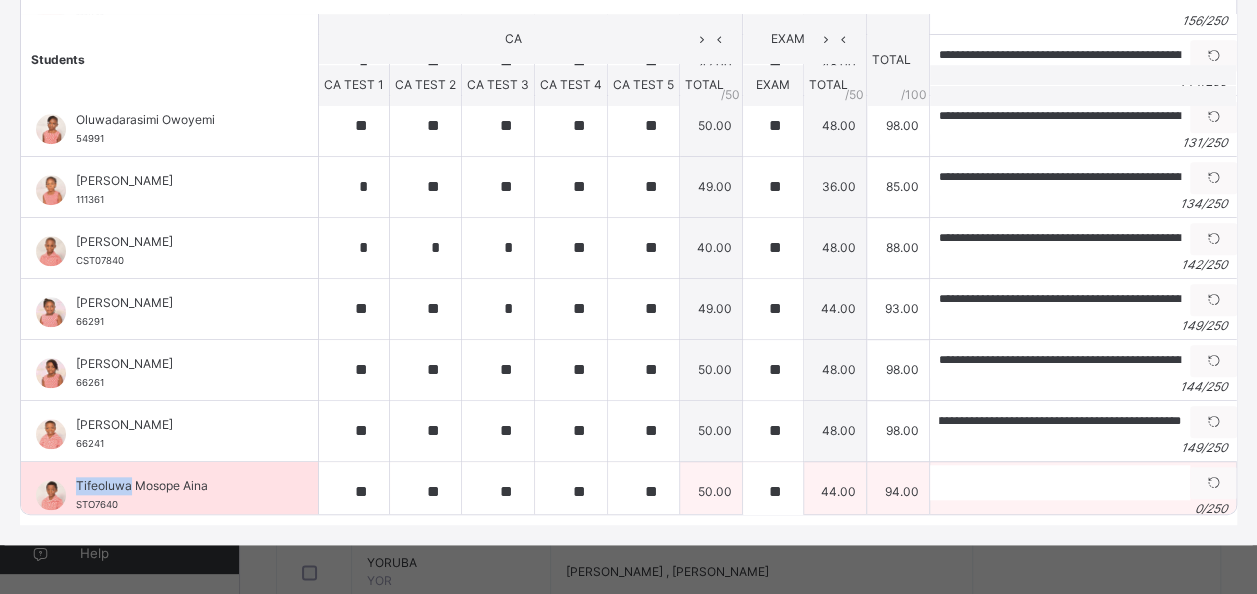 scroll, scrollTop: 0, scrollLeft: 0, axis: both 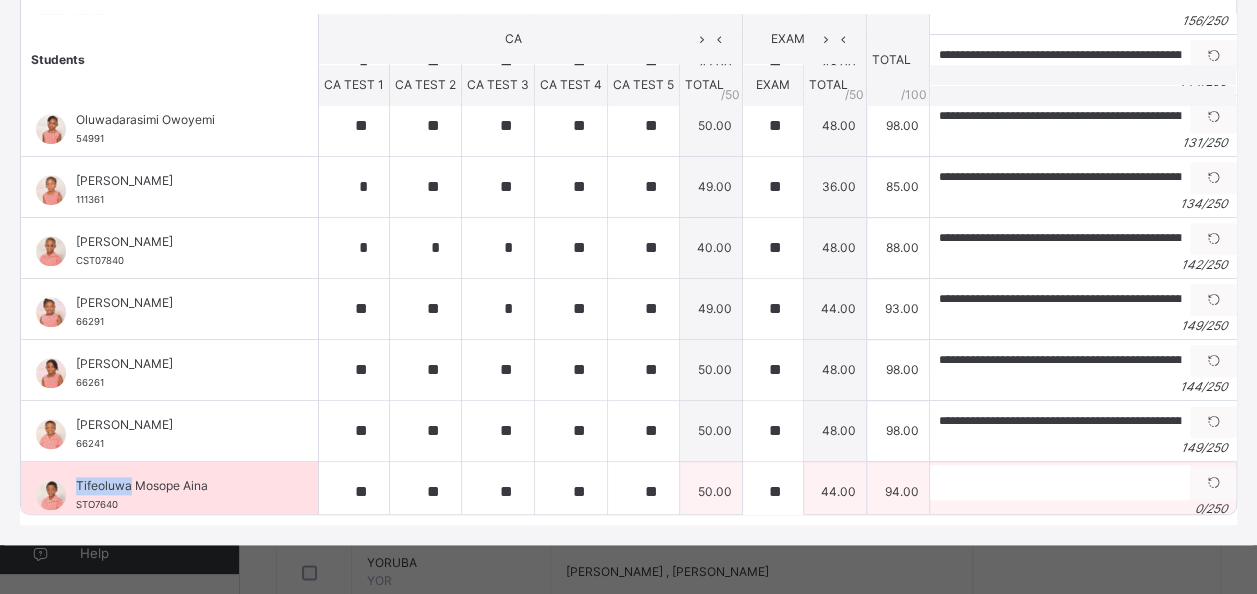 click on "Tifeoluwa Mosope Aina" at bounding box center [174, 486] 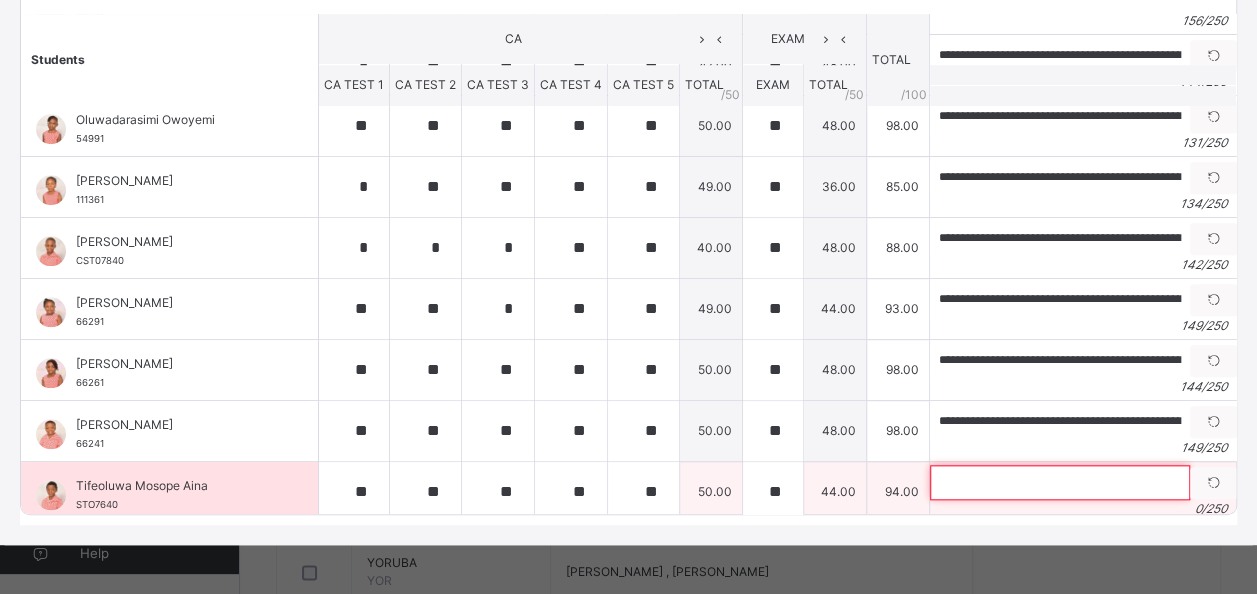 click at bounding box center (1060, 482) 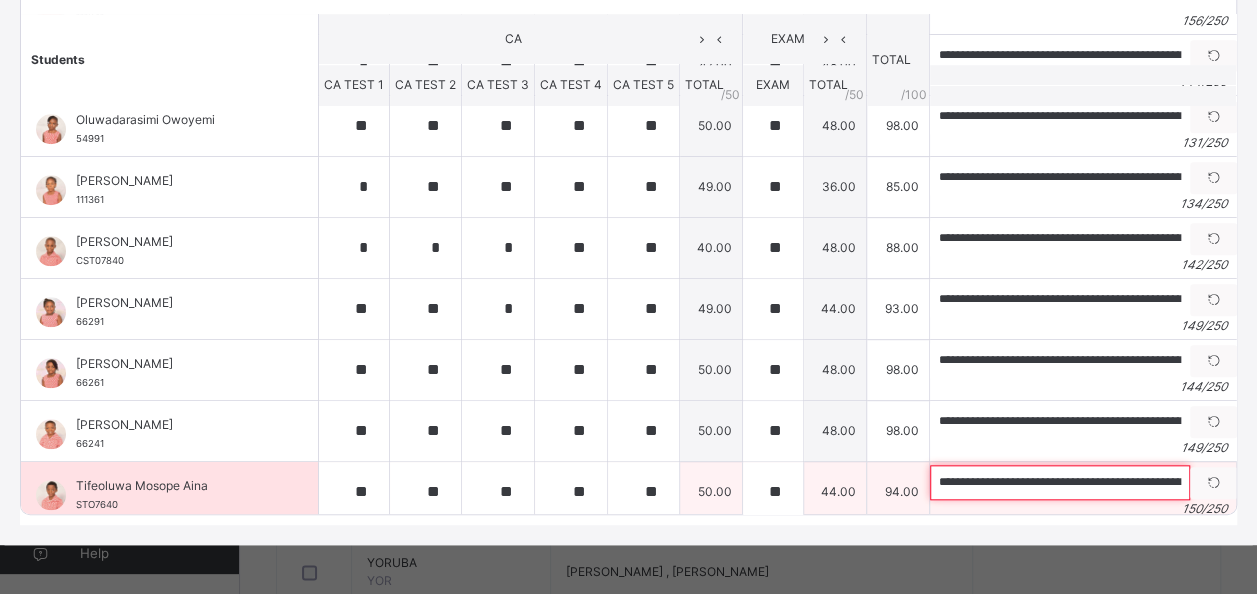 scroll, scrollTop: 0, scrollLeft: 586, axis: horizontal 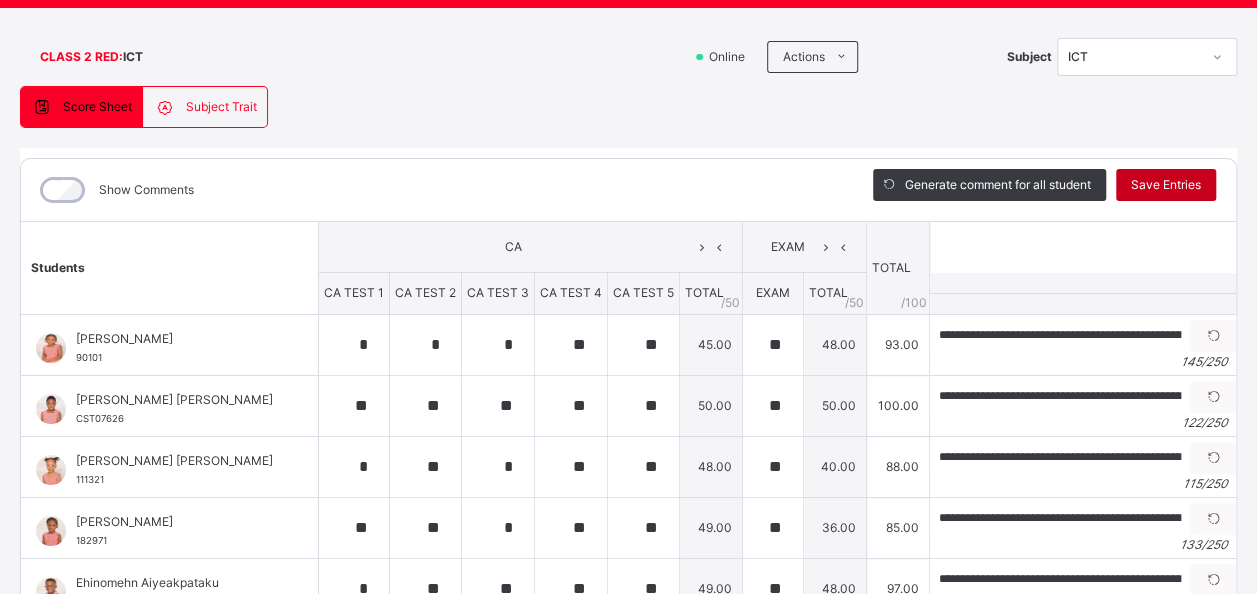 type on "**********" 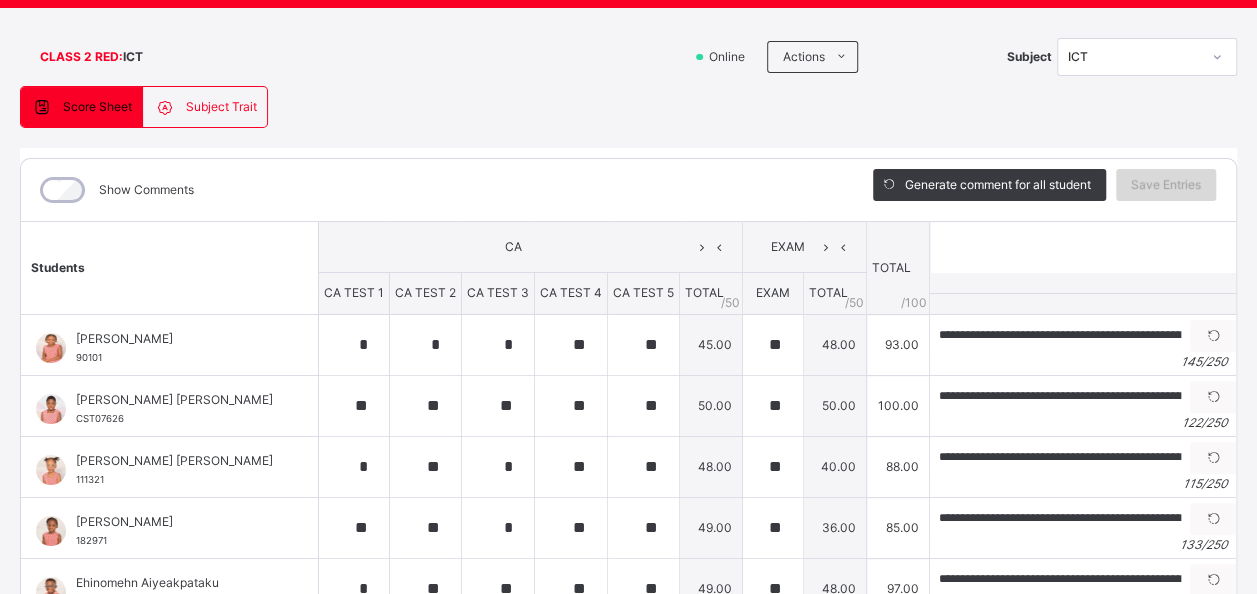 scroll, scrollTop: 0, scrollLeft: 0, axis: both 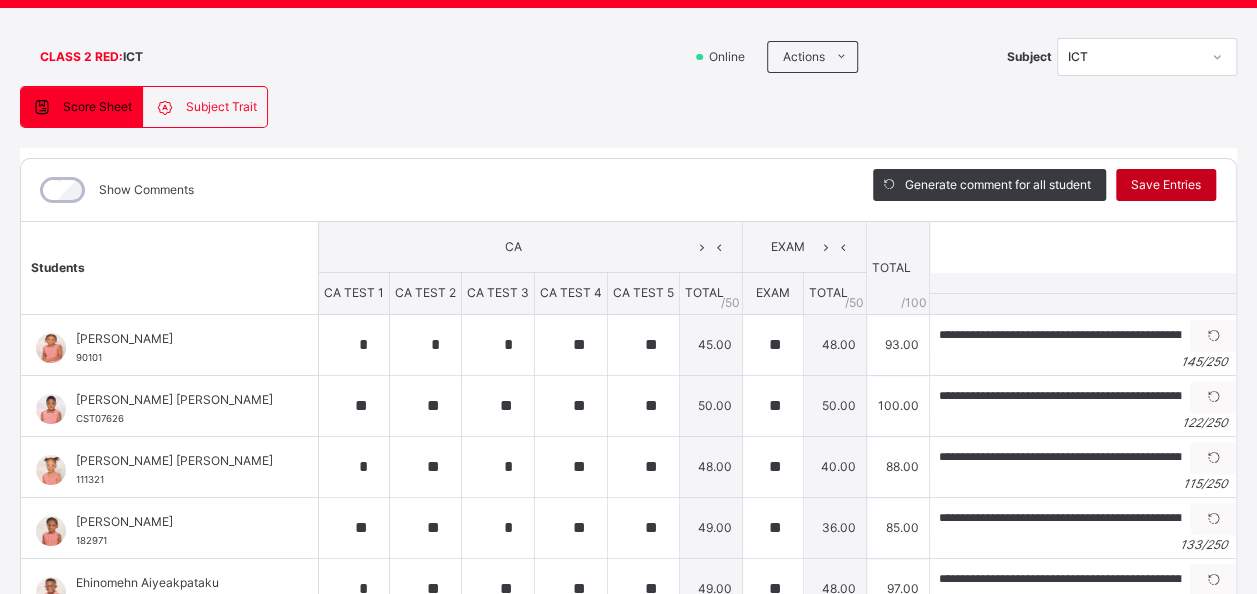 click on "Save Entries" at bounding box center [1166, 185] 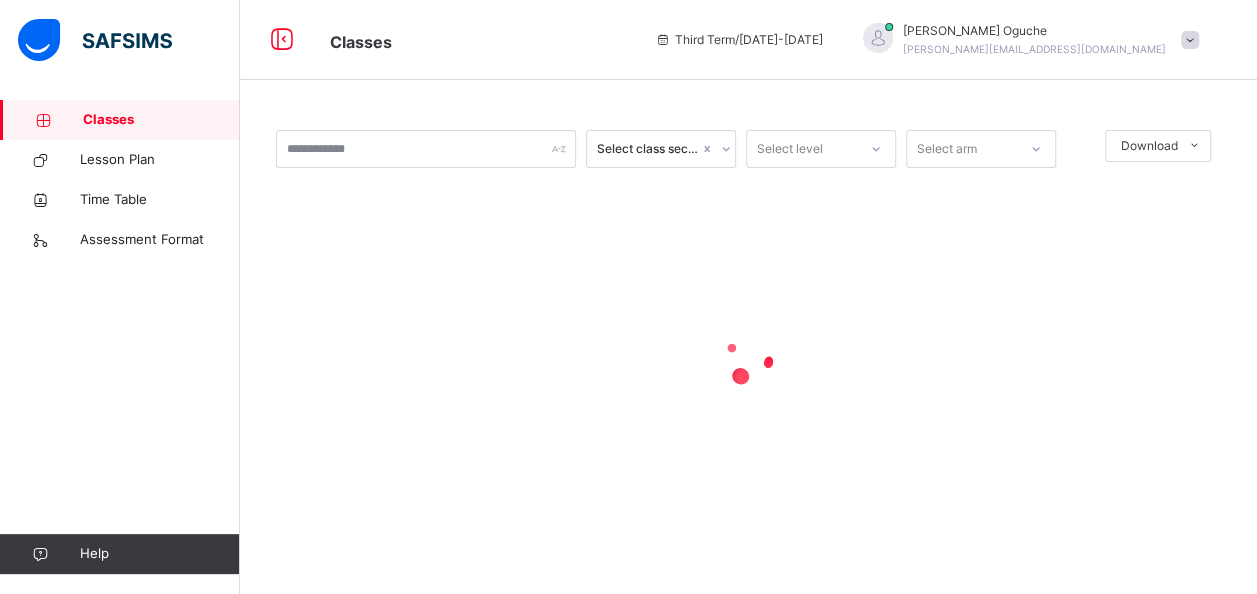 scroll, scrollTop: 0, scrollLeft: 0, axis: both 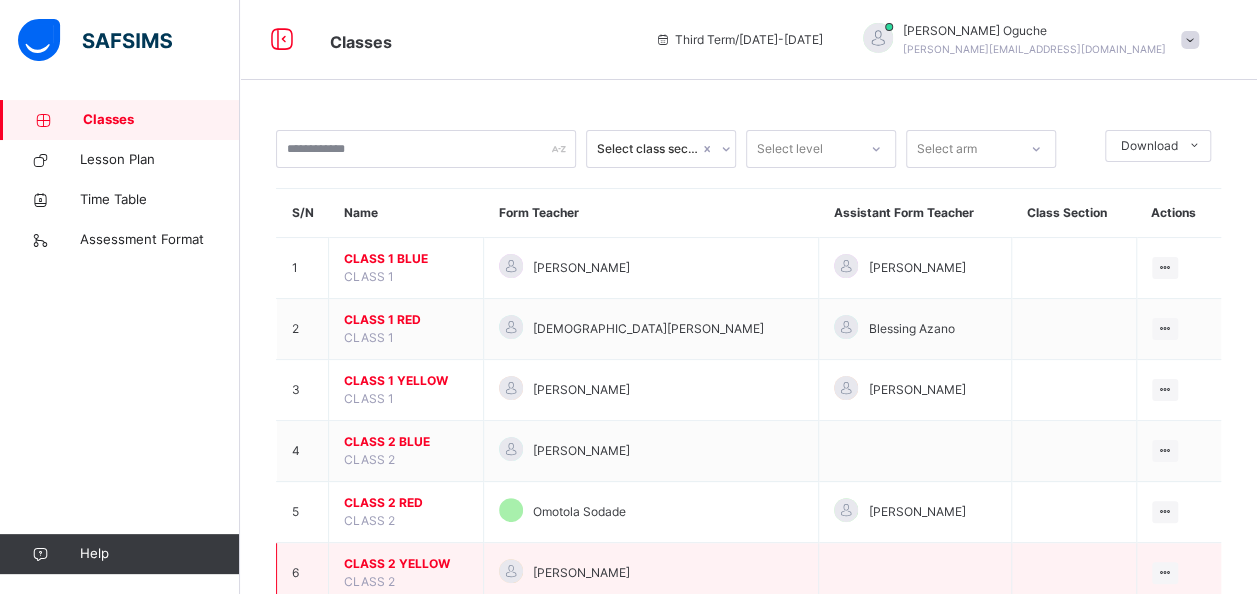 click on "CLASS 2   YELLOW" at bounding box center (406, 564) 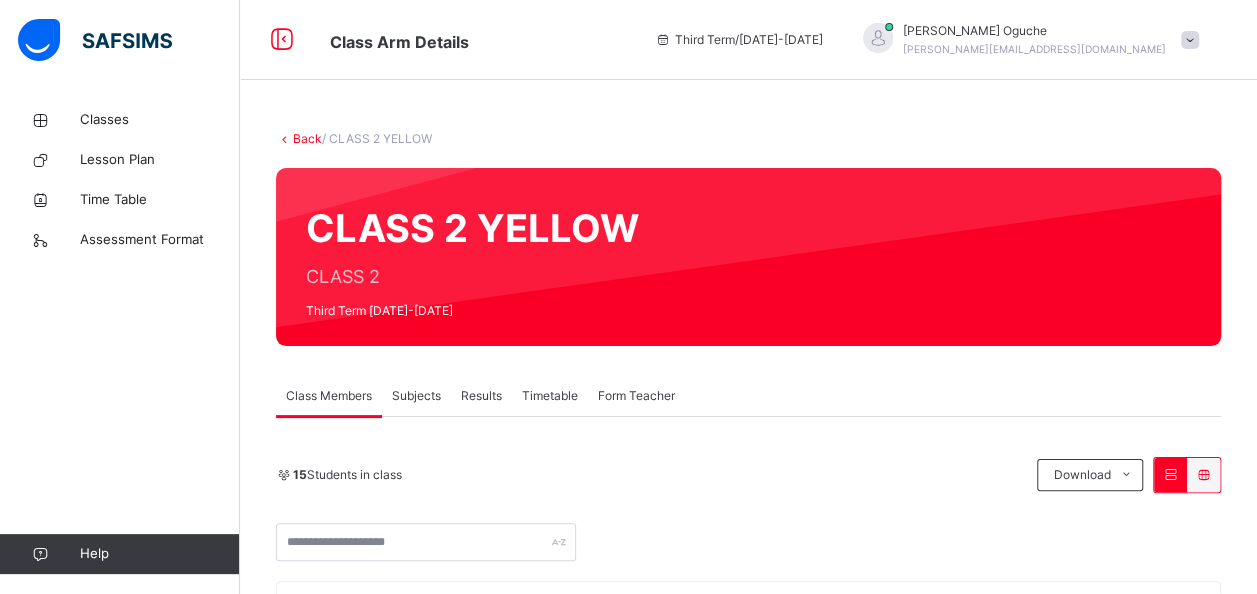 click on "Subjects" at bounding box center [416, 396] 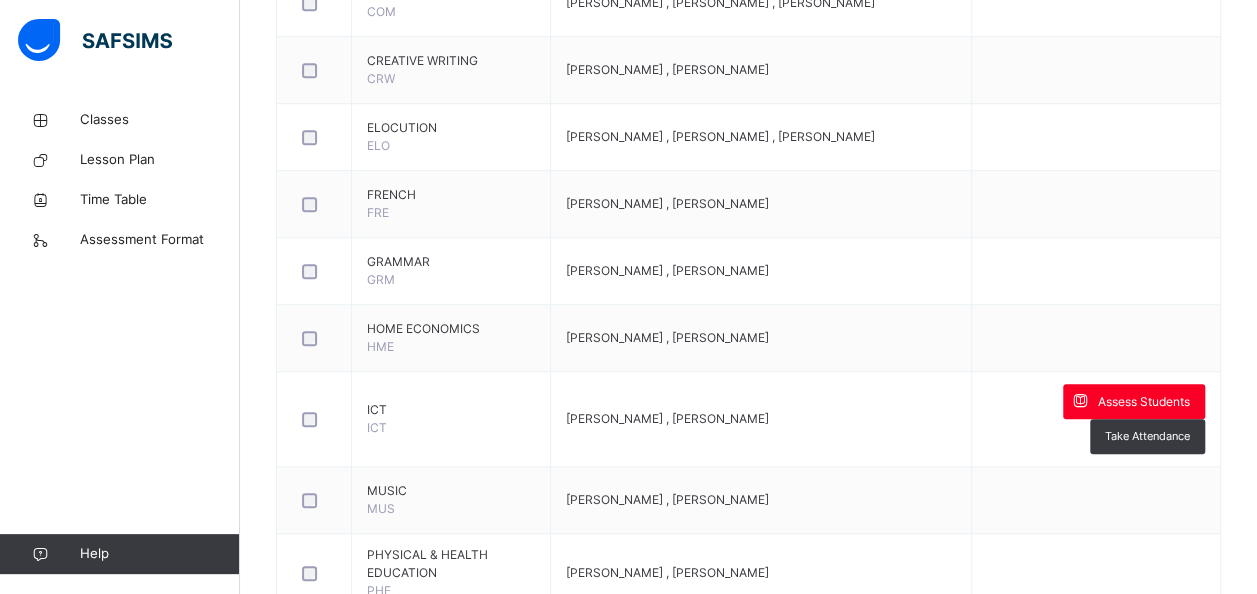 scroll, scrollTop: 840, scrollLeft: 0, axis: vertical 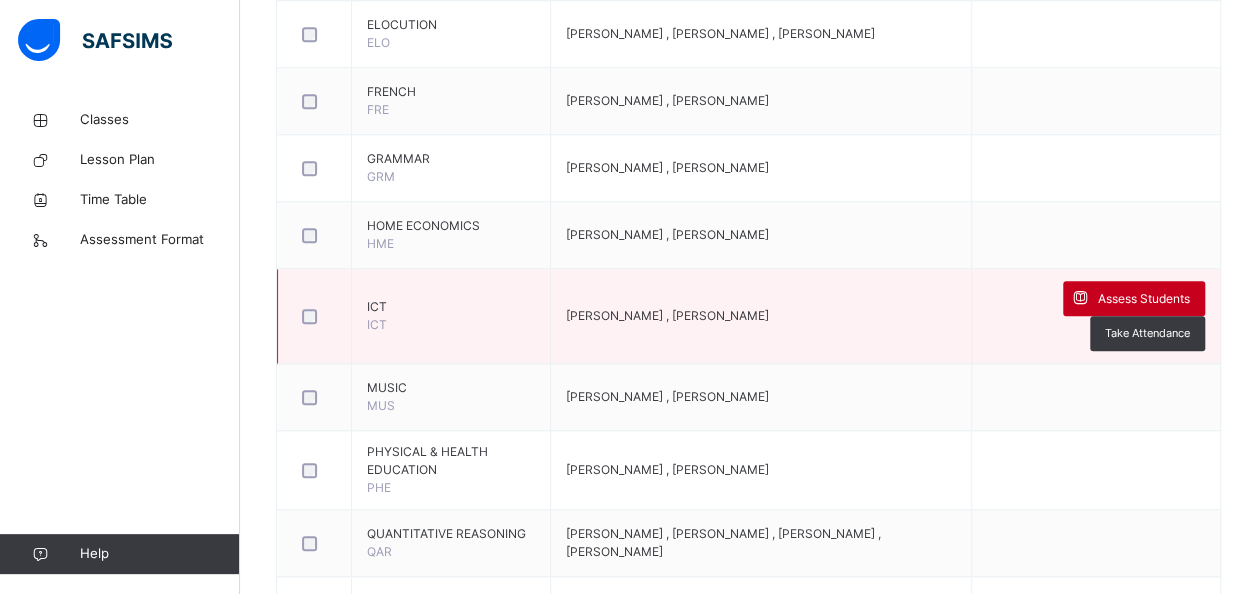 click on "Assess Students" at bounding box center (1144, 299) 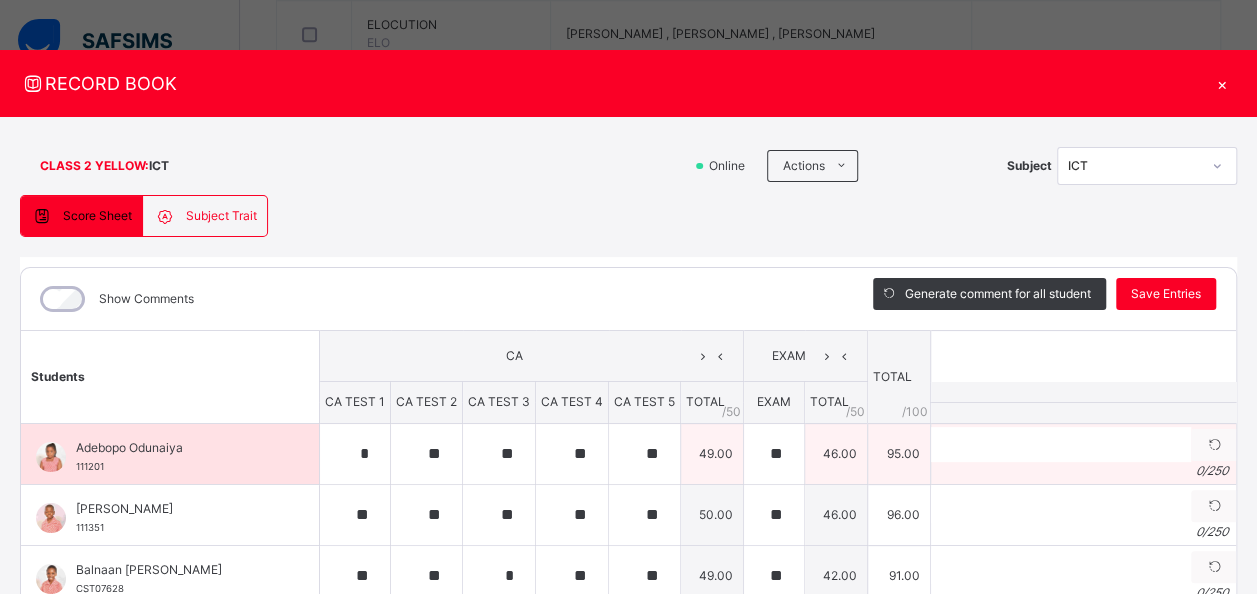 click on "Adebopo  Odunaiya" at bounding box center (175, 448) 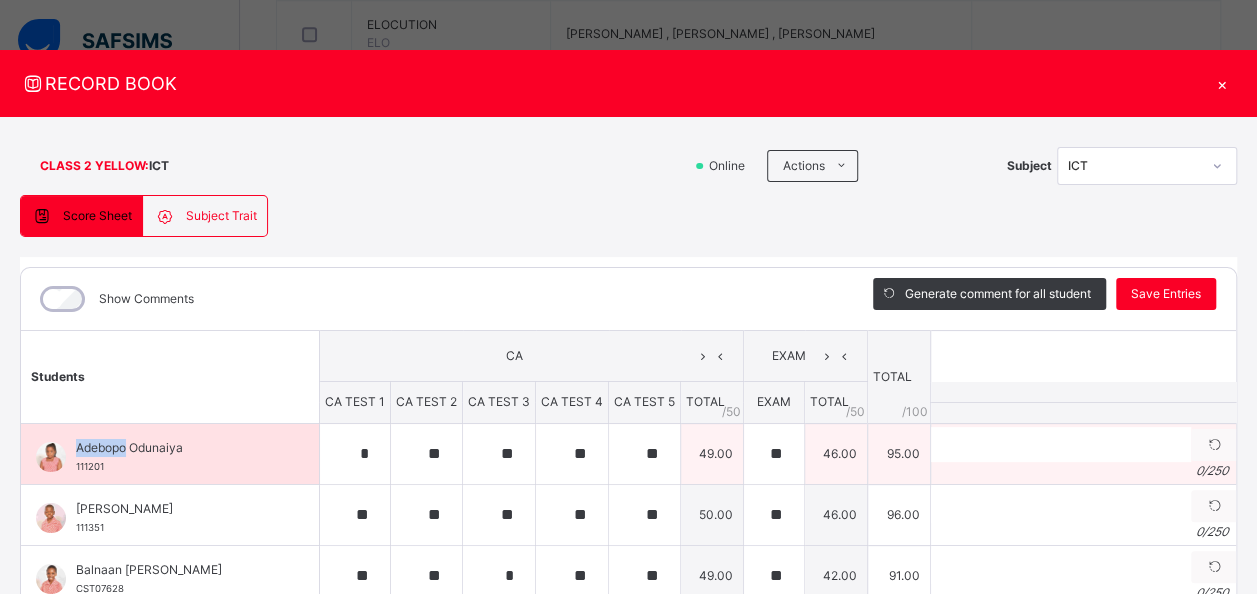 click on "Adebopo  Odunaiya" at bounding box center (175, 448) 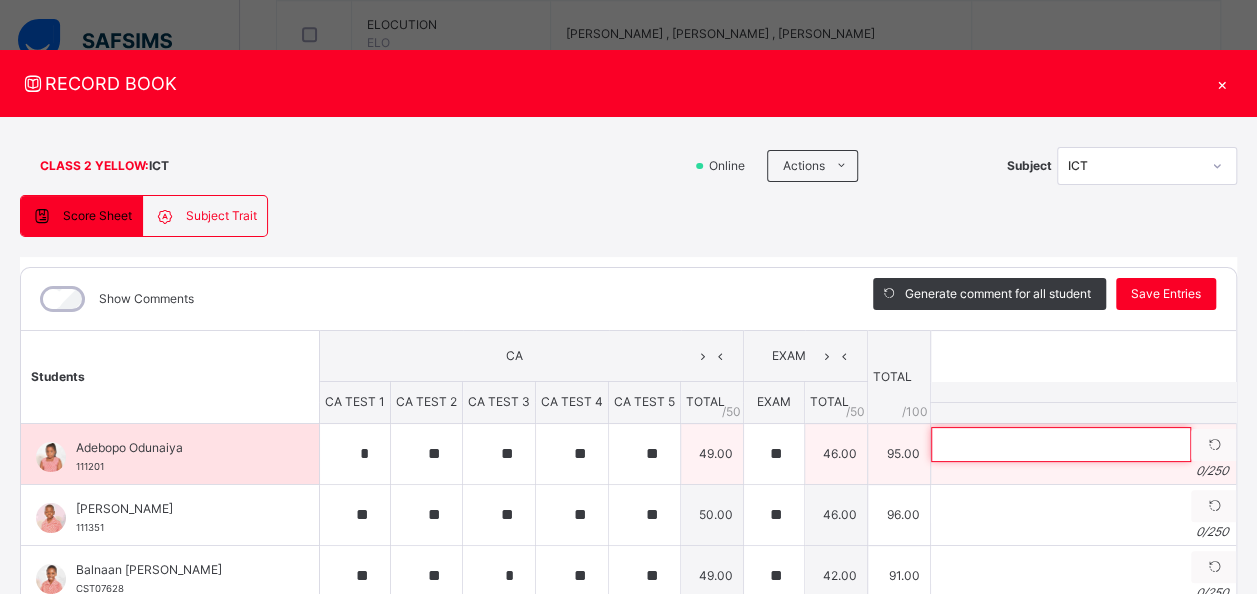 click at bounding box center (1061, 444) 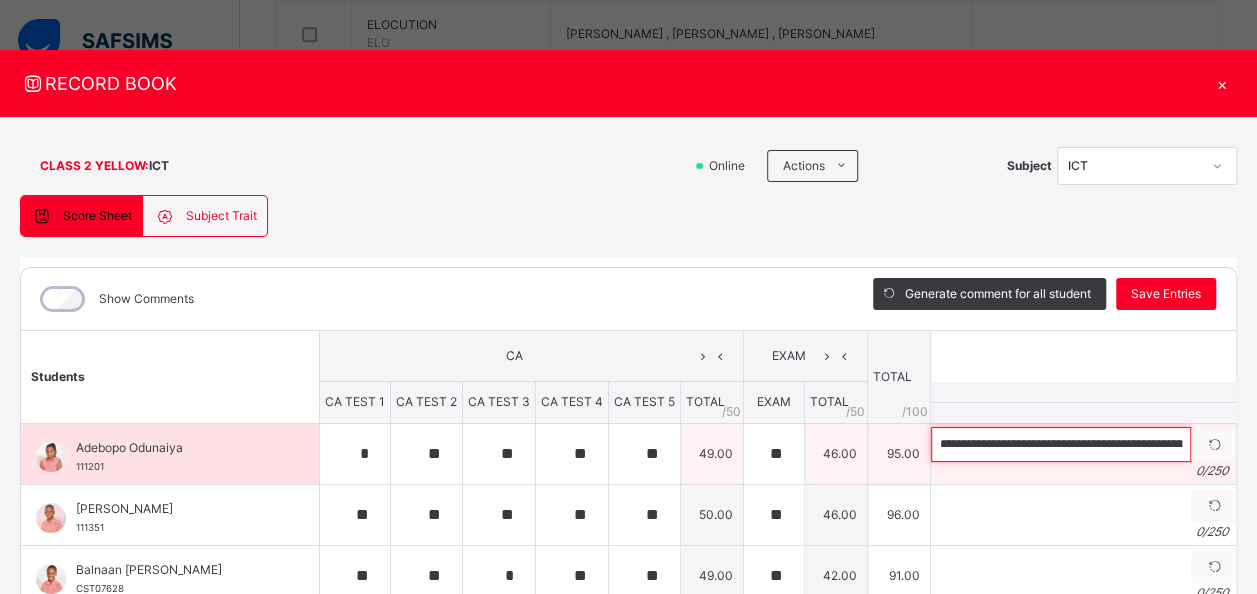 scroll, scrollTop: 0, scrollLeft: 506, axis: horizontal 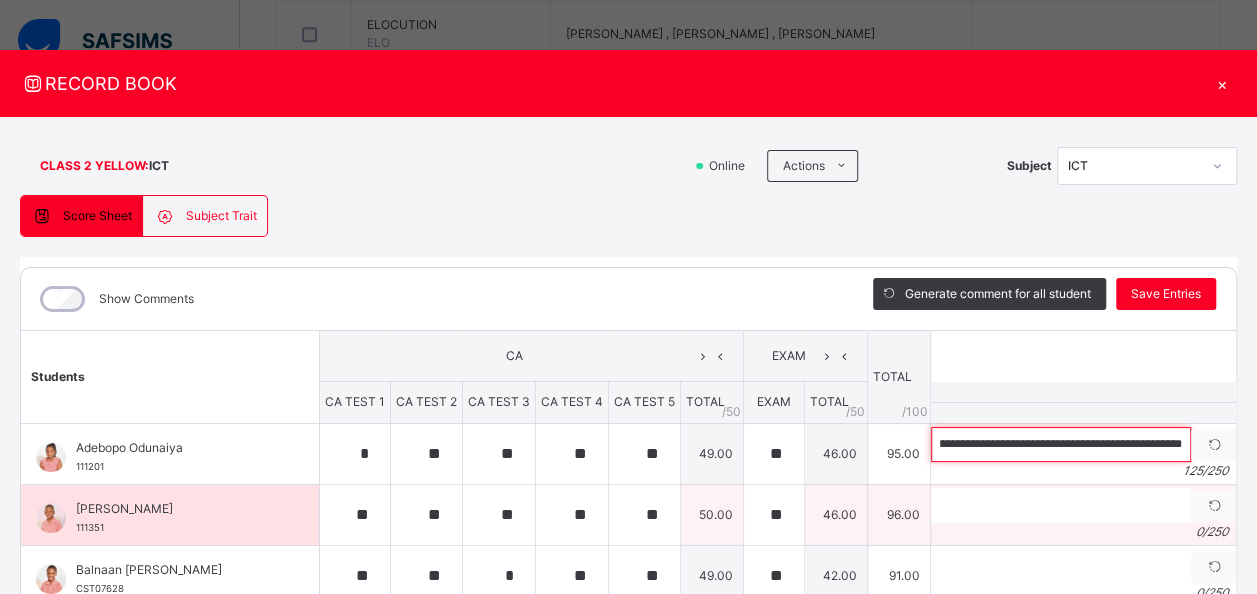 type on "**********" 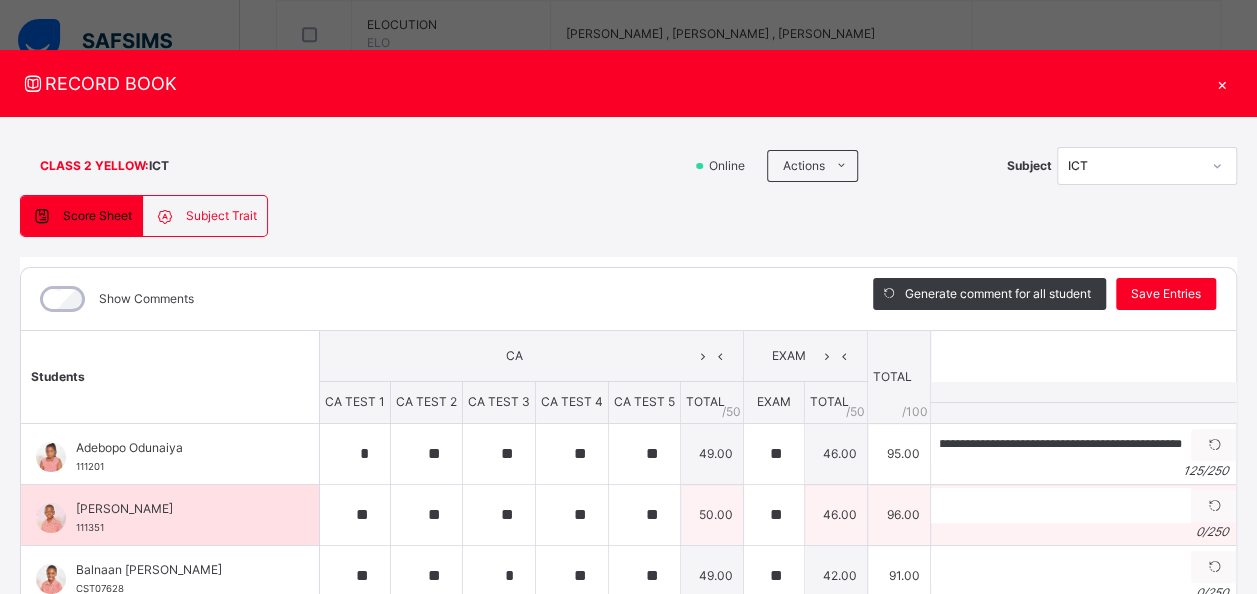 click on "[PERSON_NAME]" at bounding box center [175, 509] 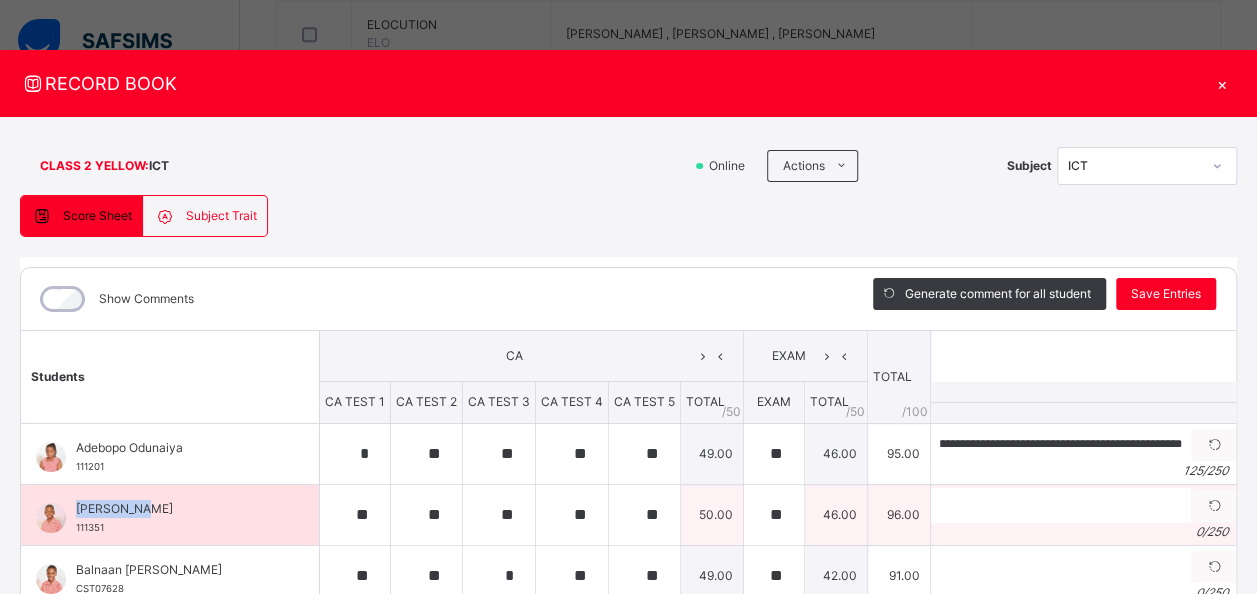 scroll, scrollTop: 0, scrollLeft: 0, axis: both 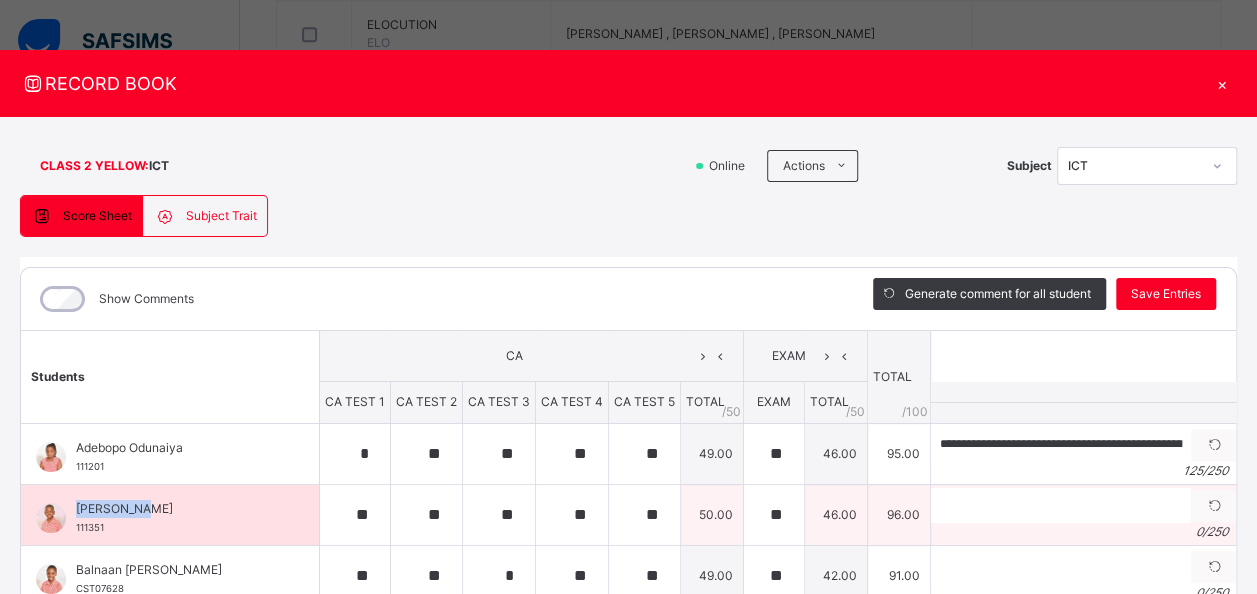 click on "[PERSON_NAME]" at bounding box center [175, 509] 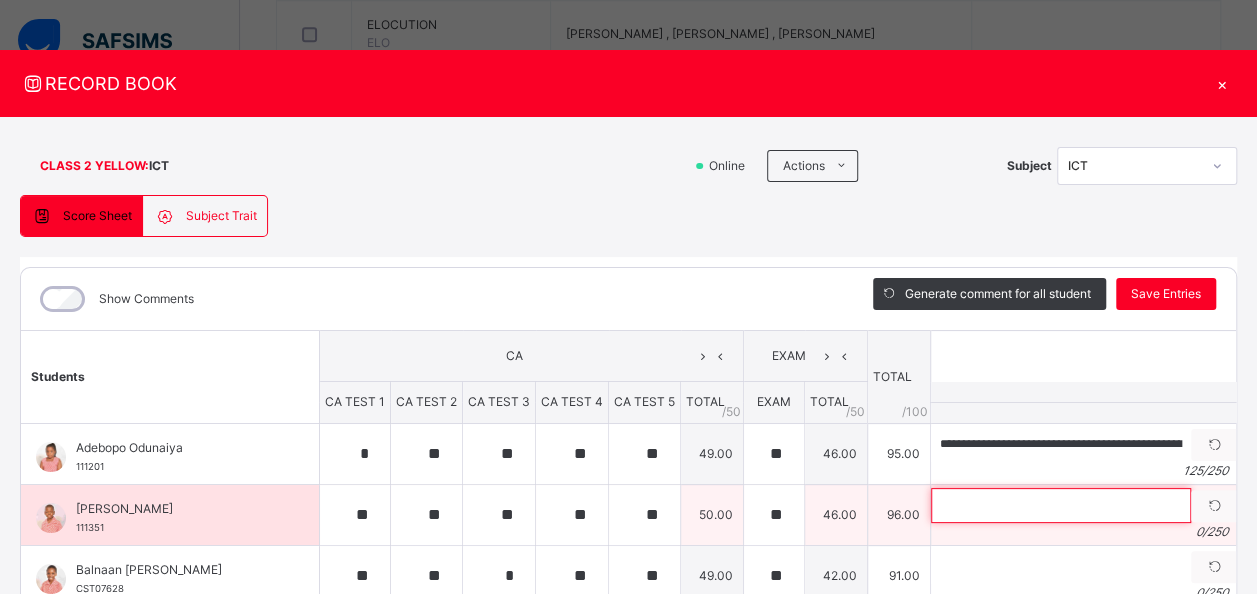 click at bounding box center (1061, 505) 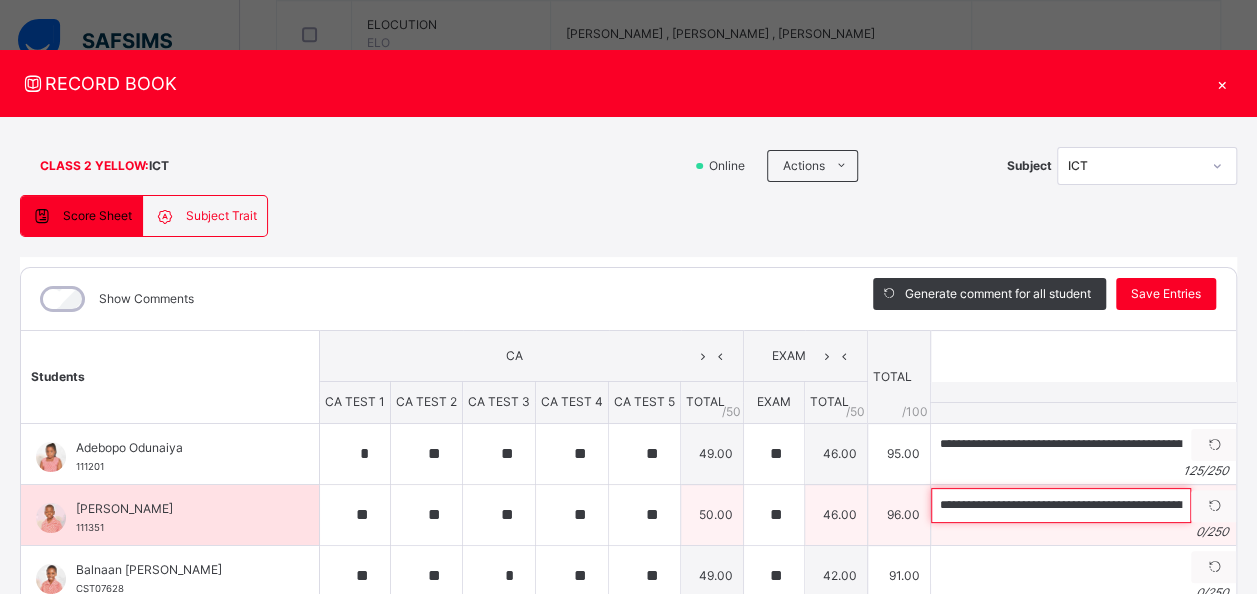scroll, scrollTop: 0, scrollLeft: 593, axis: horizontal 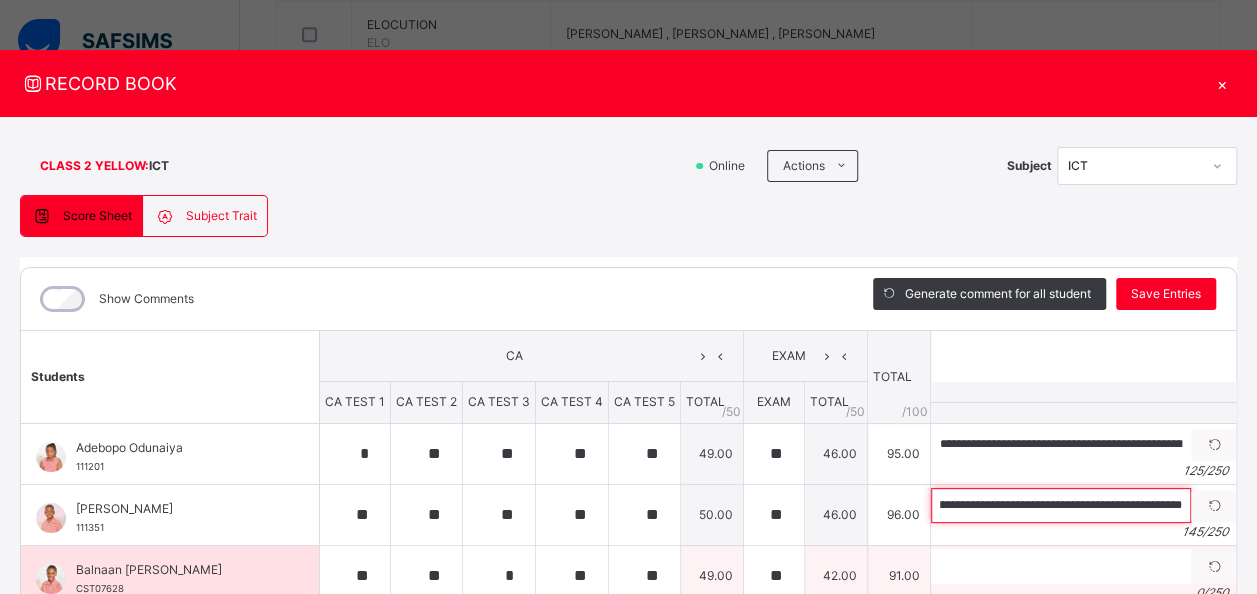 type on "**********" 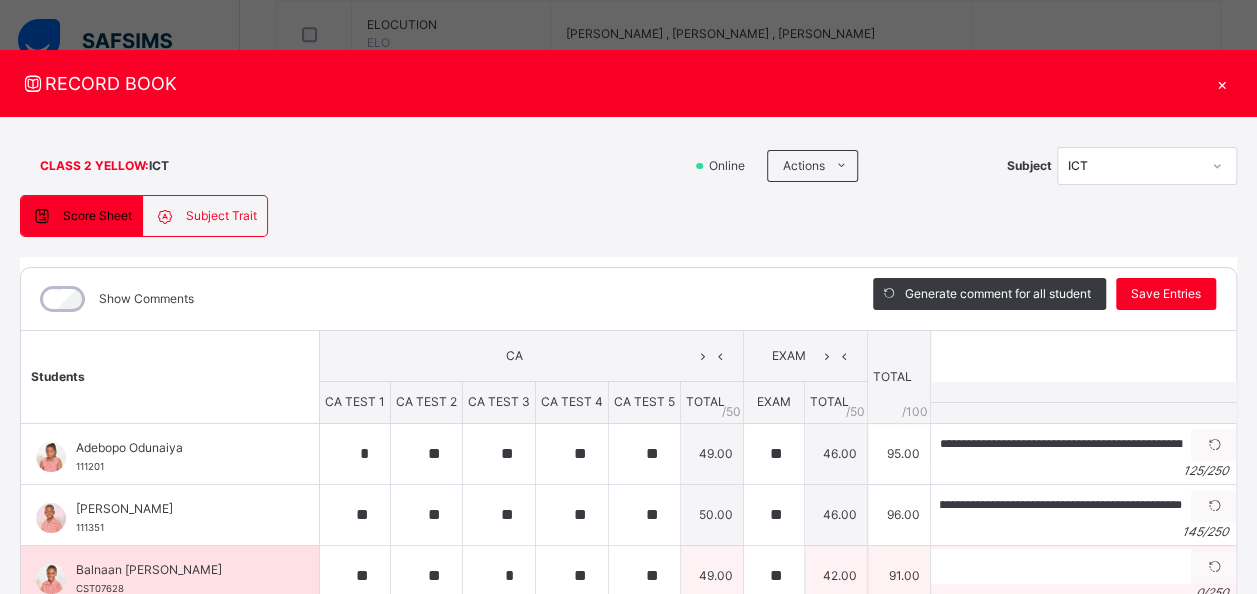 click on "Balnaan [PERSON_NAME]" at bounding box center [175, 570] 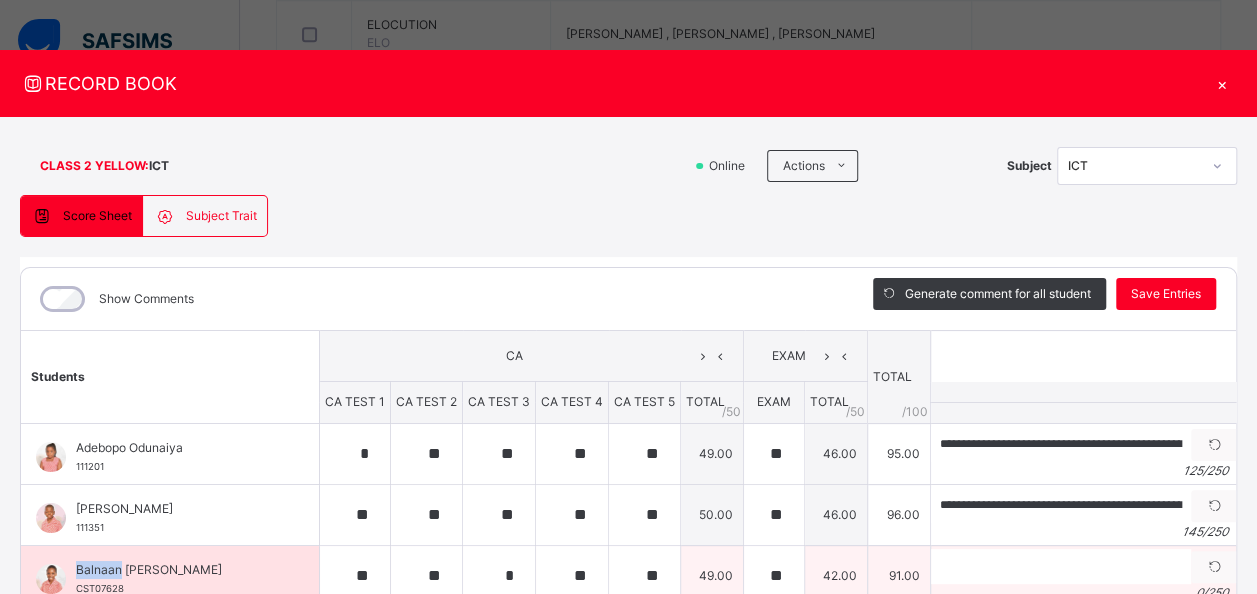 click on "Balnaan [PERSON_NAME]" at bounding box center [175, 570] 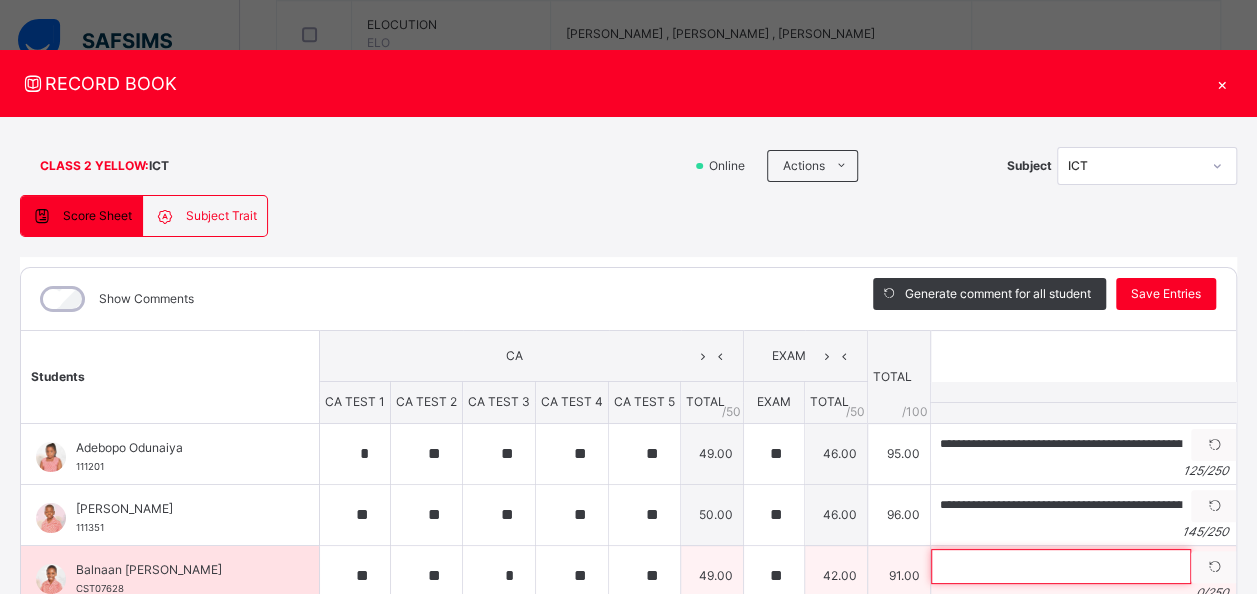 click at bounding box center (1061, 566) 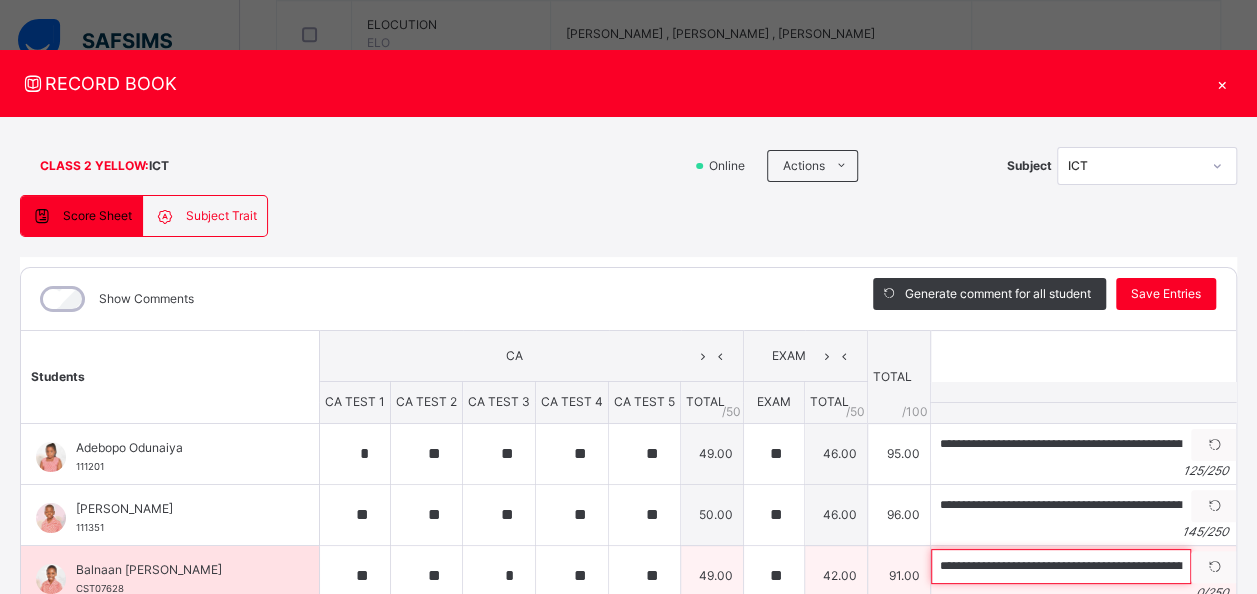 scroll, scrollTop: 0, scrollLeft: 582, axis: horizontal 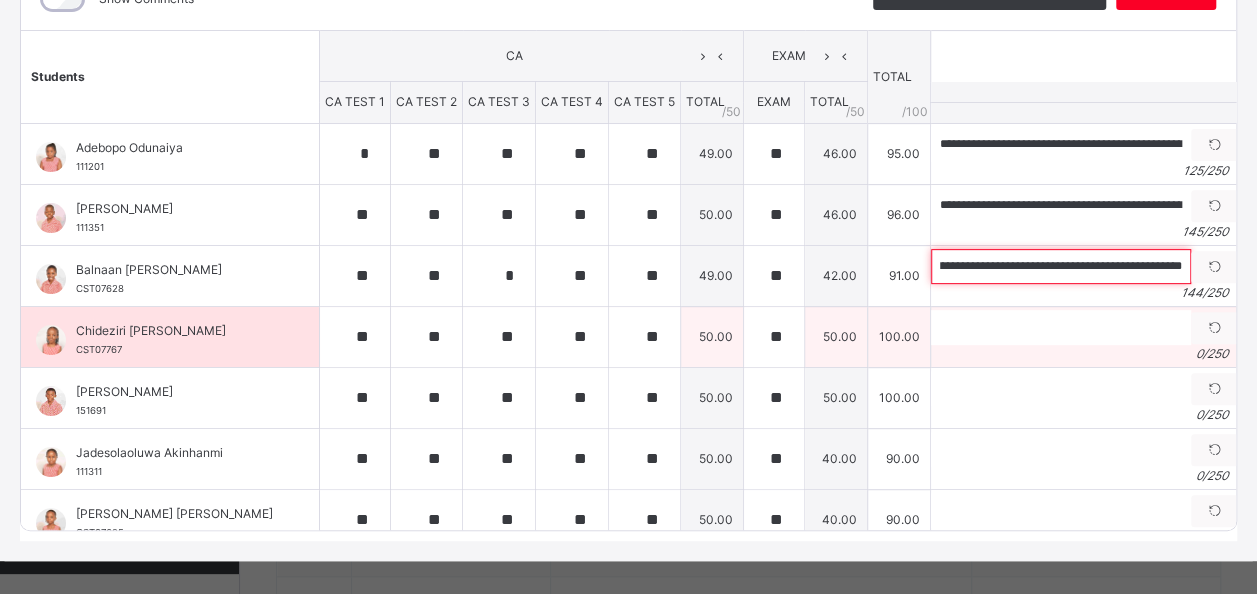 type on "**********" 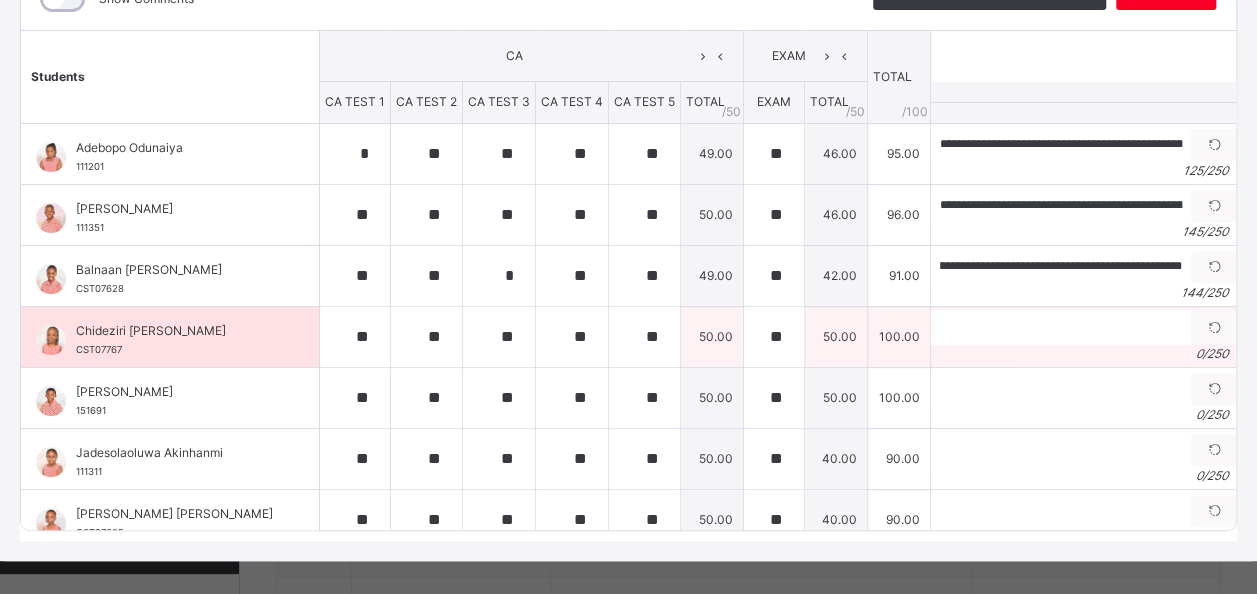 click on "Chideziri [PERSON_NAME]" at bounding box center (175, 331) 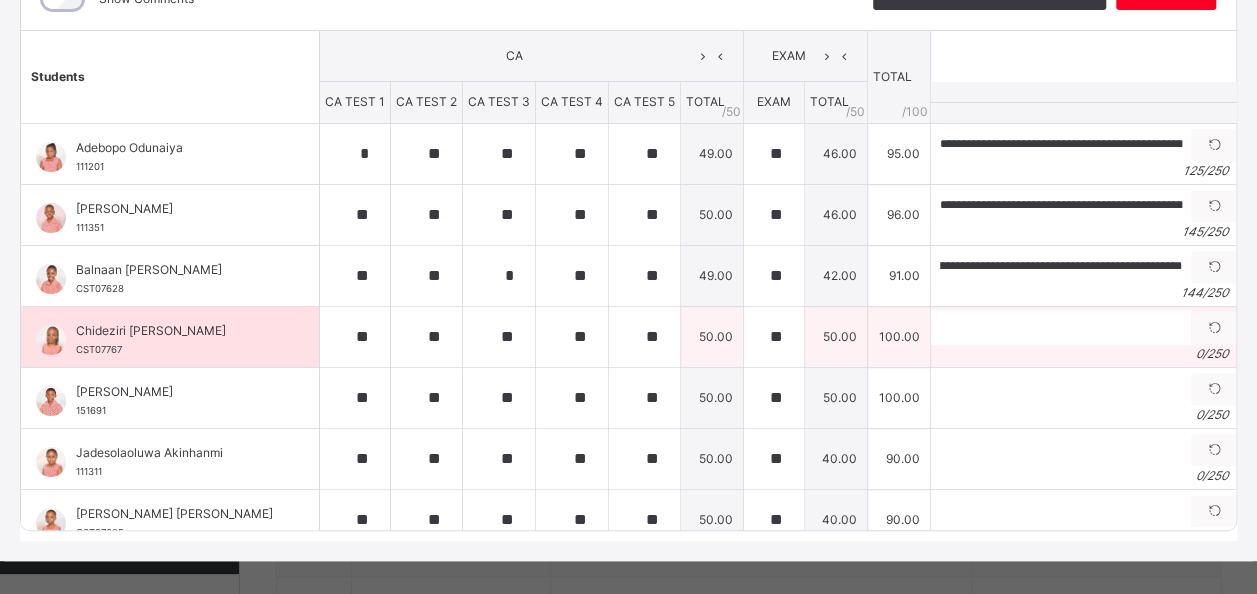 scroll, scrollTop: 0, scrollLeft: 0, axis: both 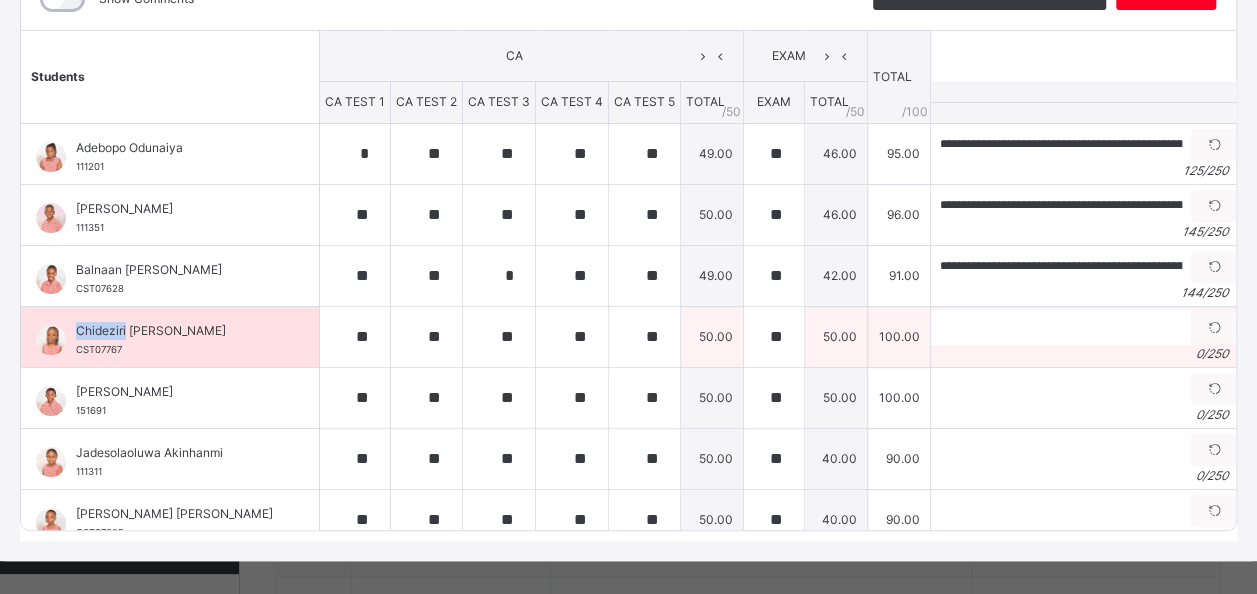 click on "Chideziri [PERSON_NAME]" at bounding box center (175, 331) 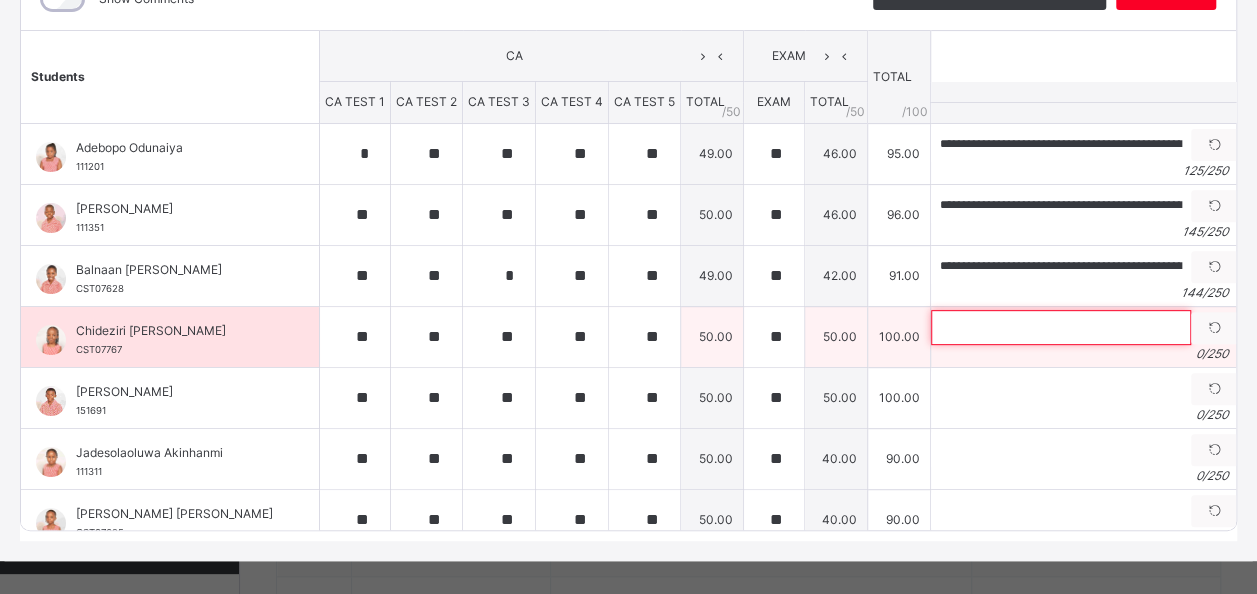 click at bounding box center [1061, 327] 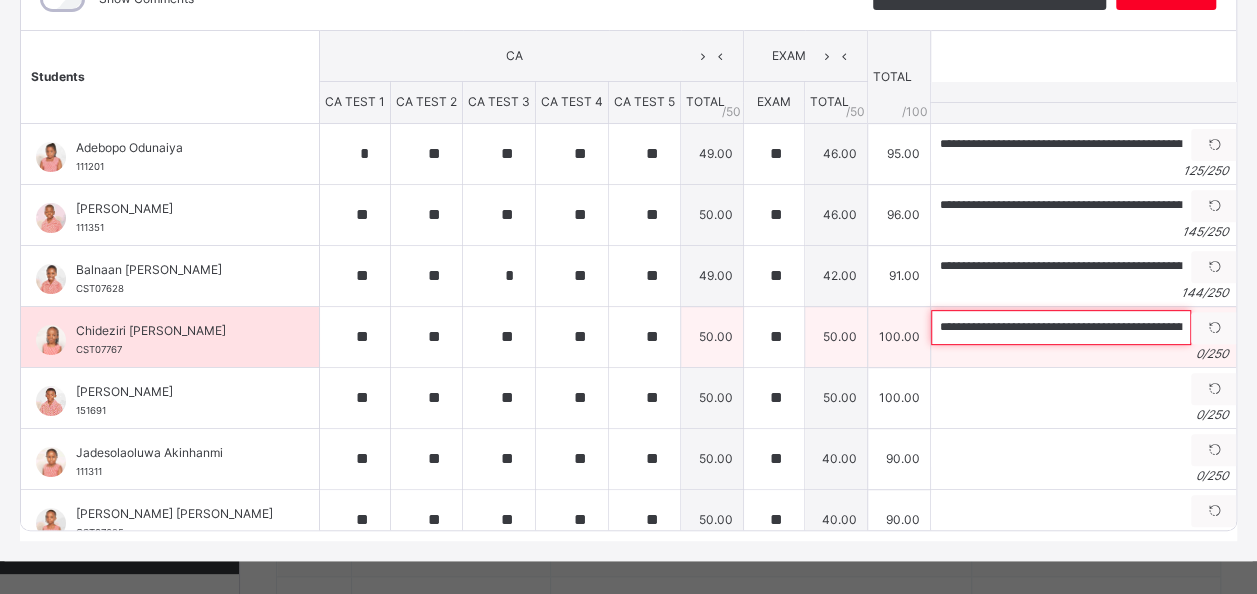 scroll, scrollTop: 0, scrollLeft: 604, axis: horizontal 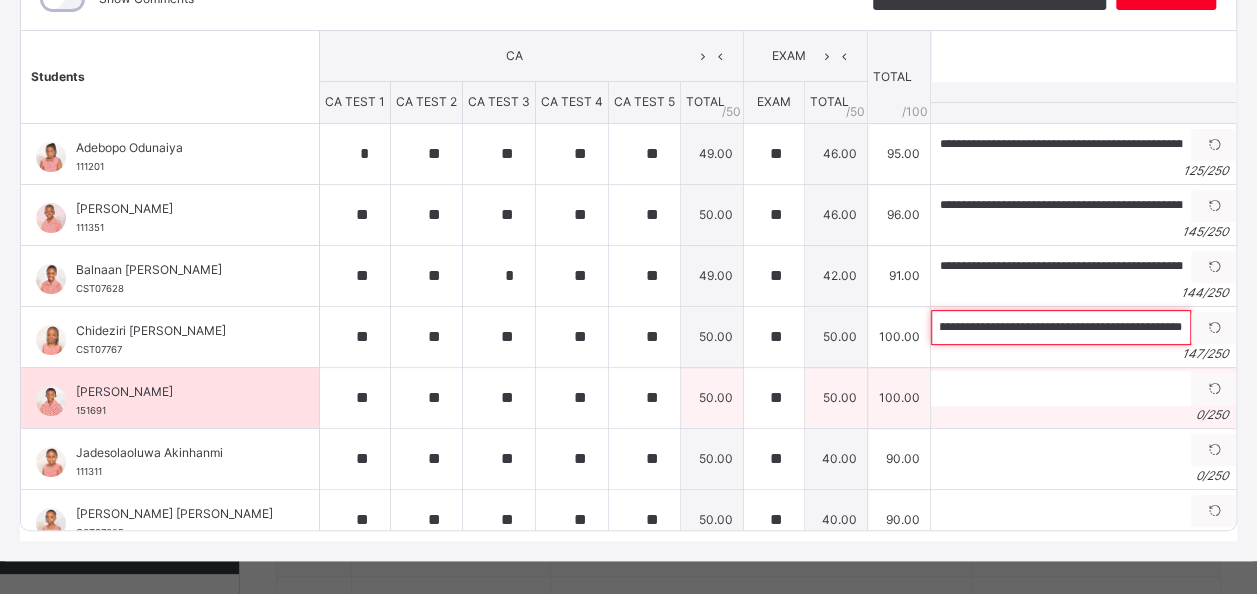 type on "**********" 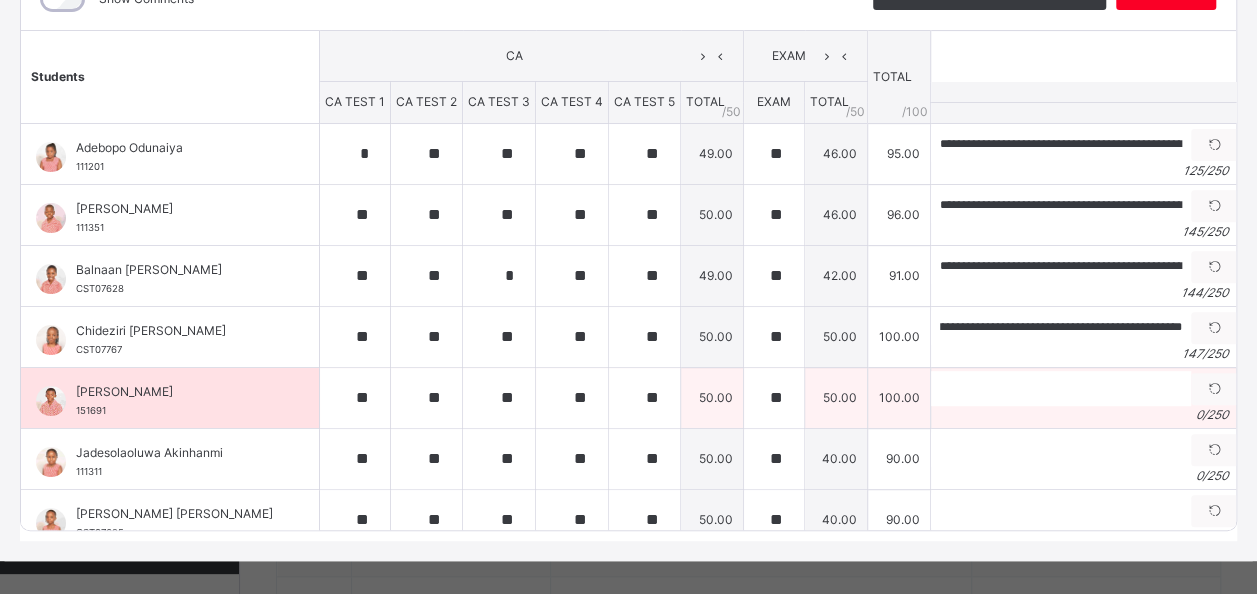 click on "[PERSON_NAME]" at bounding box center (175, 392) 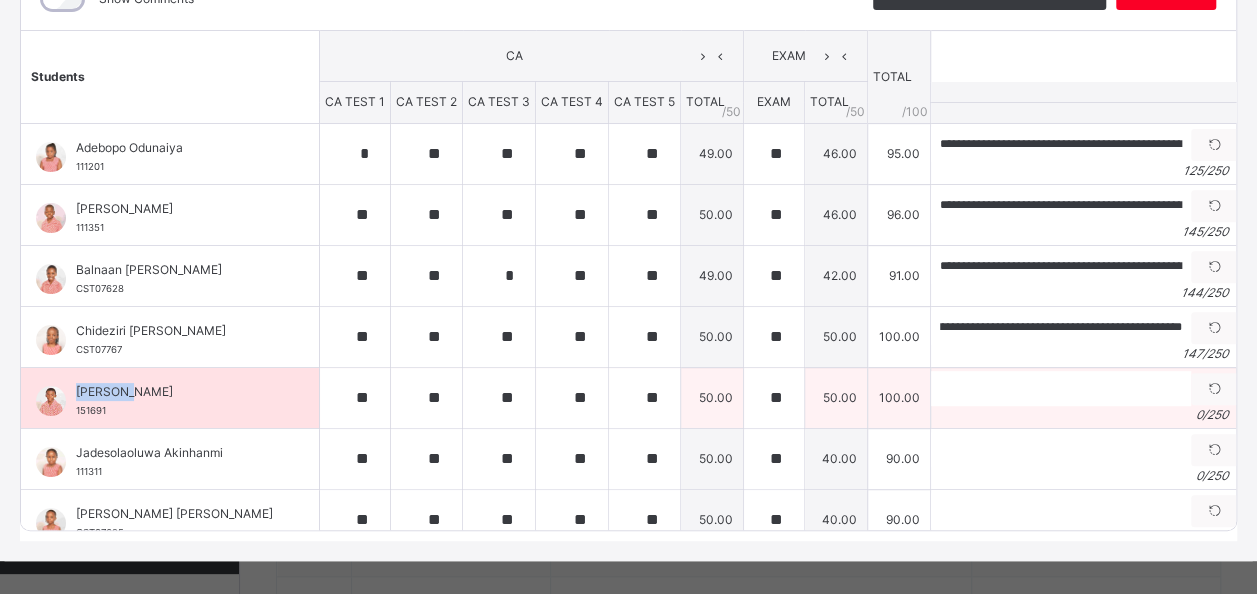 scroll, scrollTop: 0, scrollLeft: 0, axis: both 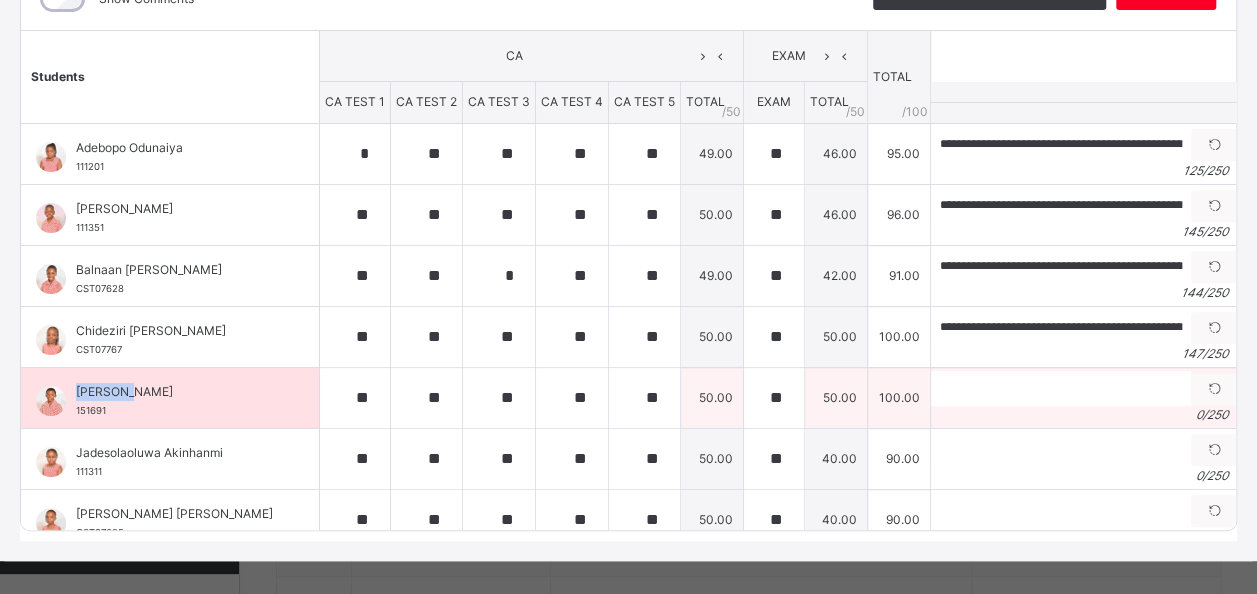 click on "[PERSON_NAME]" at bounding box center (175, 392) 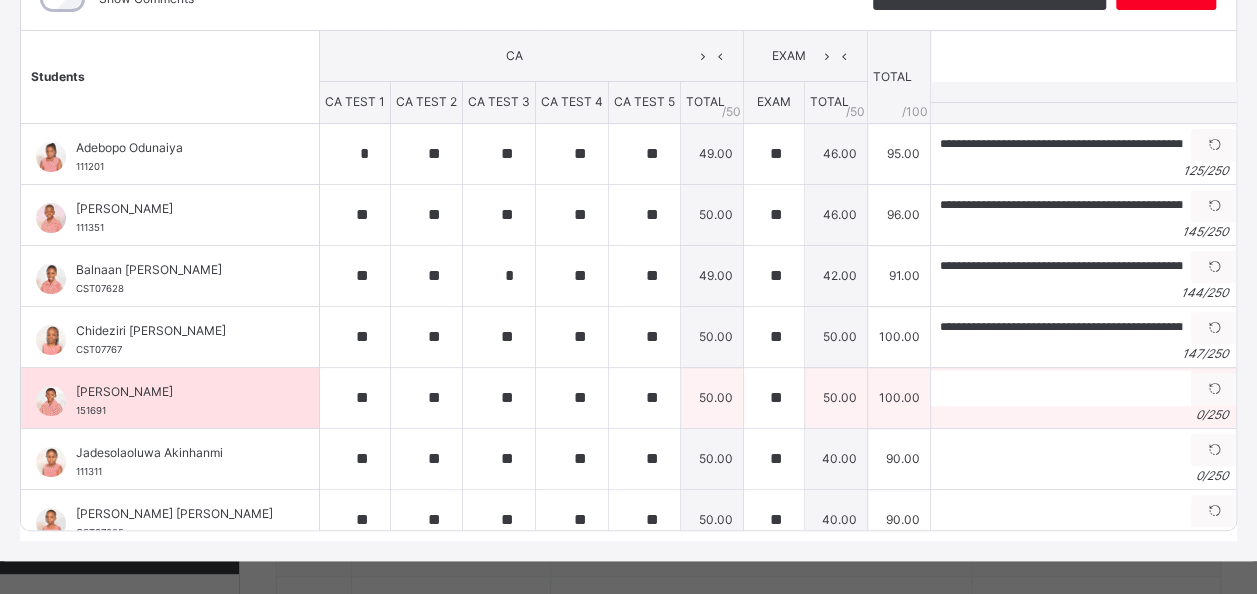 click on "Generate comment 0 / 250" at bounding box center [1084, 397] 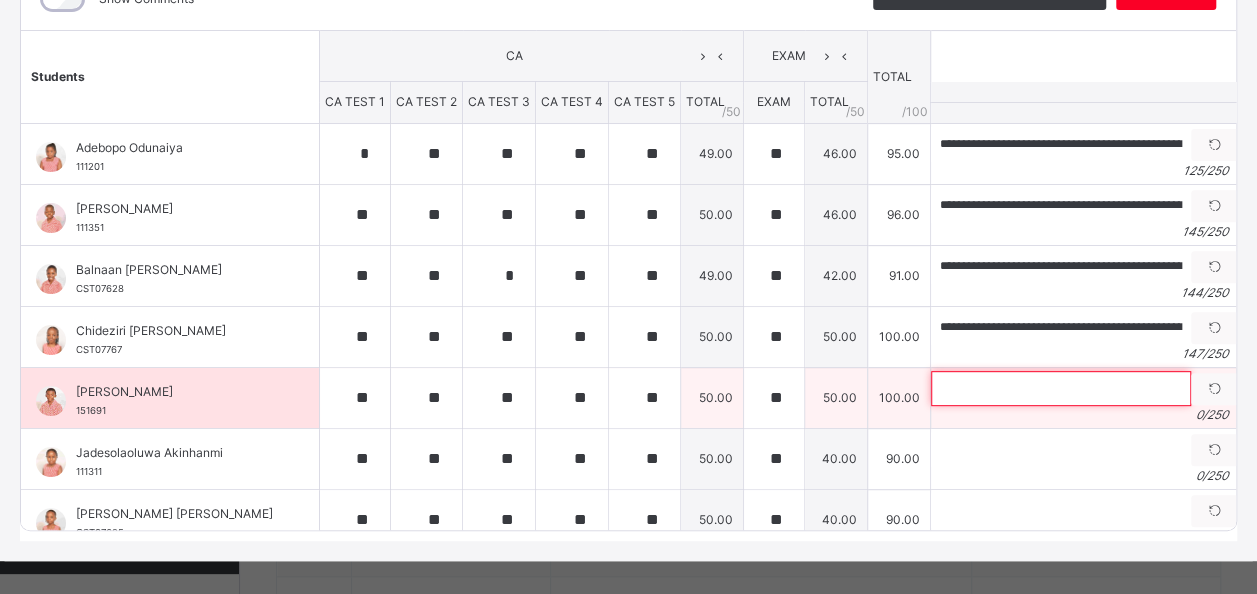 click at bounding box center [1061, 388] 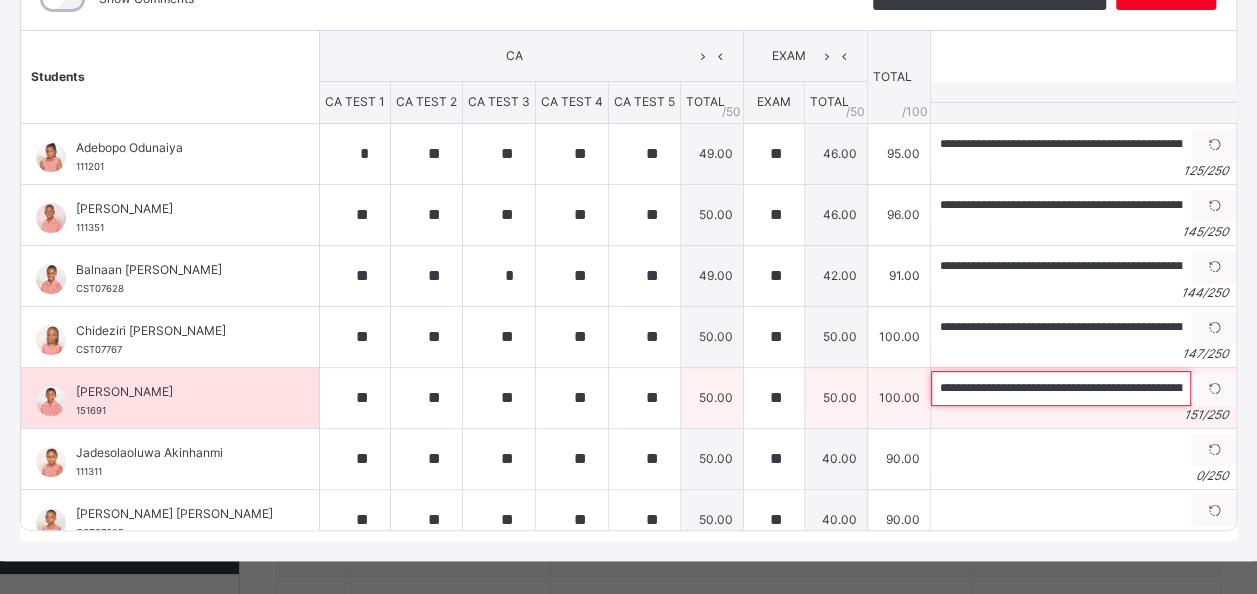 scroll, scrollTop: 0, scrollLeft: 644, axis: horizontal 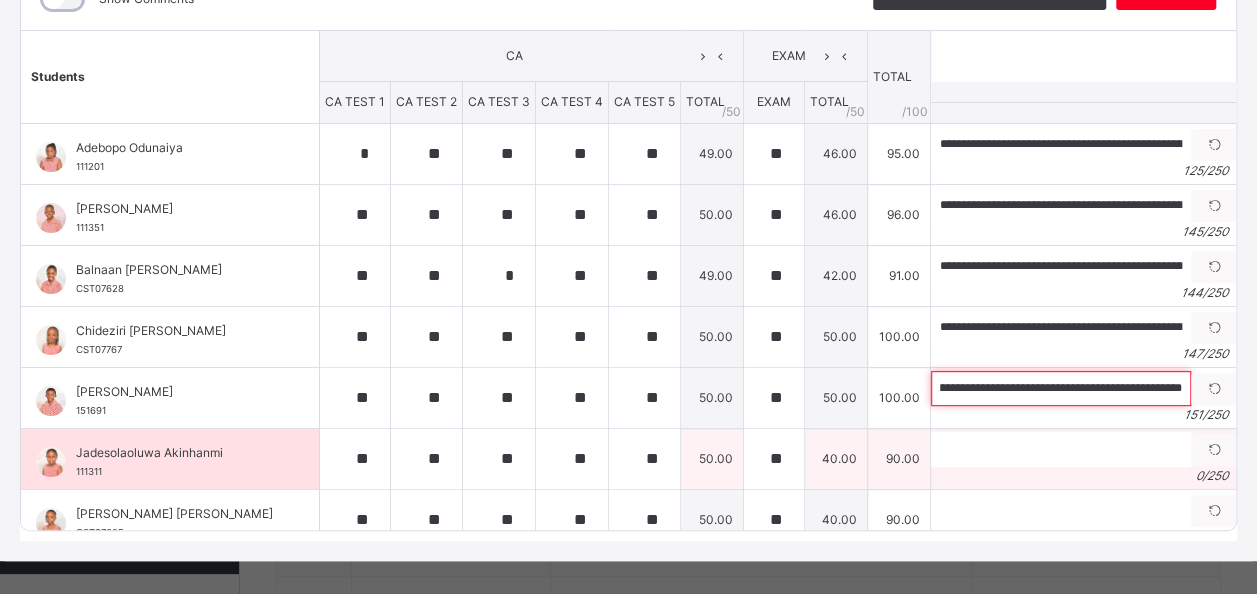 type on "**********" 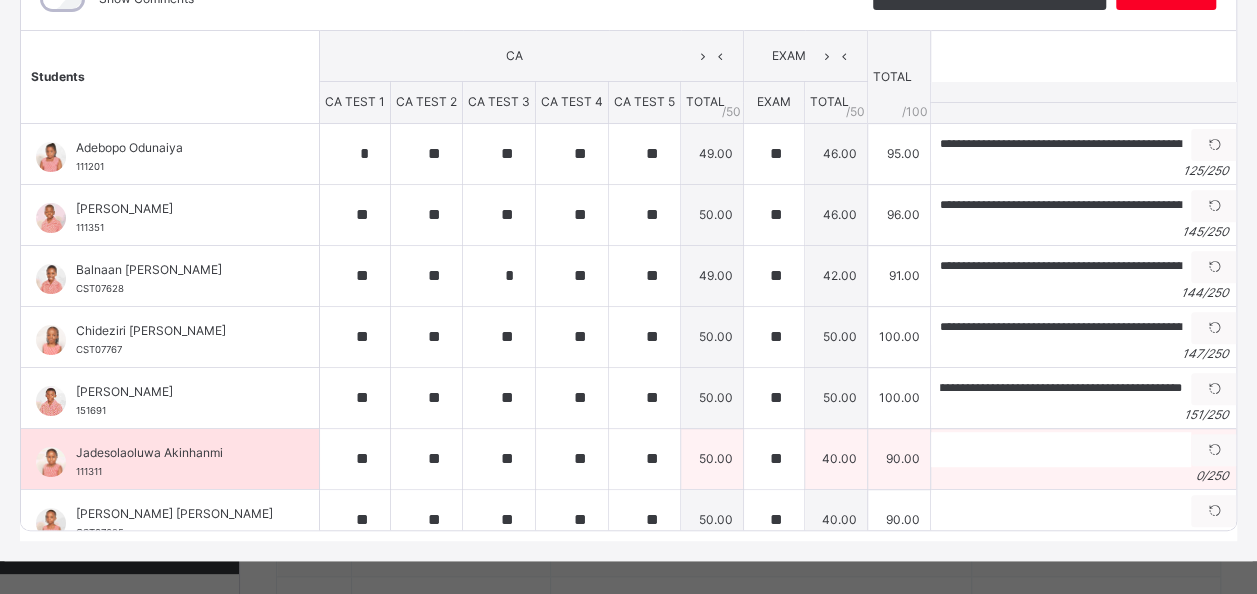 click on "Jadesolaoluwa  Akinhanmi" at bounding box center (175, 453) 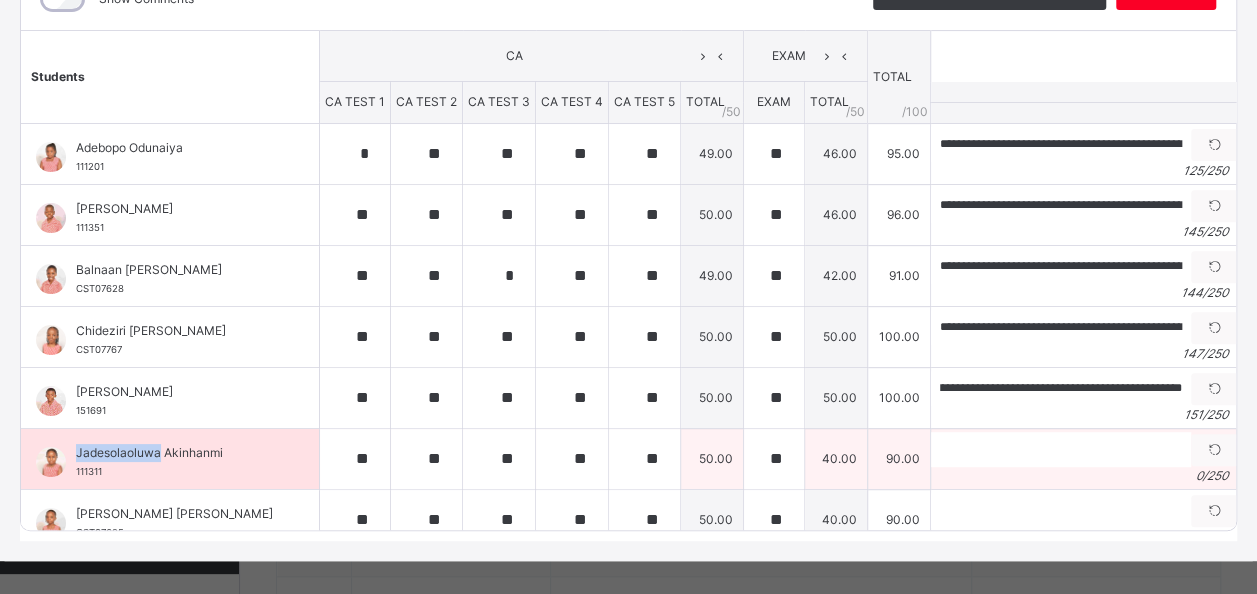 scroll, scrollTop: 0, scrollLeft: 0, axis: both 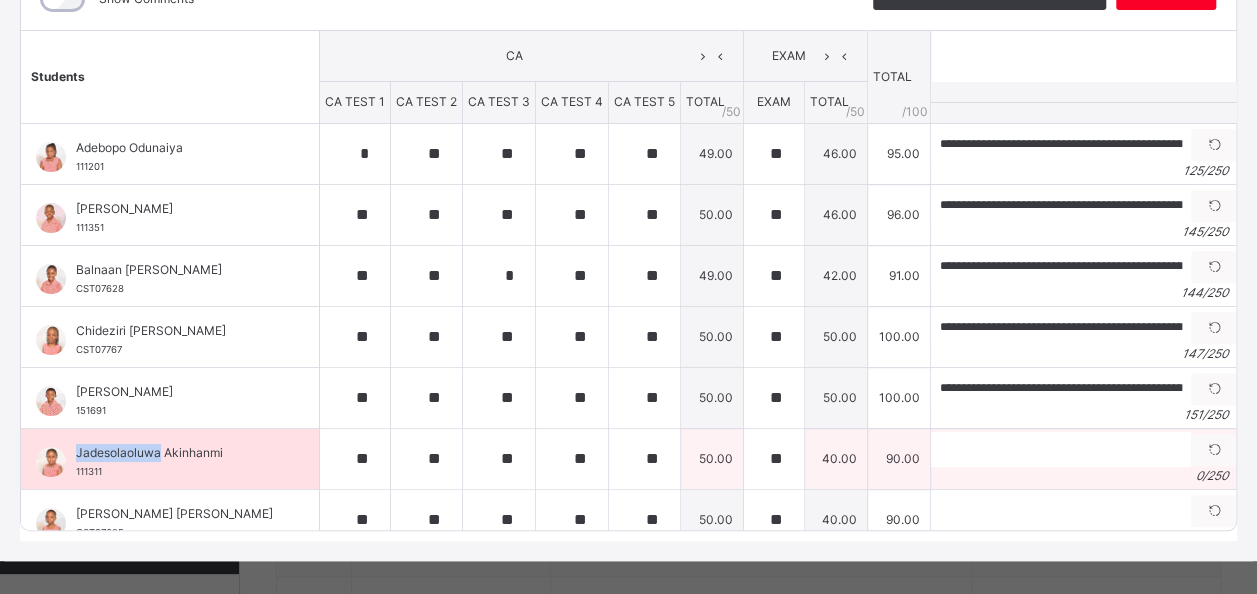 click on "Jadesolaoluwa  Akinhanmi" at bounding box center (175, 453) 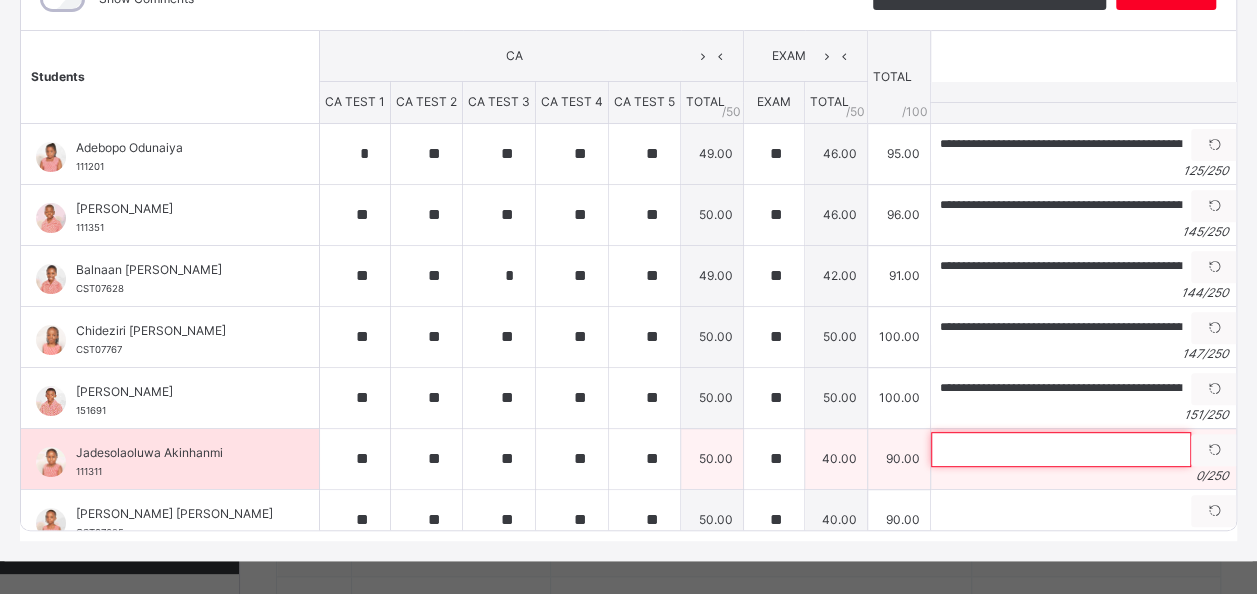 click at bounding box center [1061, 449] 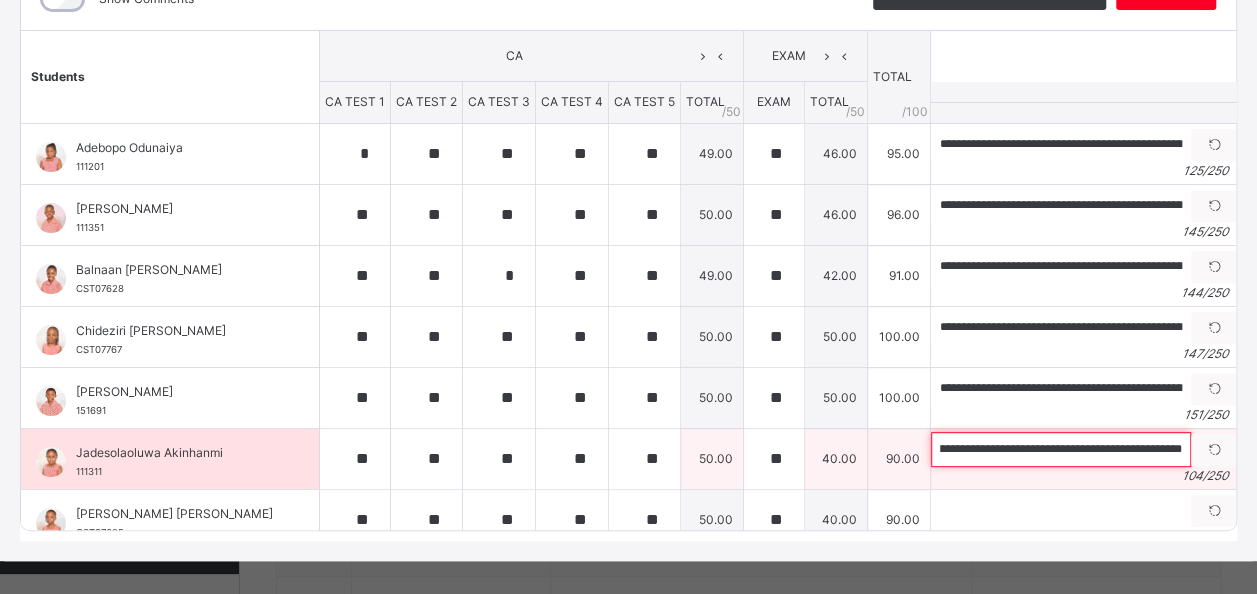 scroll, scrollTop: 0, scrollLeft: 0, axis: both 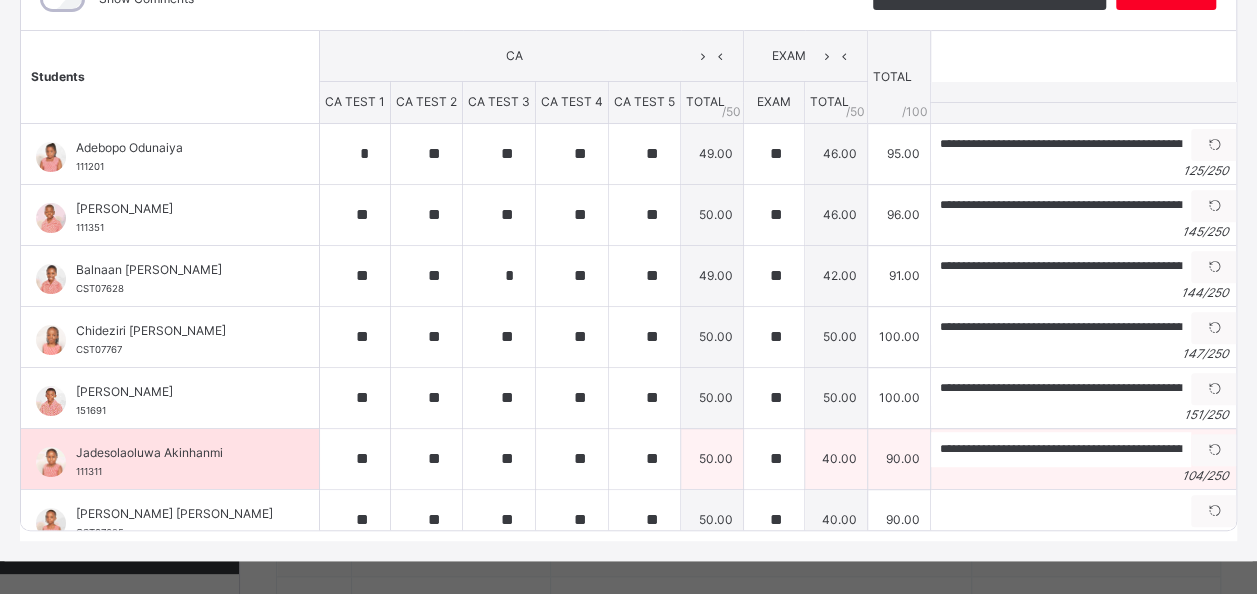 click on "Jadesolaoluwa  Akinhanmi" at bounding box center [175, 453] 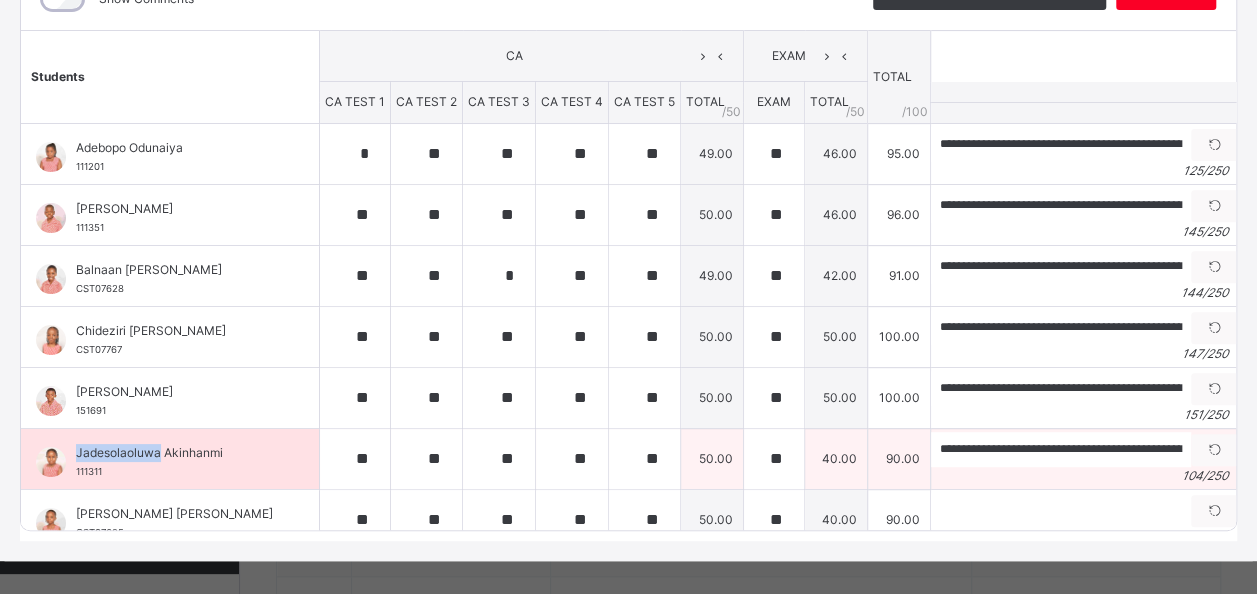 click on "Jadesolaoluwa  Akinhanmi" at bounding box center [175, 453] 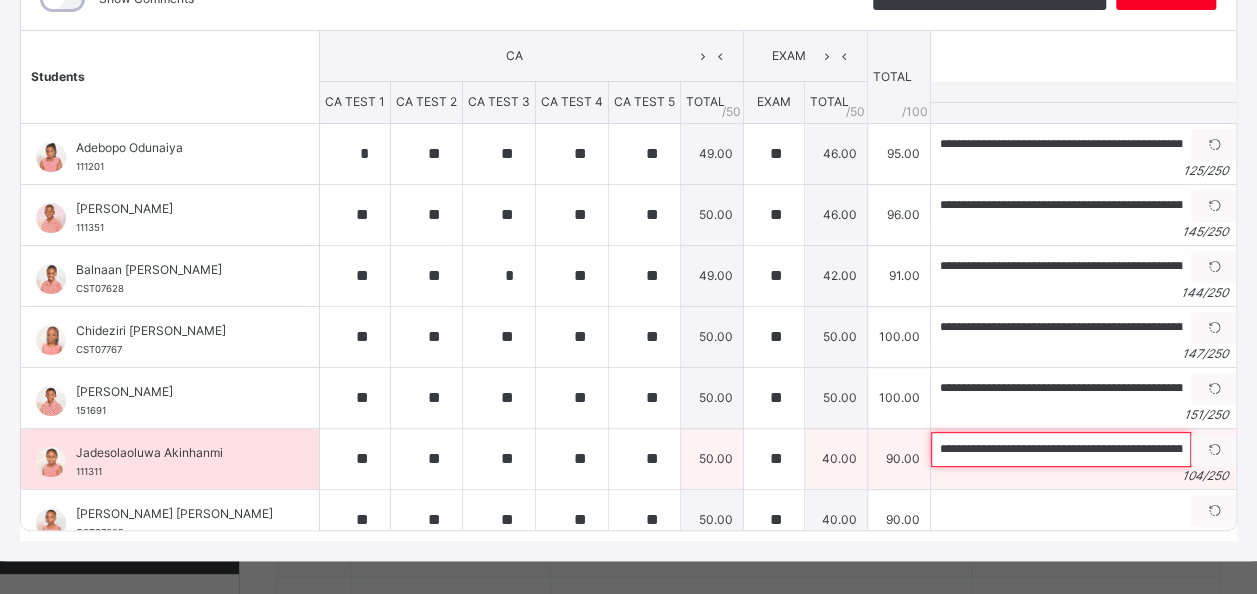 click on "**********" at bounding box center [1061, 449] 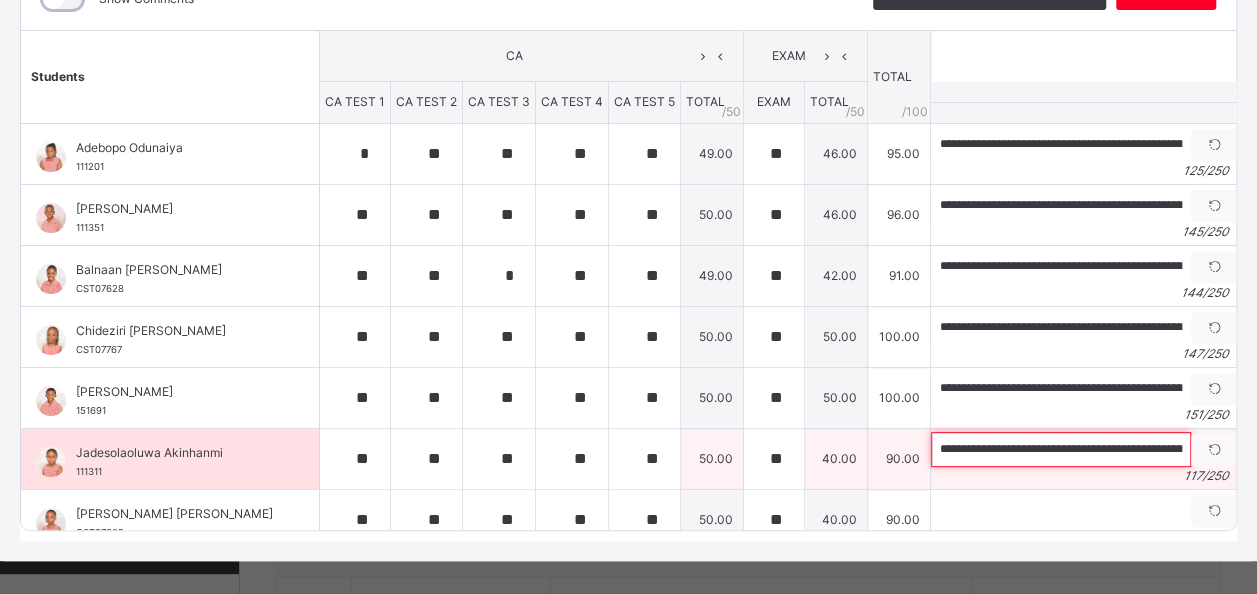 click on "**********" at bounding box center [1061, 449] 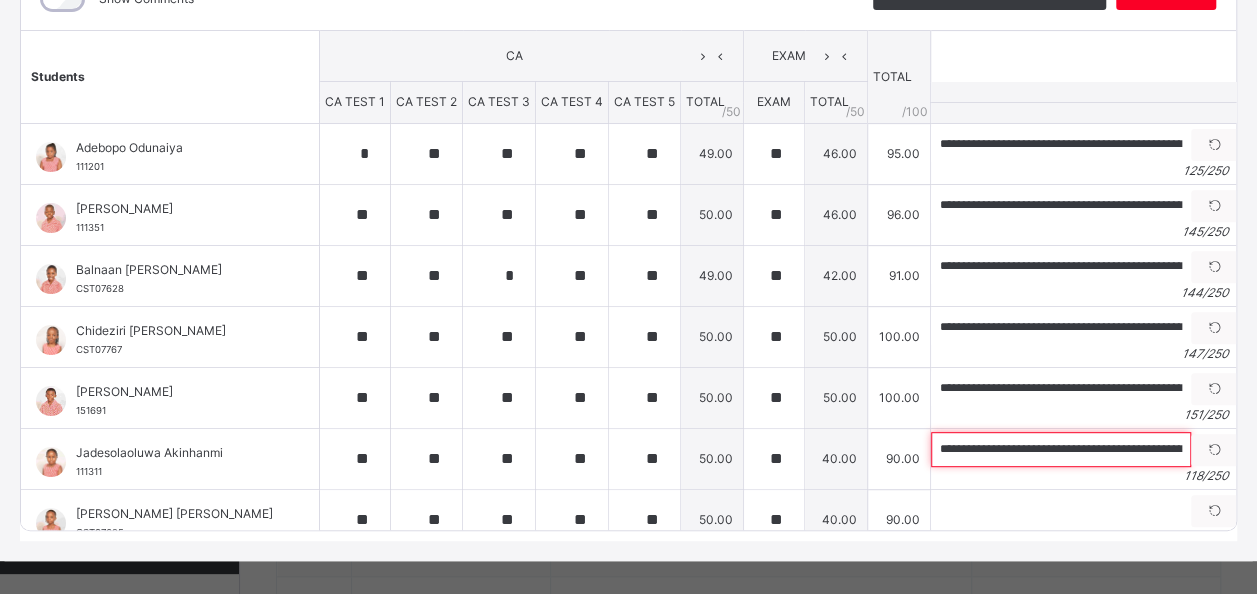 type on "**********" 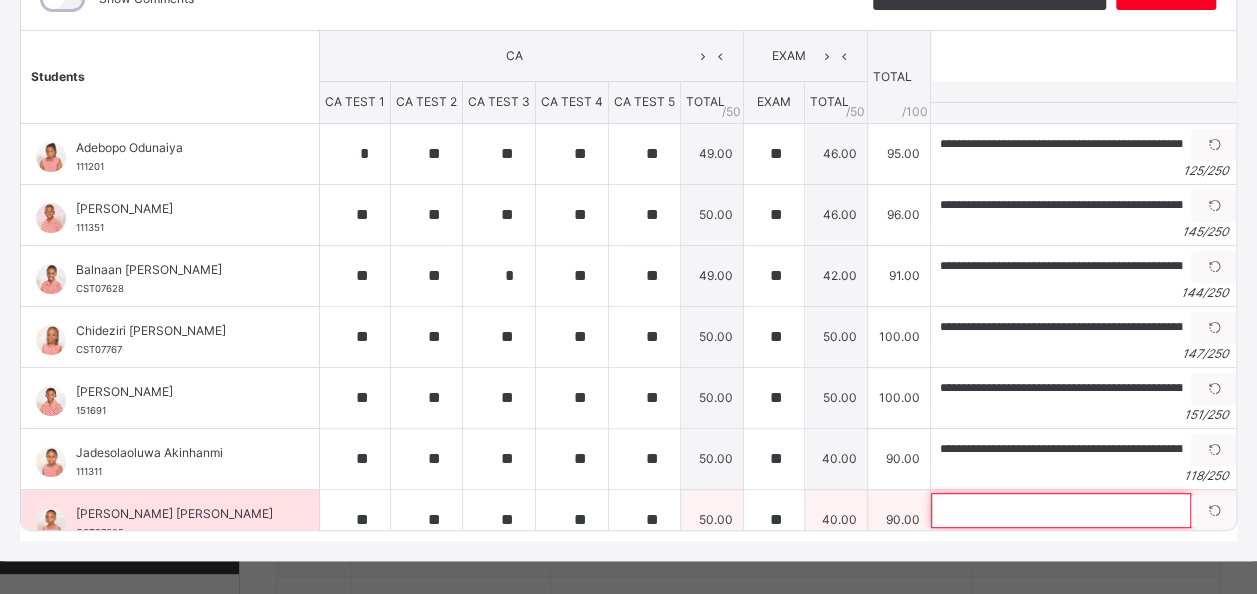 click at bounding box center [1061, 510] 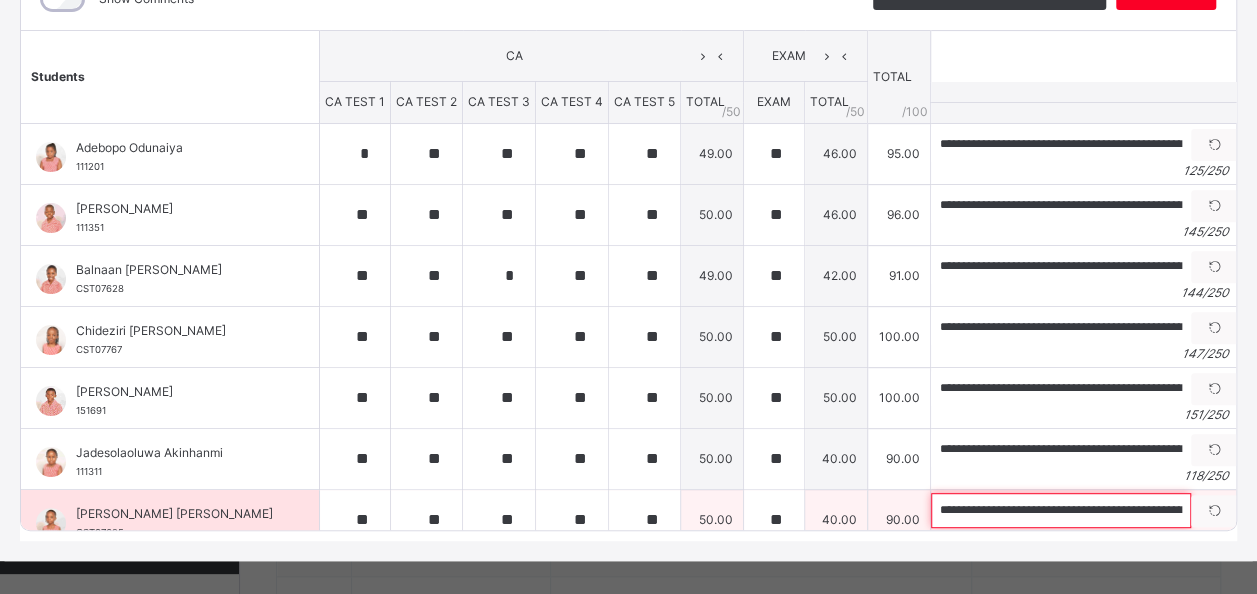 scroll, scrollTop: 0, scrollLeft: 404, axis: horizontal 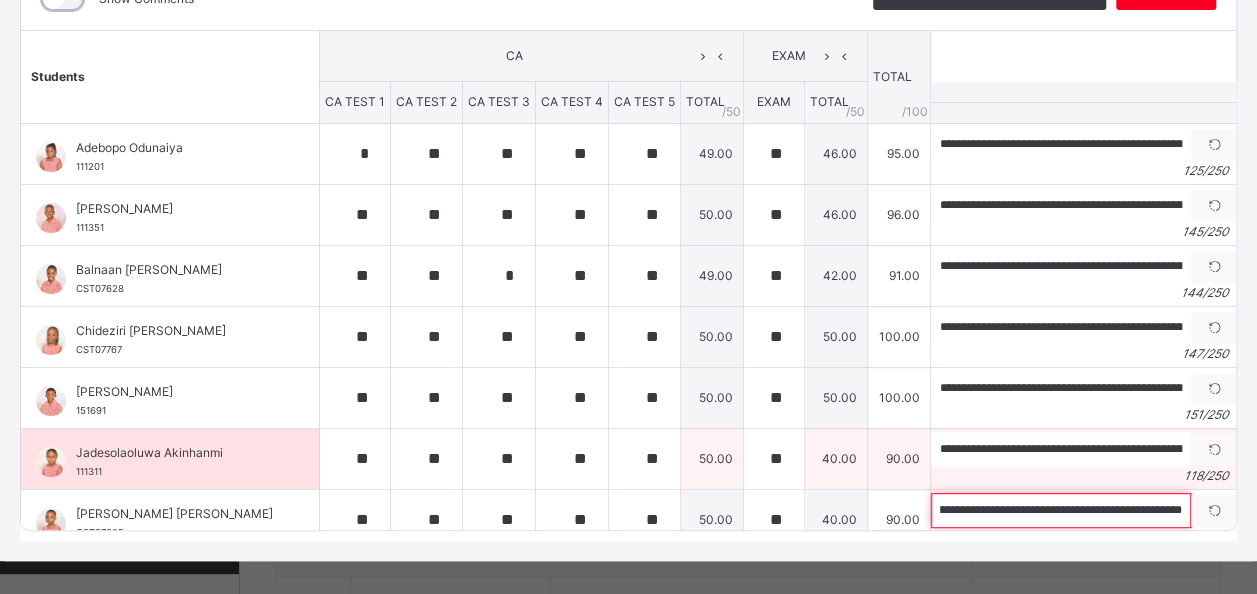type on "**********" 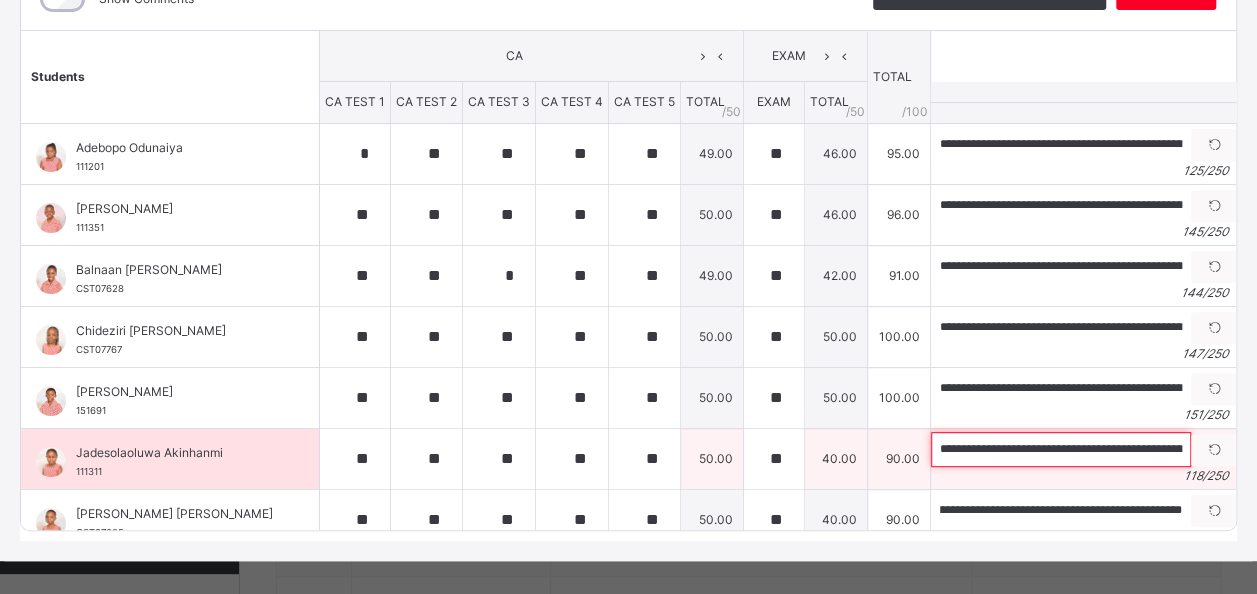 click on "**********" at bounding box center [1061, 449] 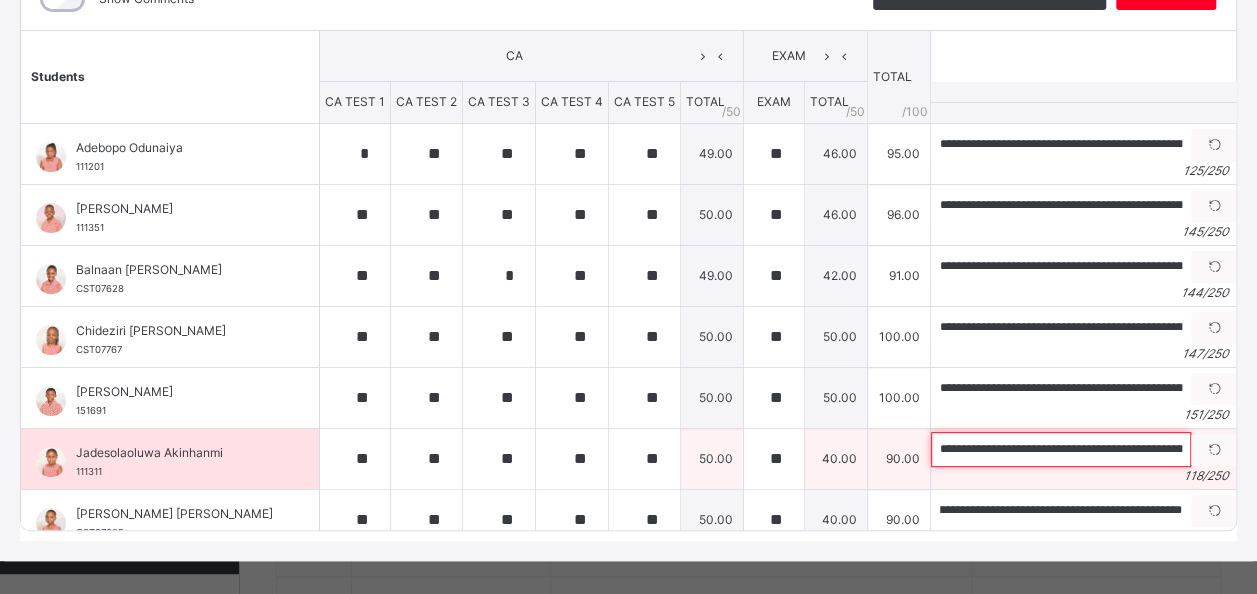 scroll, scrollTop: 0, scrollLeft: 0, axis: both 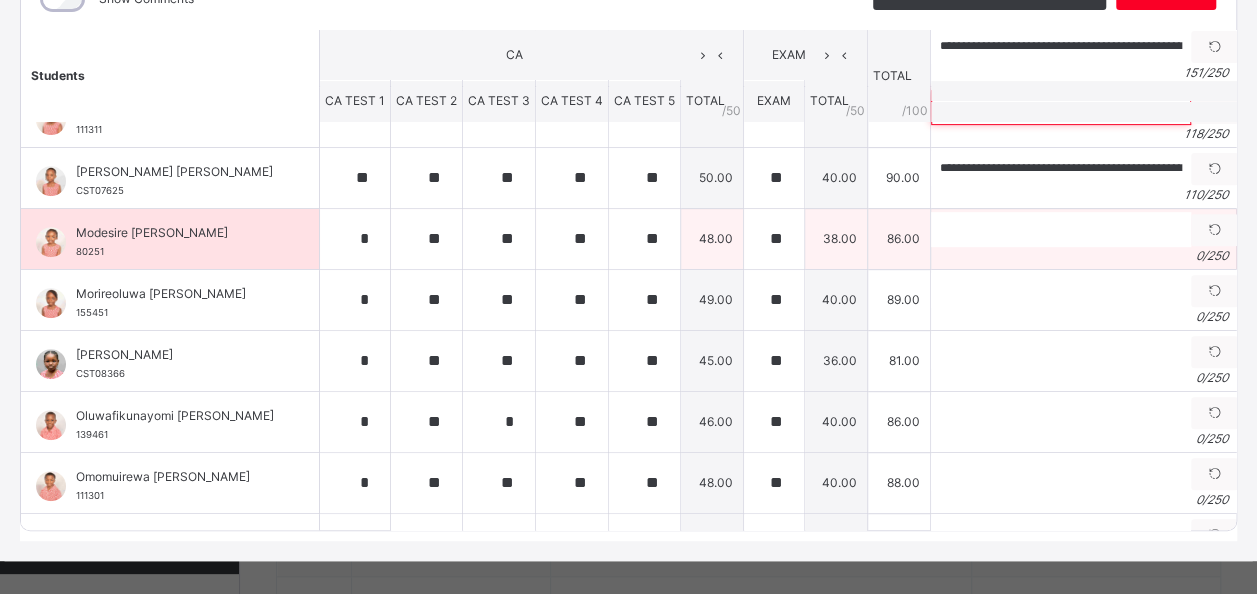 type on "**********" 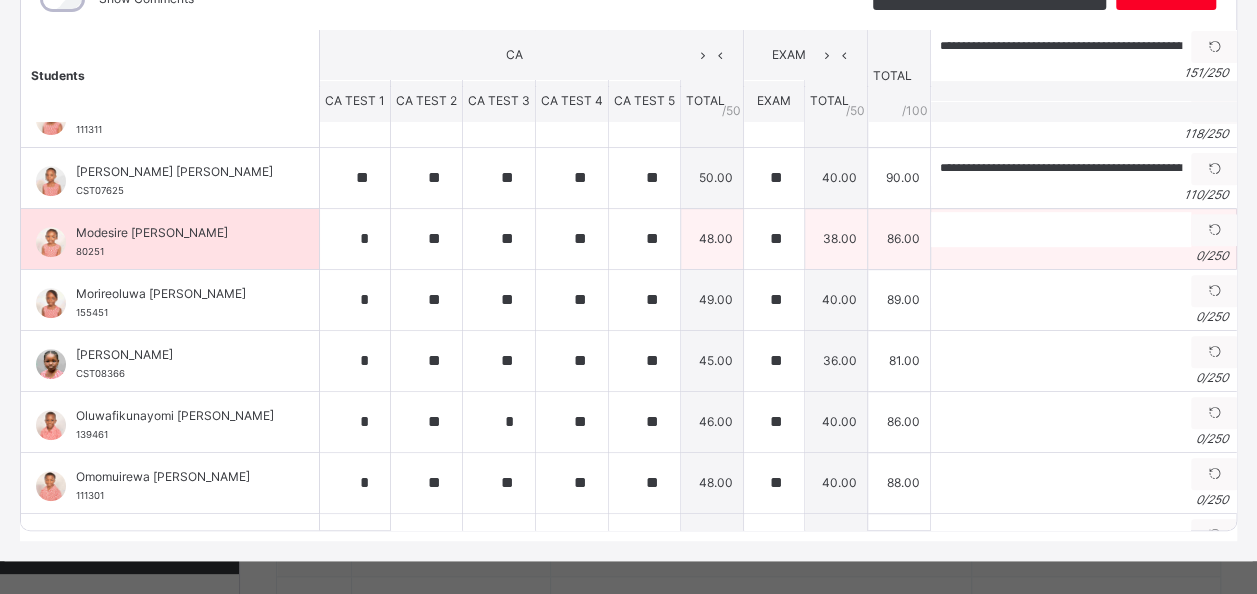 click on "Modesire [PERSON_NAME]" at bounding box center (175, 233) 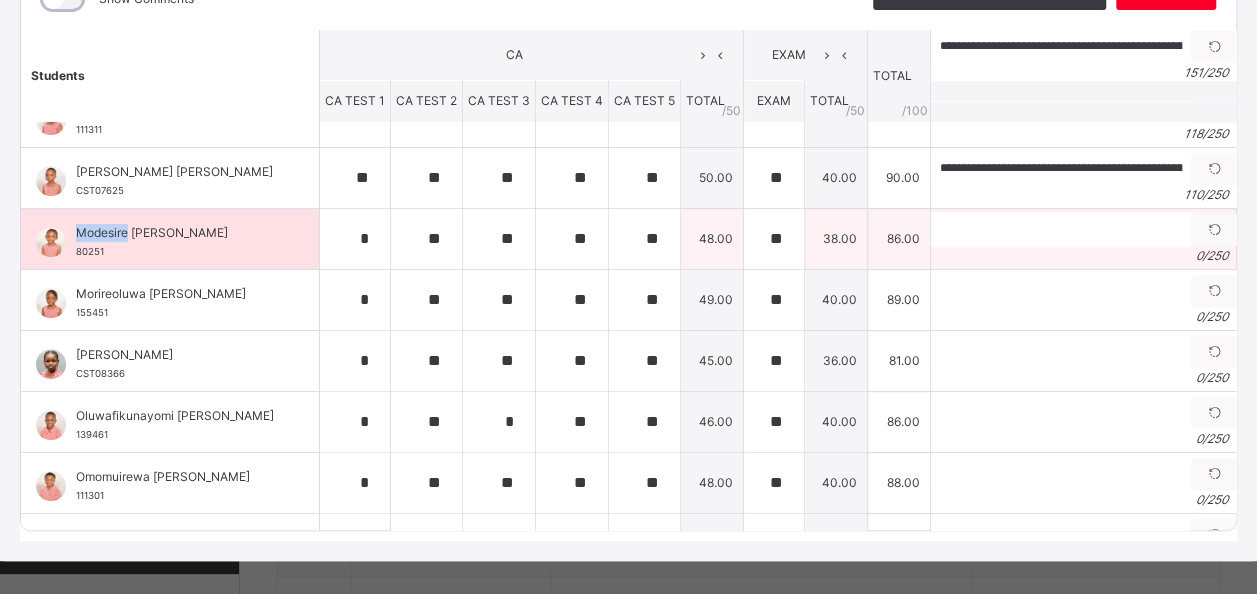 click on "Modesire [PERSON_NAME]" at bounding box center [175, 233] 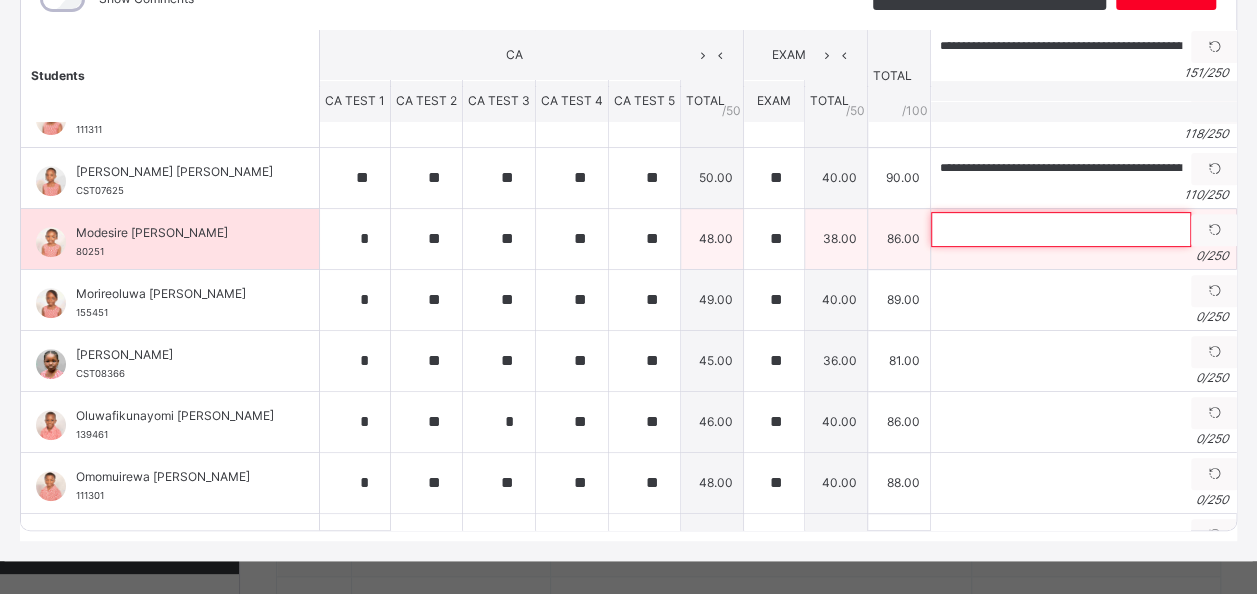 click at bounding box center (1061, 229) 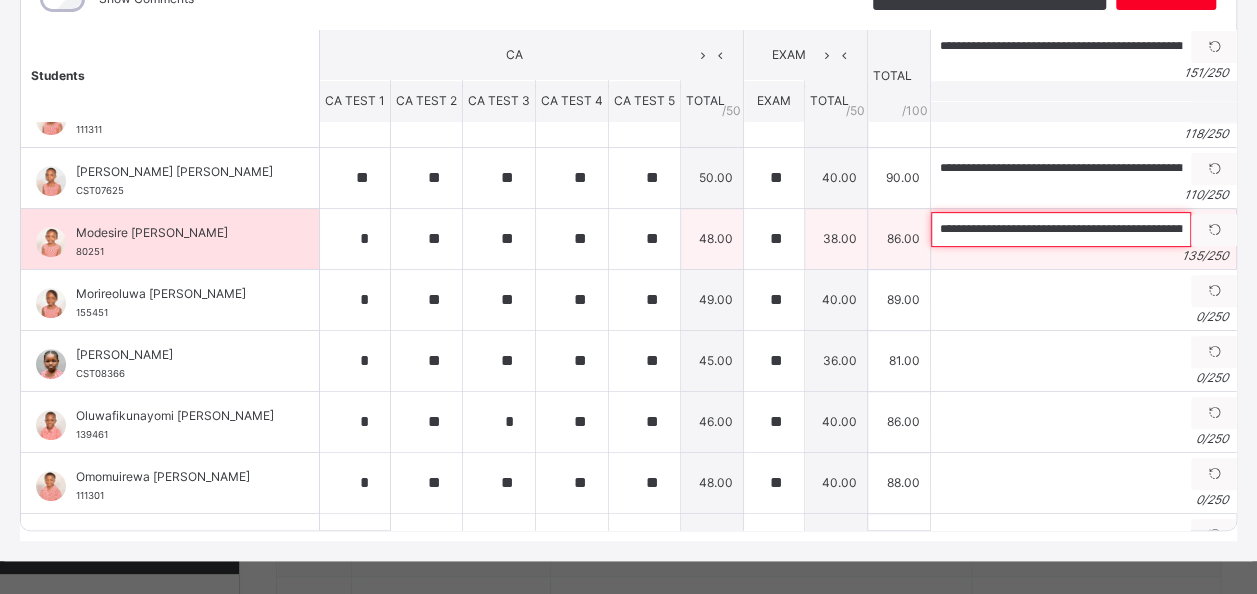 scroll, scrollTop: 0, scrollLeft: 526, axis: horizontal 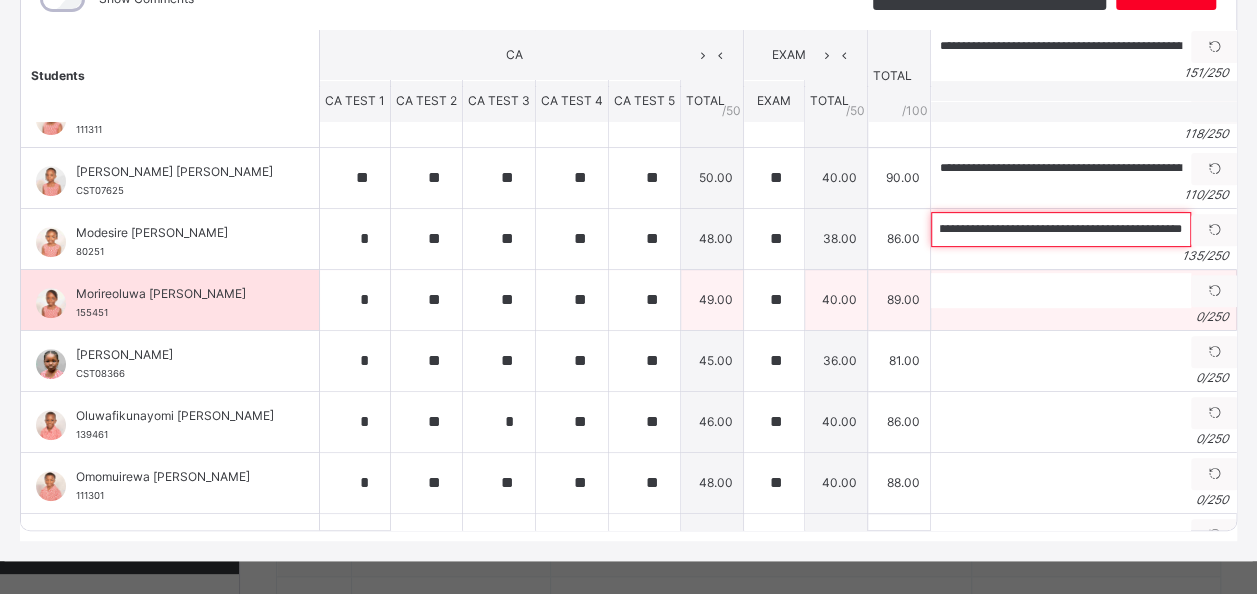 type on "**********" 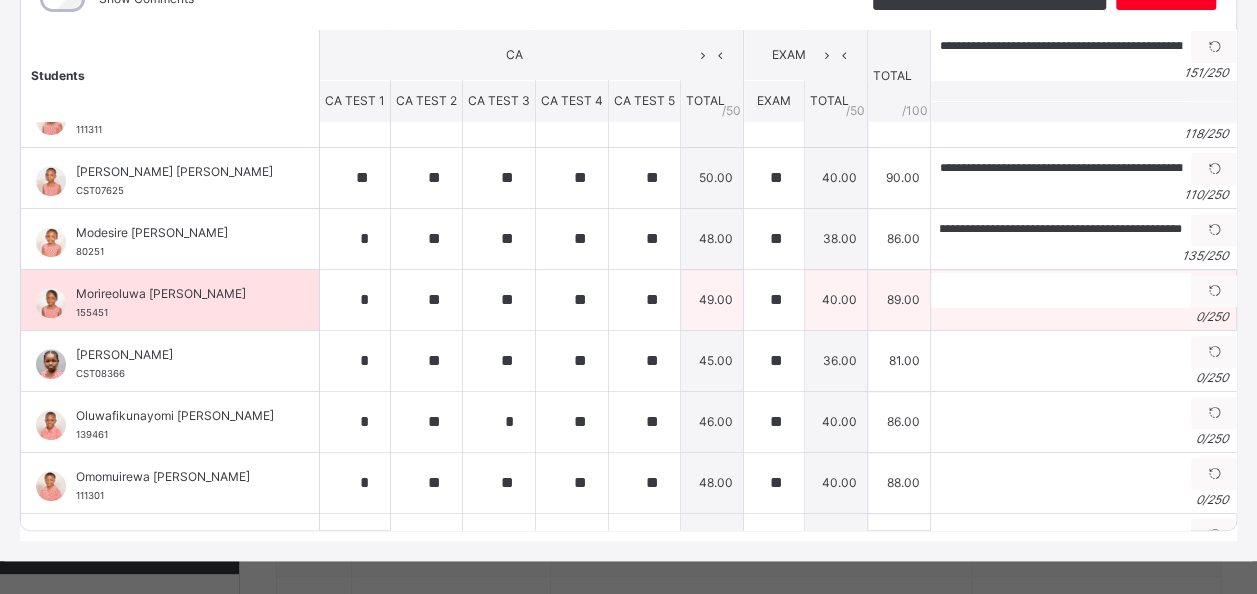 click on "Morireoluwa [PERSON_NAME]" at bounding box center [175, 294] 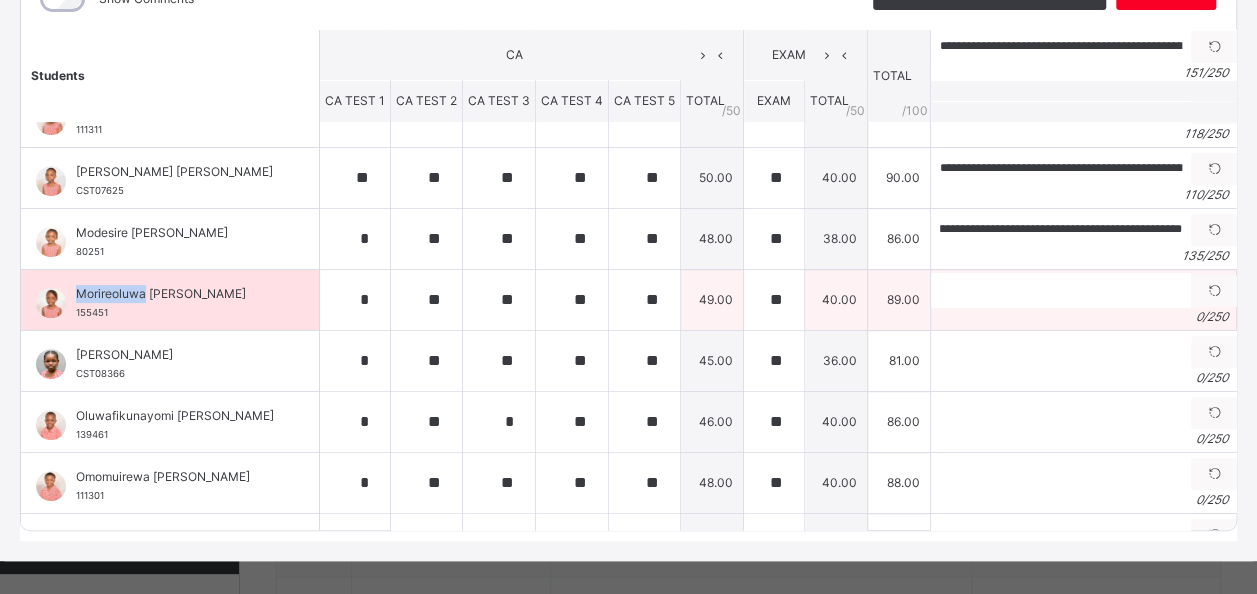 scroll, scrollTop: 0, scrollLeft: 0, axis: both 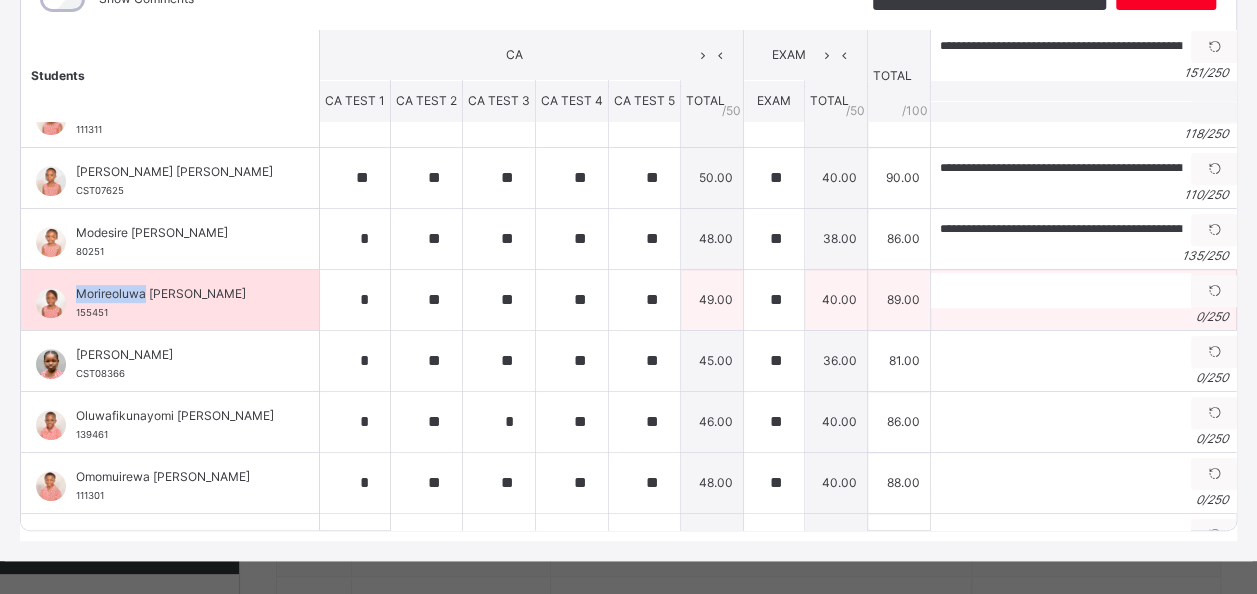 click on "Morireoluwa [PERSON_NAME]" at bounding box center [175, 294] 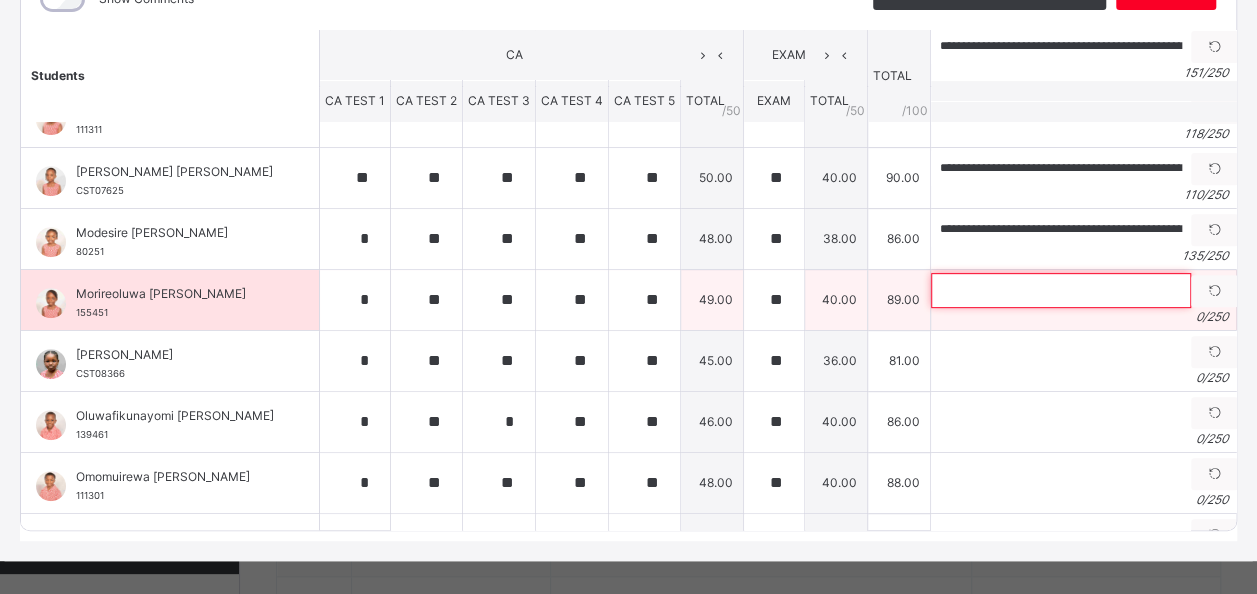 click at bounding box center (1061, 290) 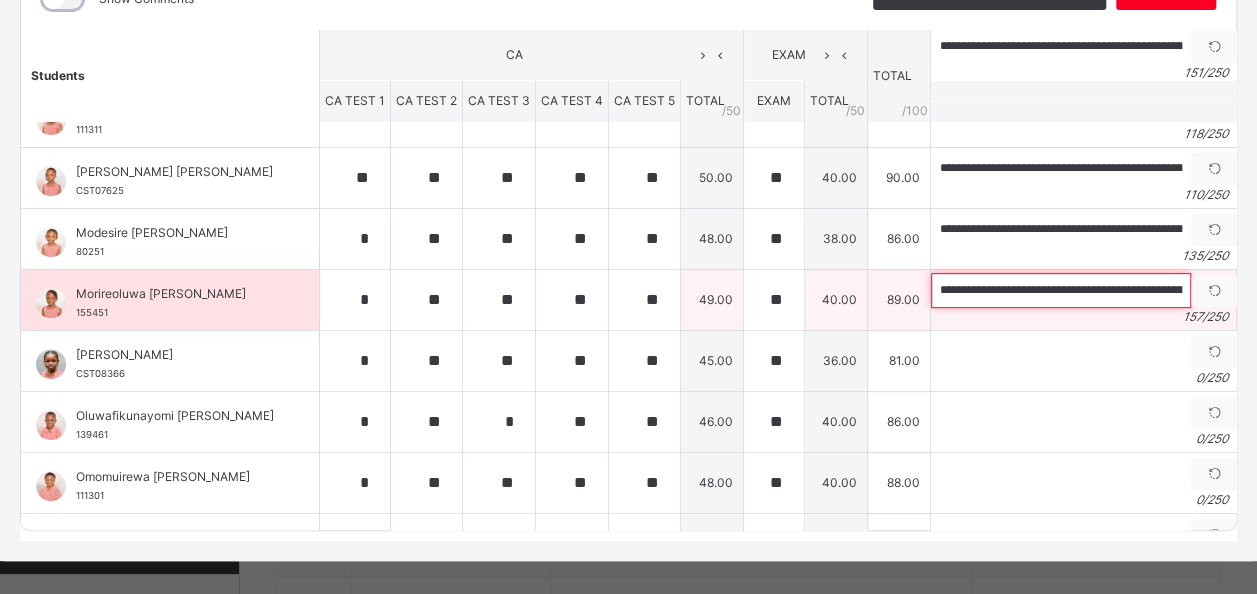 scroll, scrollTop: 0, scrollLeft: 644, axis: horizontal 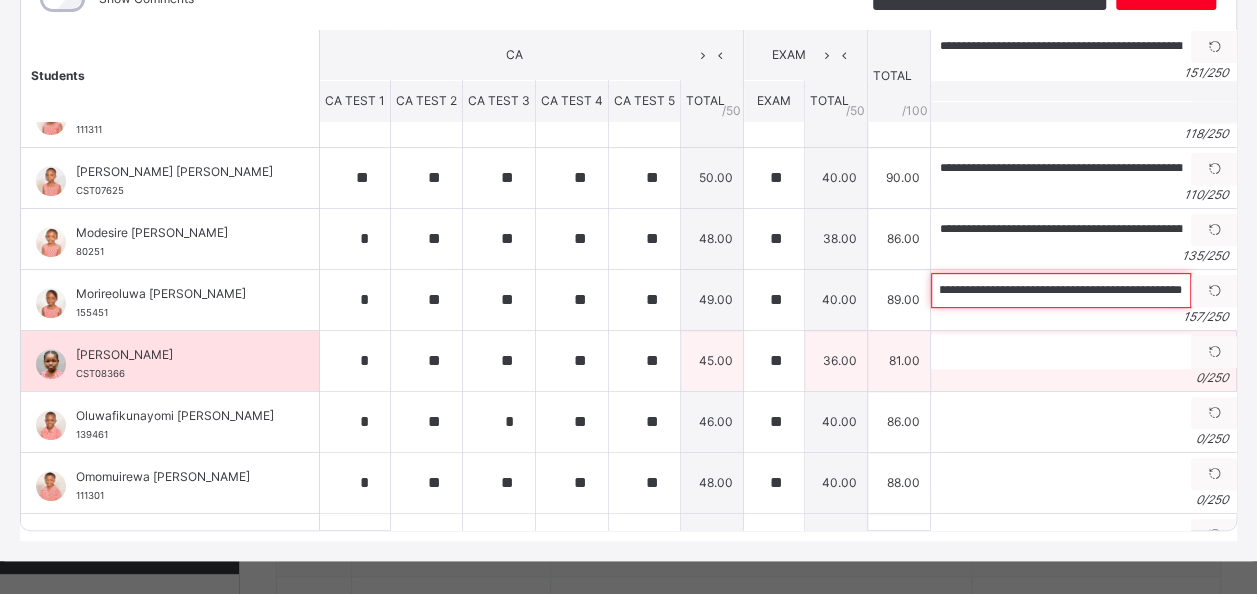 type on "**********" 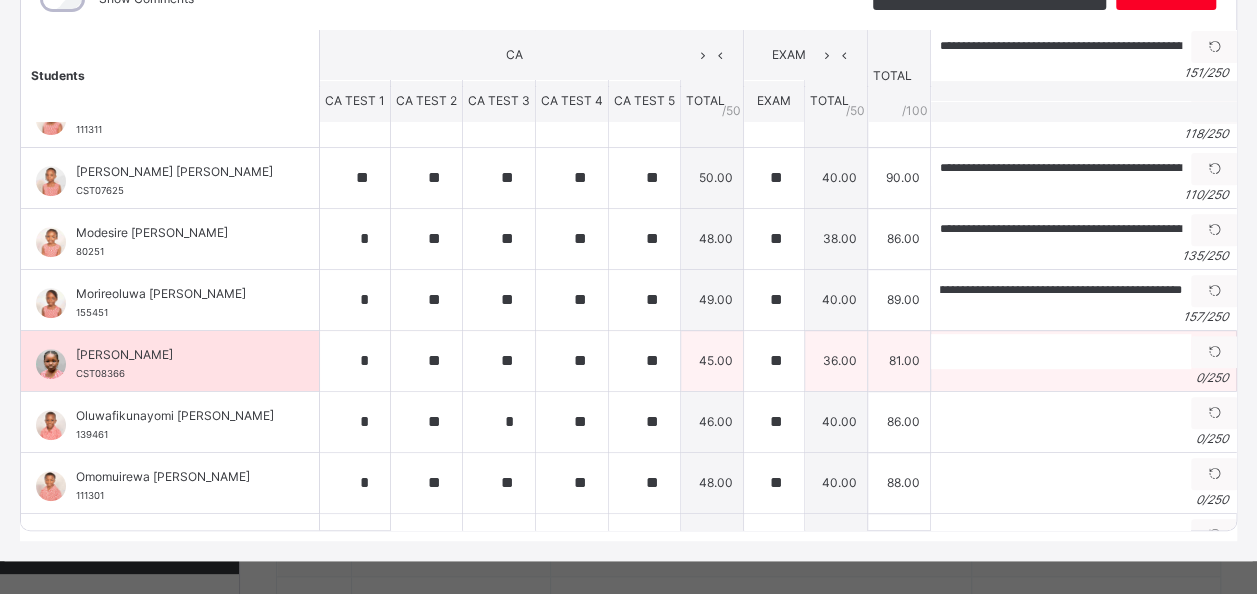 click on "[PERSON_NAME]" at bounding box center [175, 355] 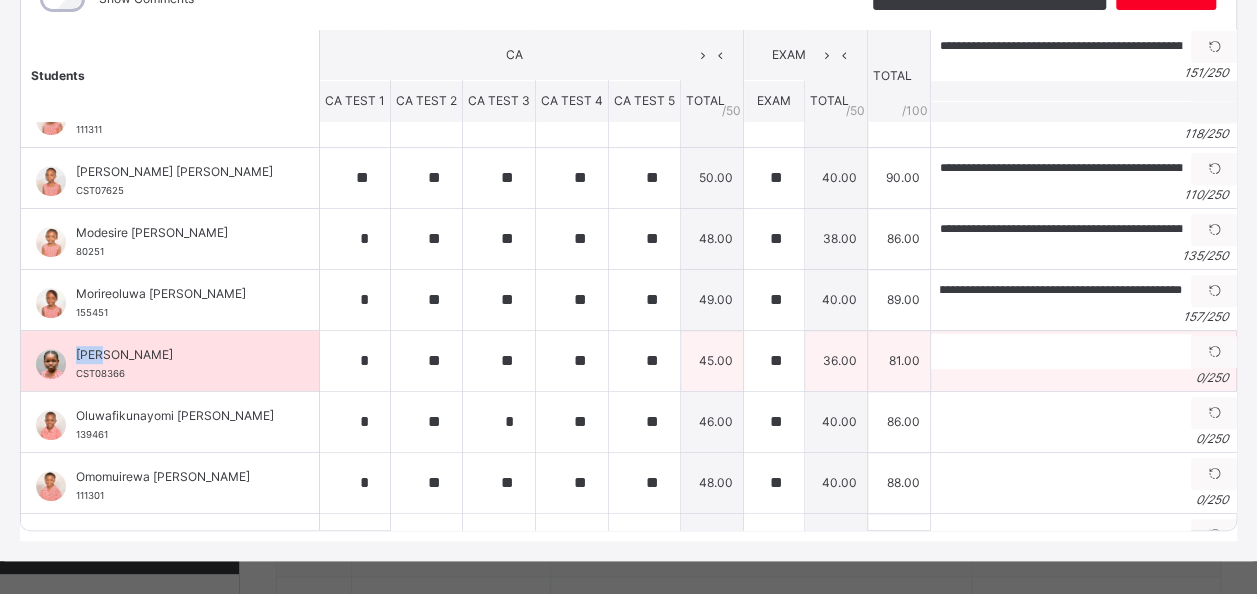 scroll, scrollTop: 0, scrollLeft: 0, axis: both 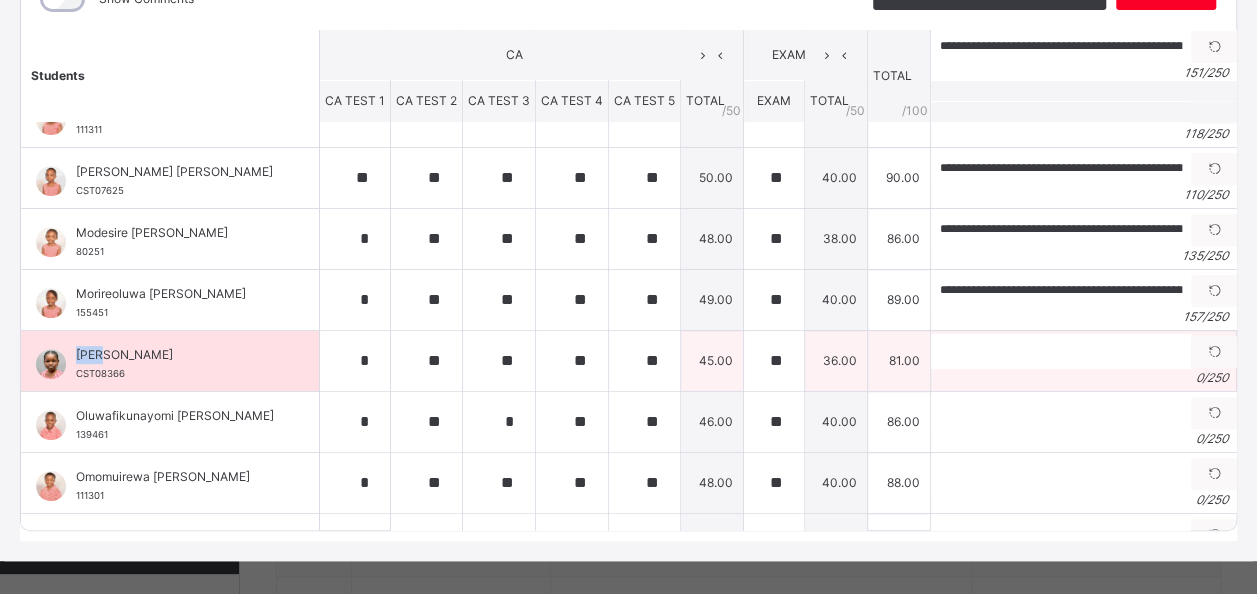 click on "[PERSON_NAME]" at bounding box center [175, 355] 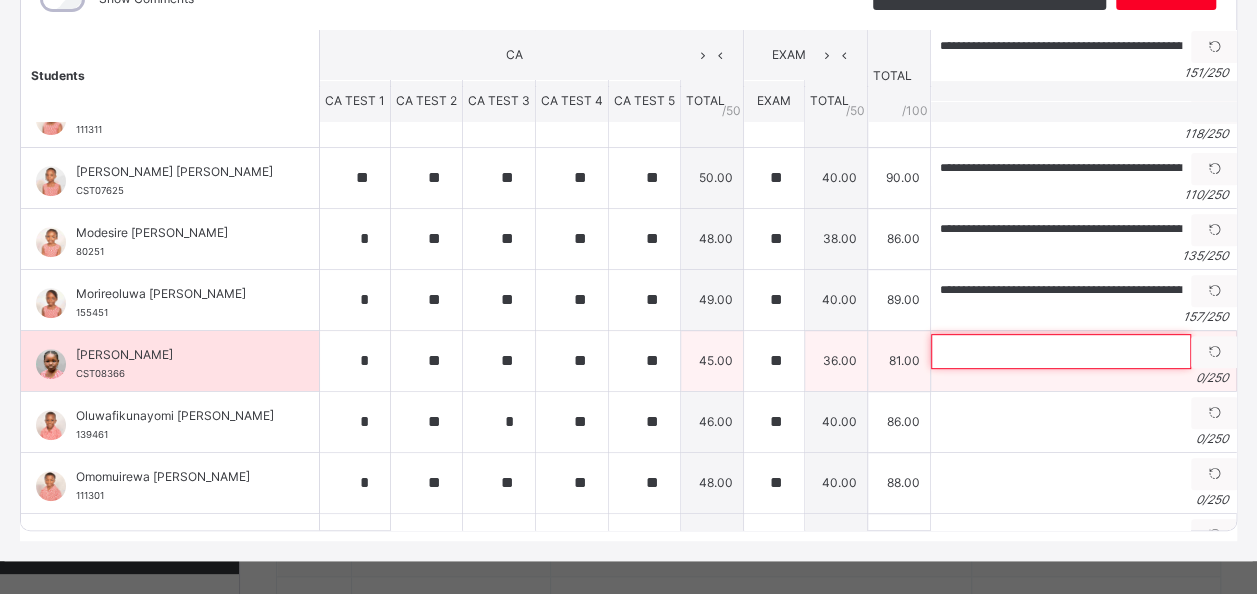 click at bounding box center (1061, 351) 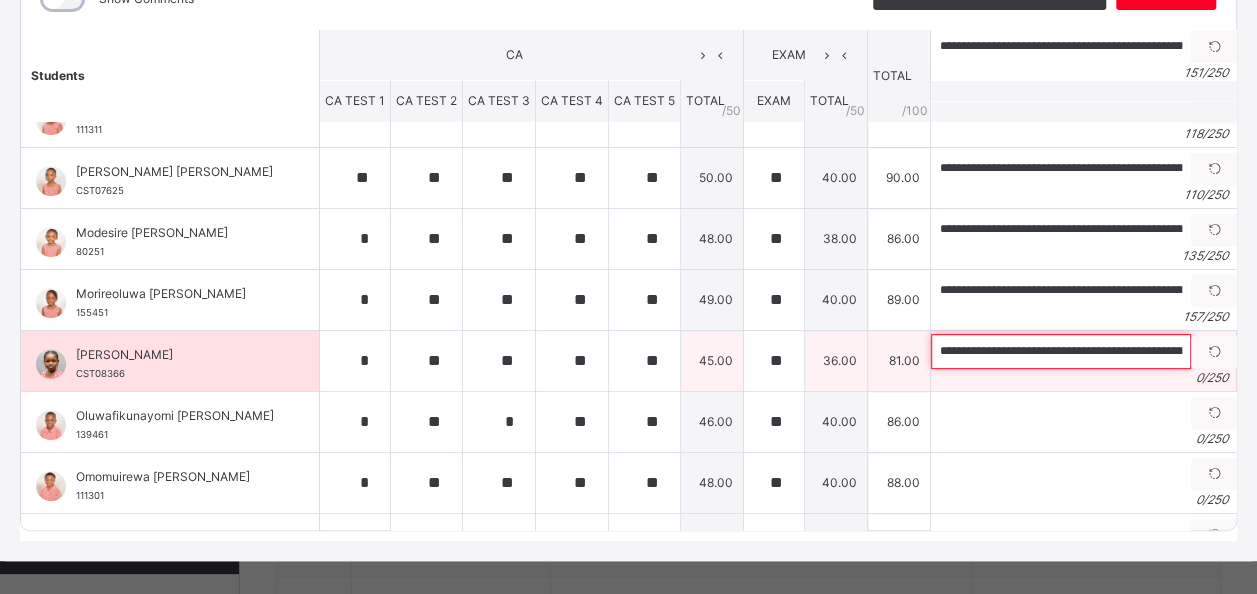scroll, scrollTop: 0, scrollLeft: 544, axis: horizontal 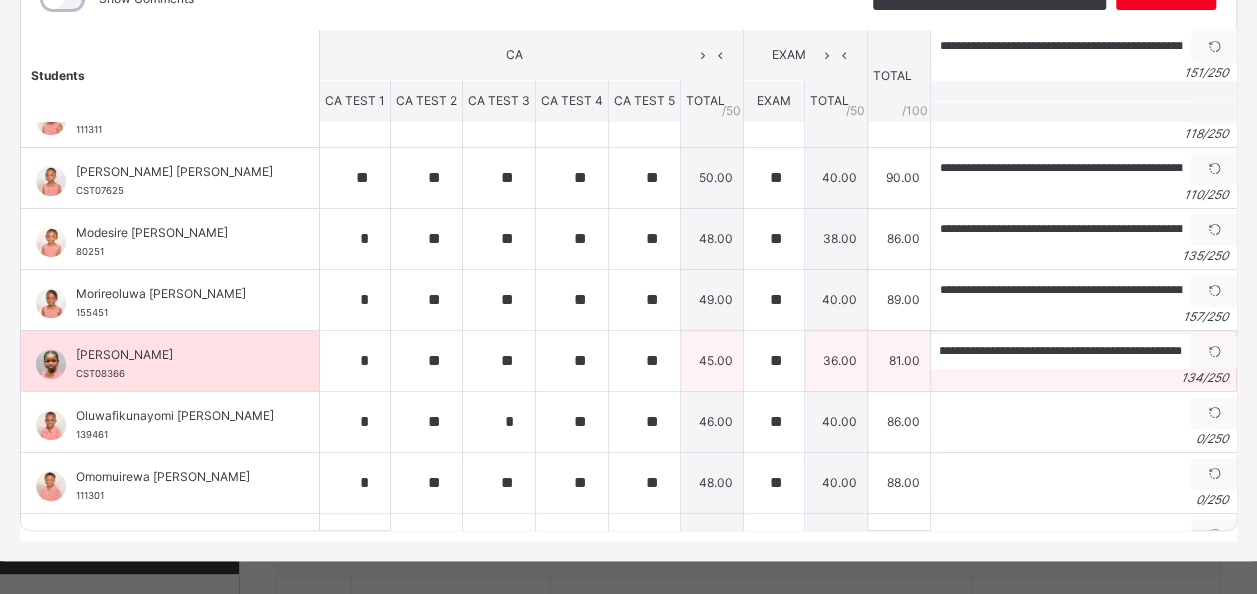 click on "[PERSON_NAME]" at bounding box center (175, 355) 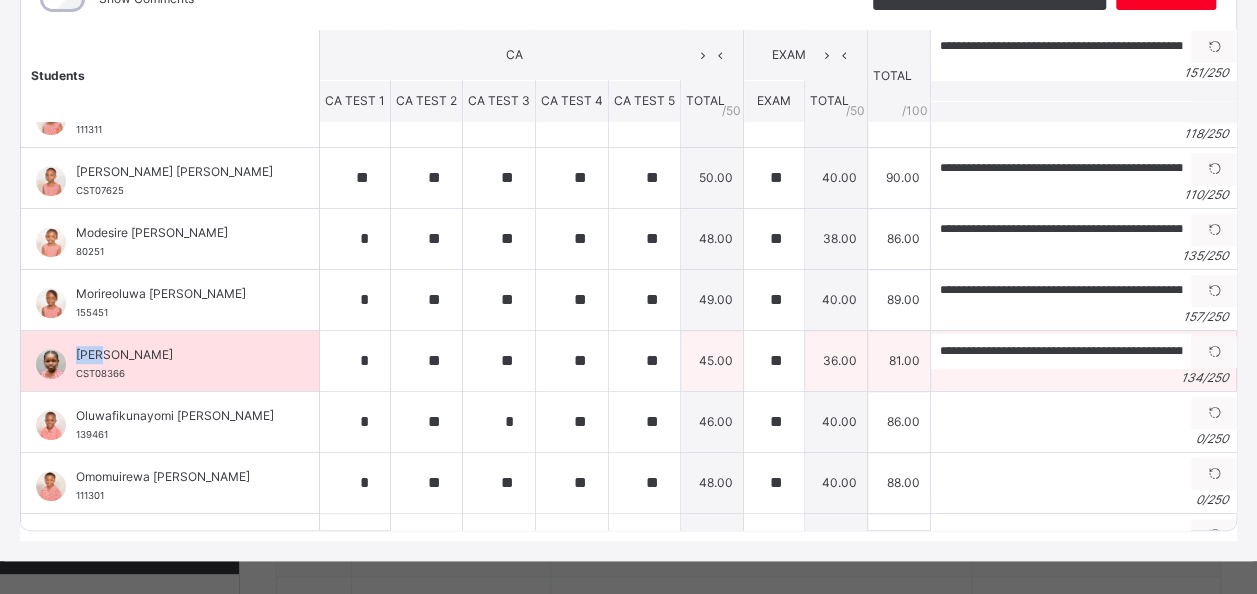 click on "[PERSON_NAME]" at bounding box center (175, 355) 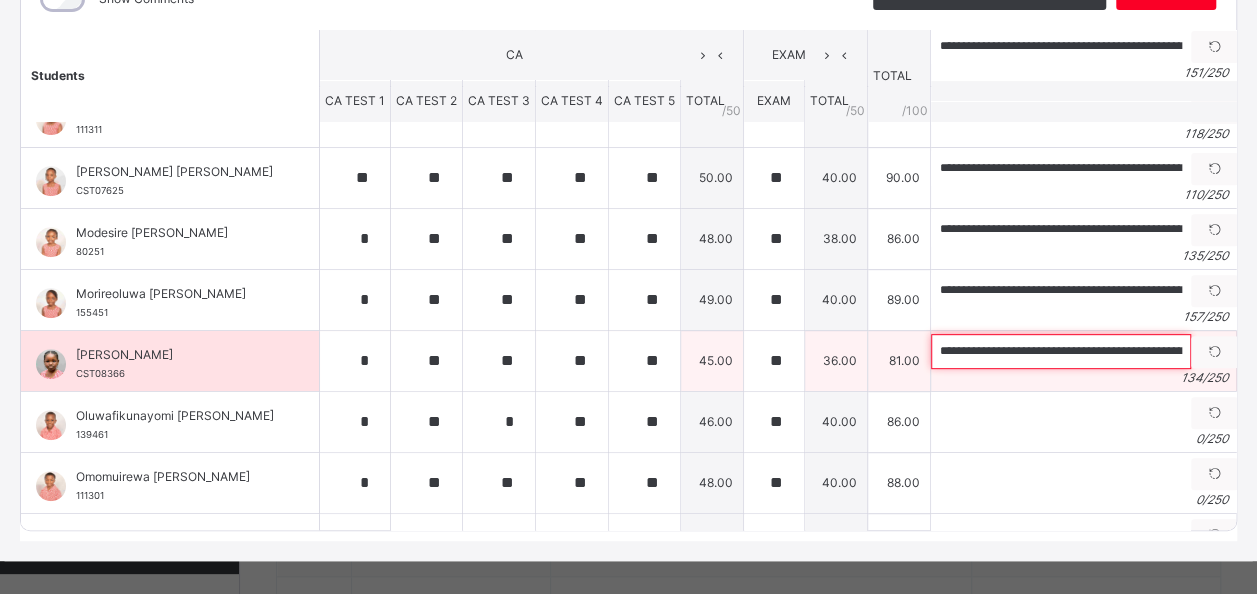 click on "**********" at bounding box center (1061, 351) 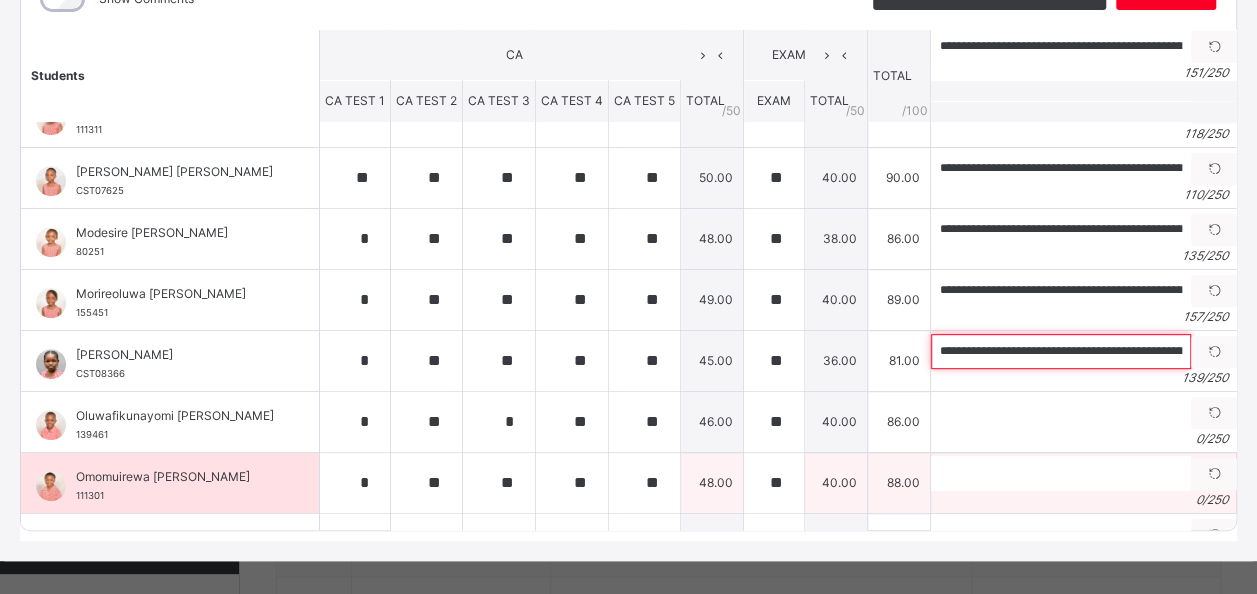 type on "**********" 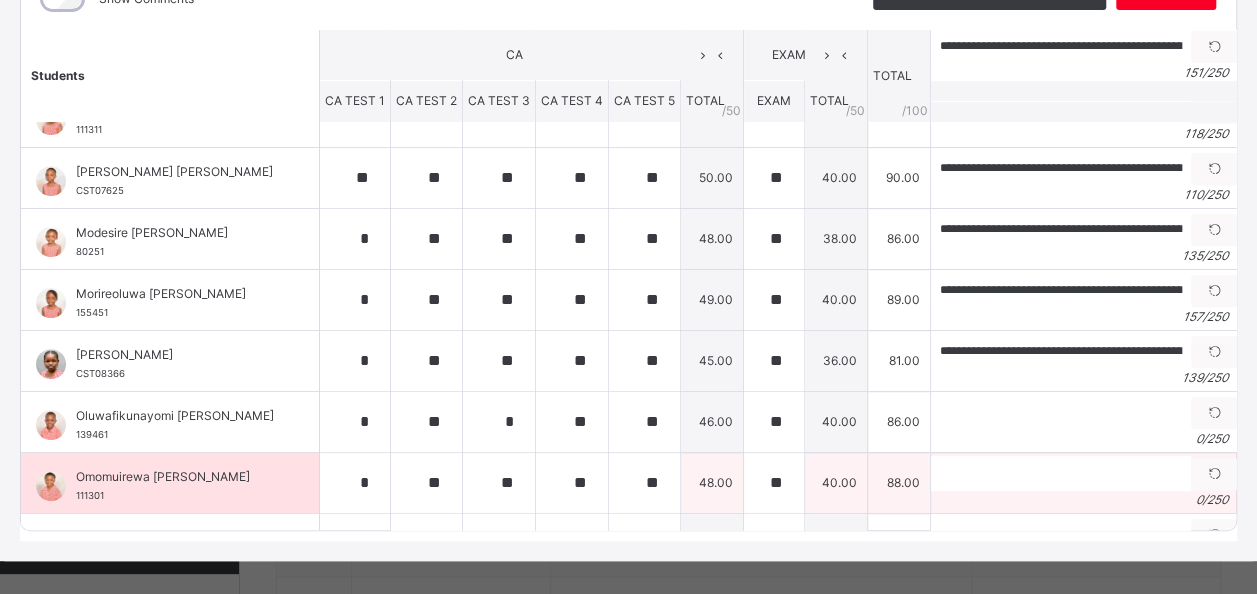 click on "Omomuirewa [PERSON_NAME]" at bounding box center [175, 477] 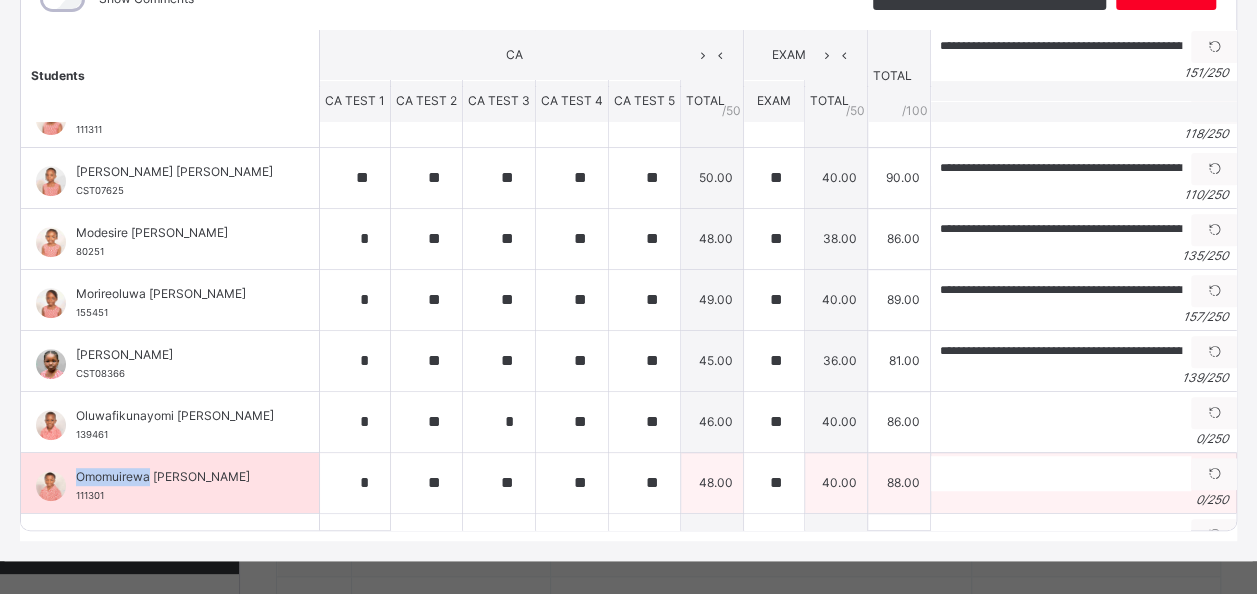 click on "Omomuirewa [PERSON_NAME]" at bounding box center [175, 477] 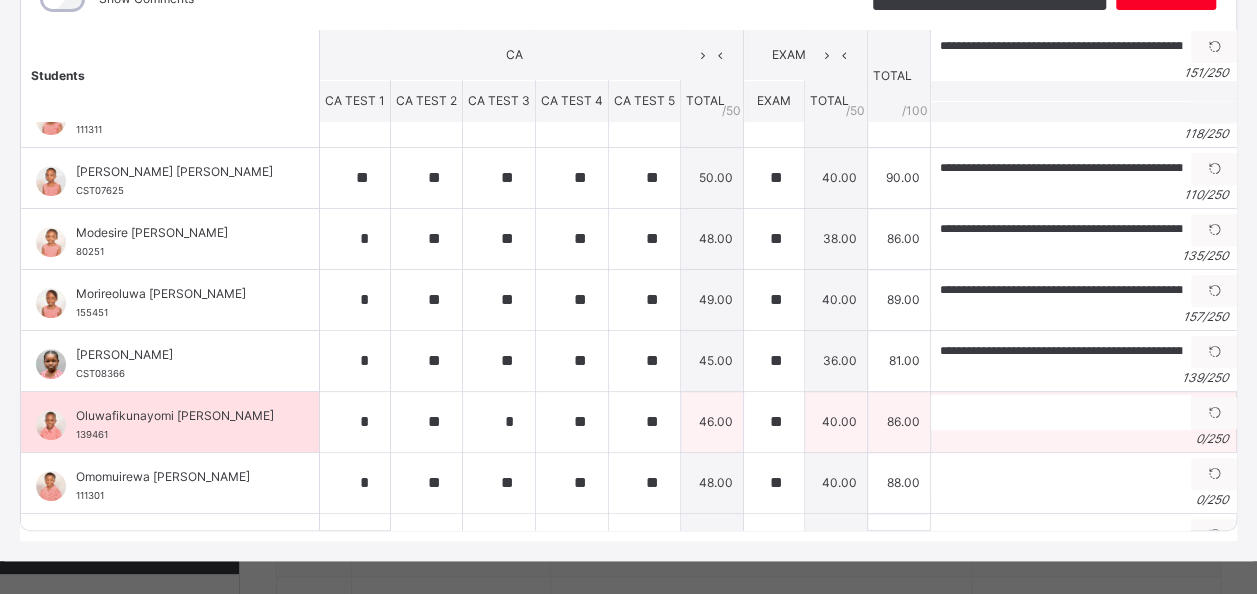 click on "Generate comment 0 / 250" at bounding box center (1084, 421) 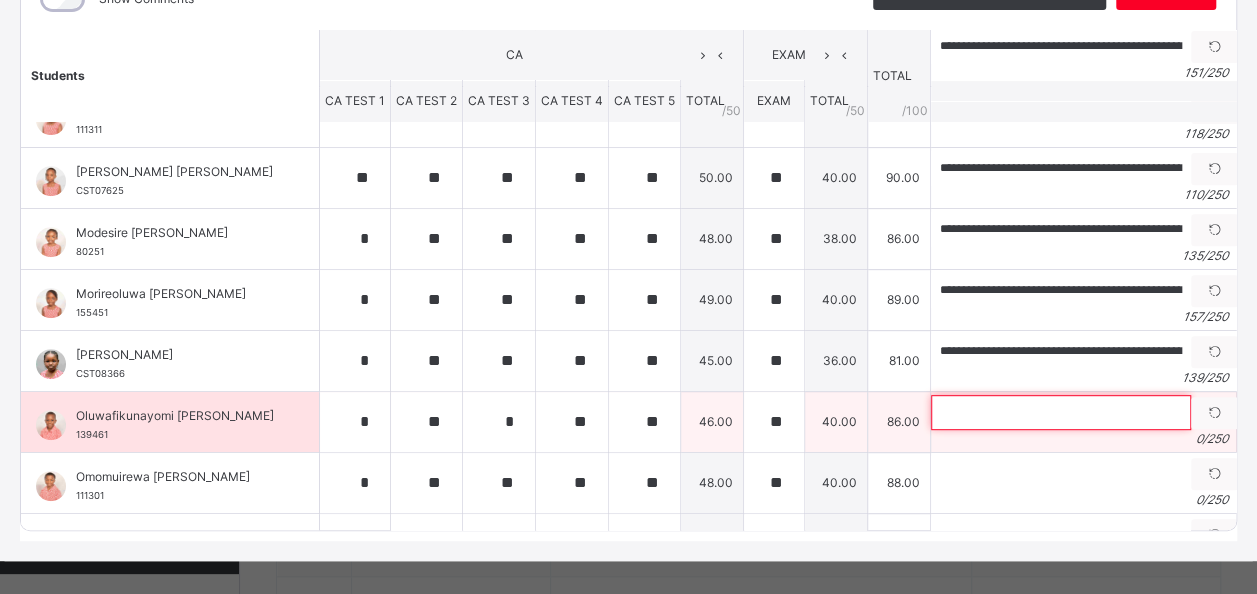 click at bounding box center (1061, 412) 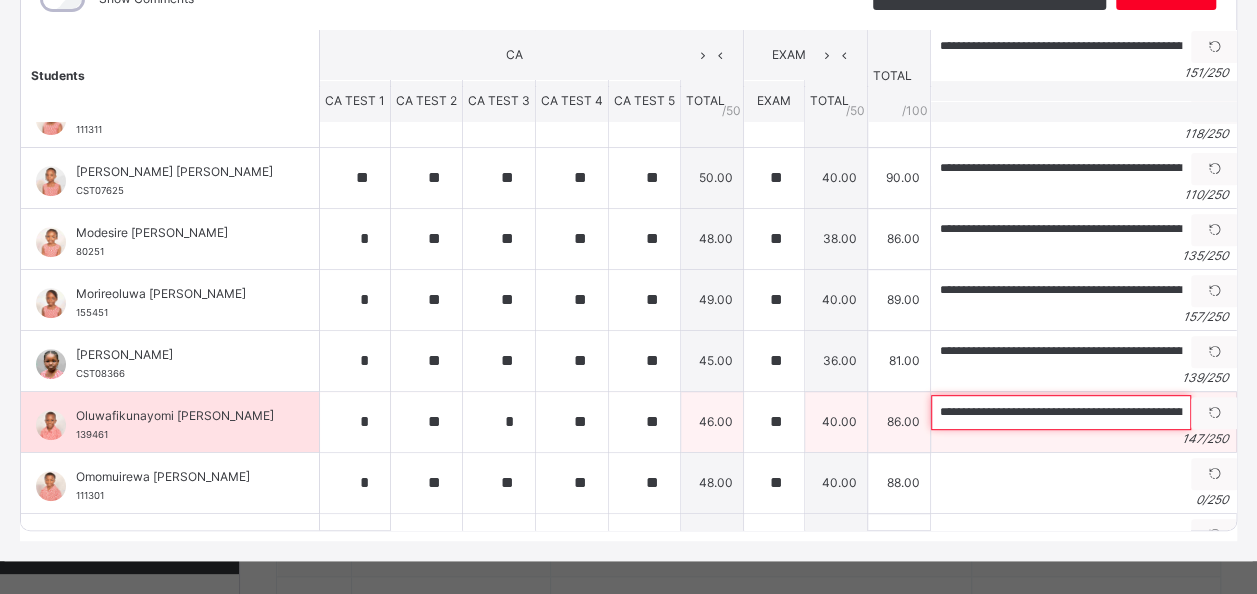 scroll, scrollTop: 0, scrollLeft: 646, axis: horizontal 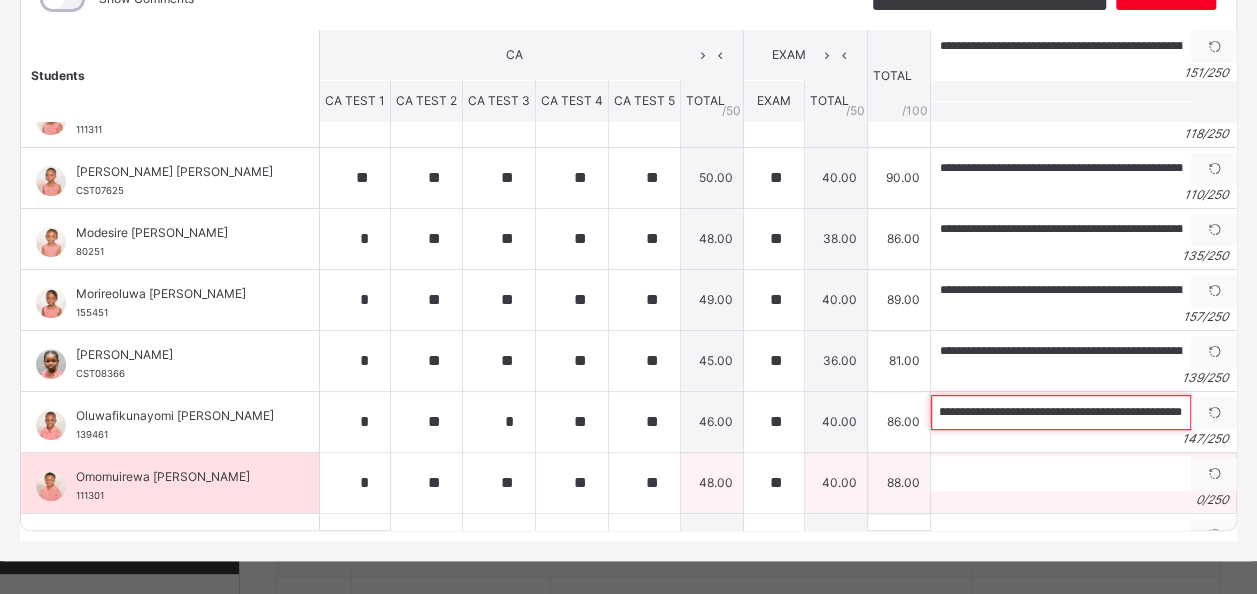 type on "**********" 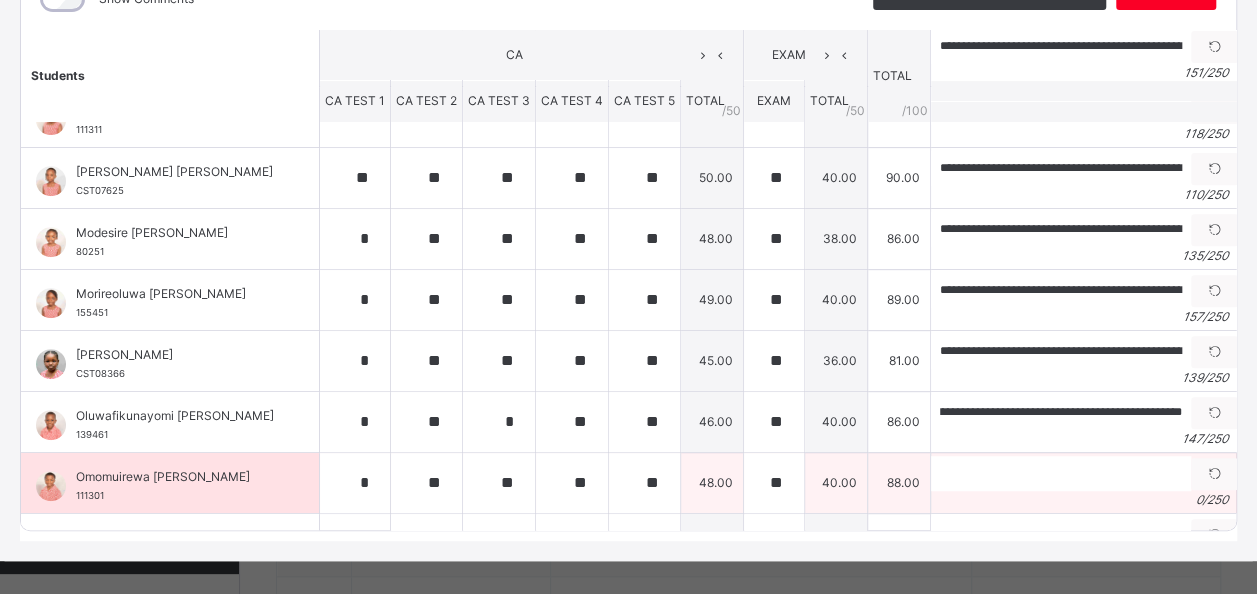 click on "Omomuirewa [PERSON_NAME]" at bounding box center (175, 477) 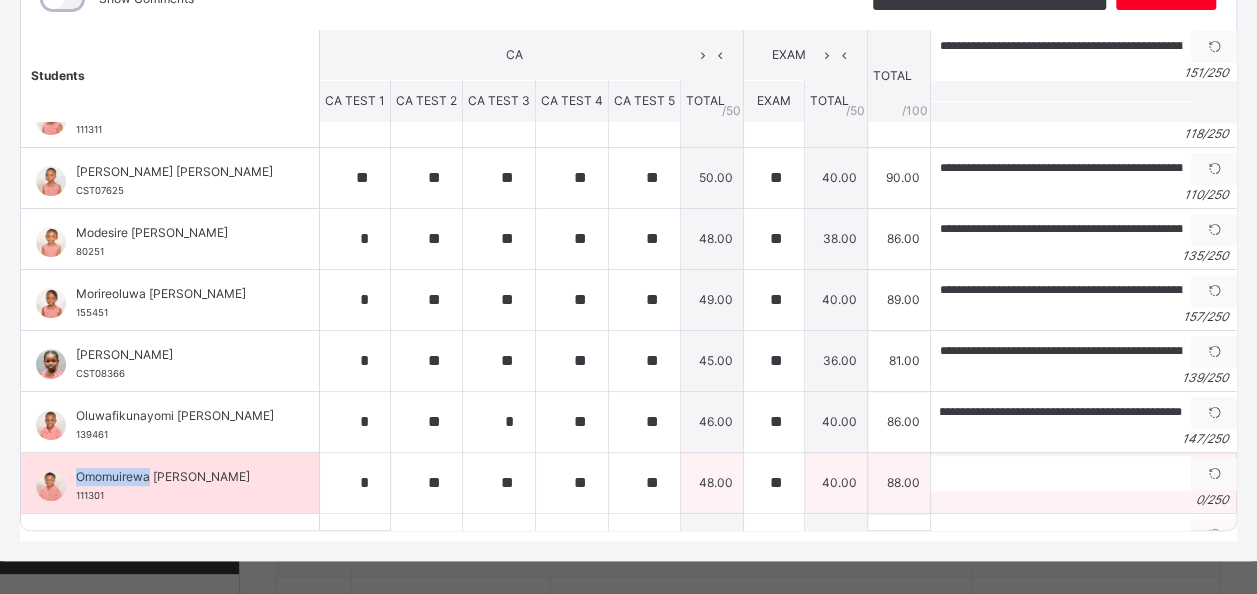 scroll, scrollTop: 0, scrollLeft: 0, axis: both 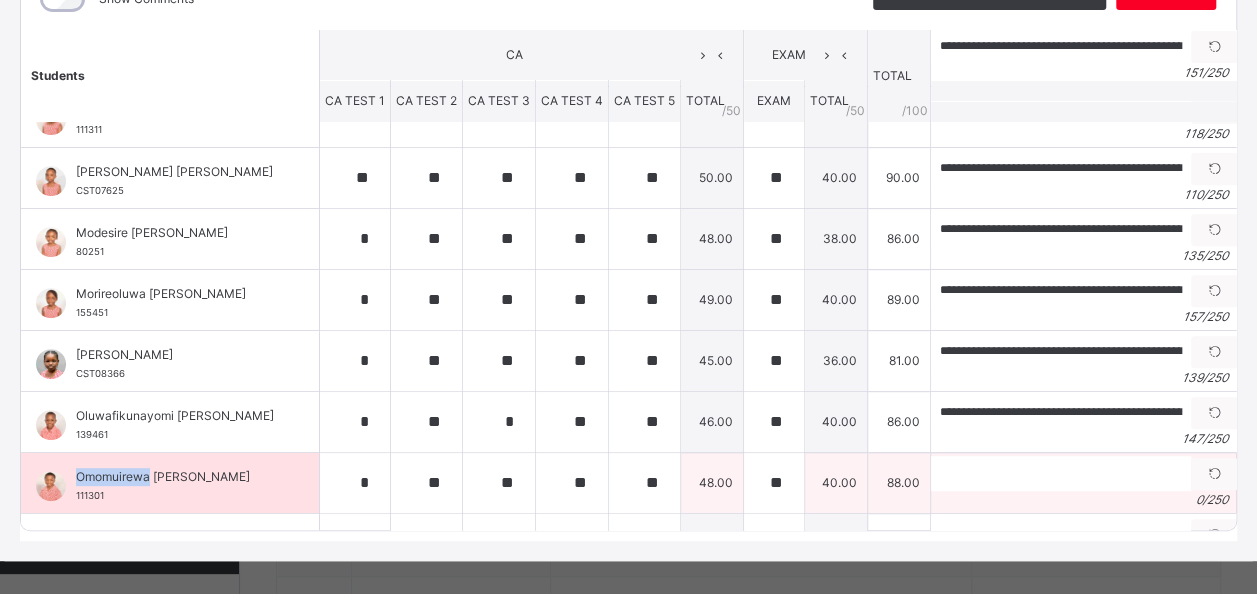 click on "Omomuirewa [PERSON_NAME]" at bounding box center [175, 477] 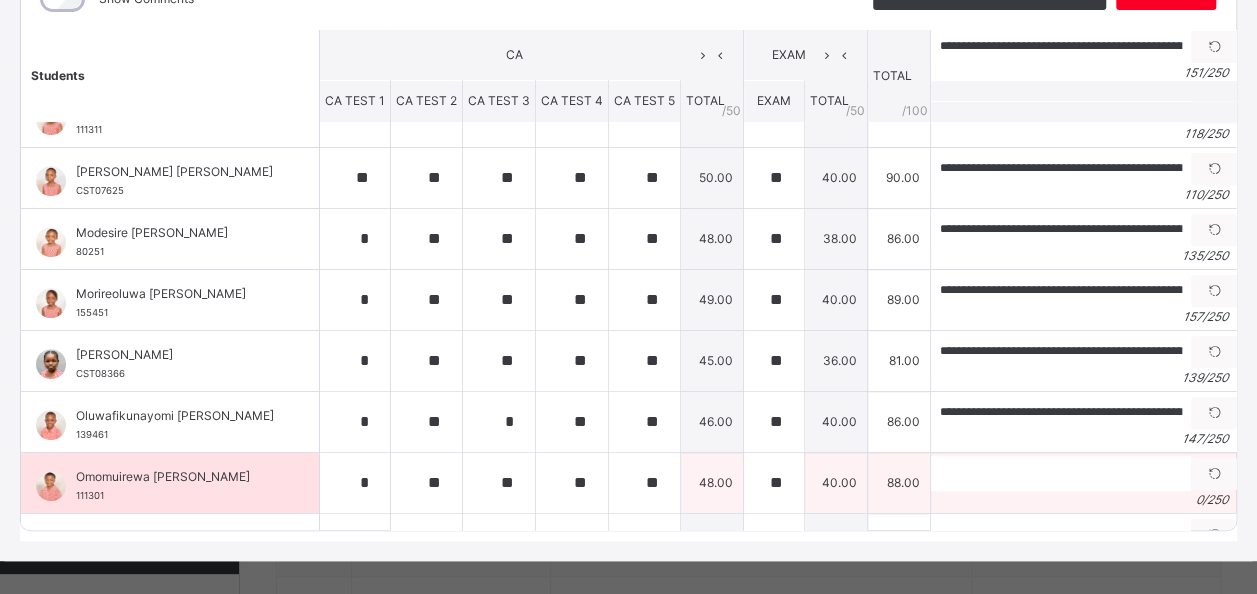 click on "0 / 250" at bounding box center [1084, 500] 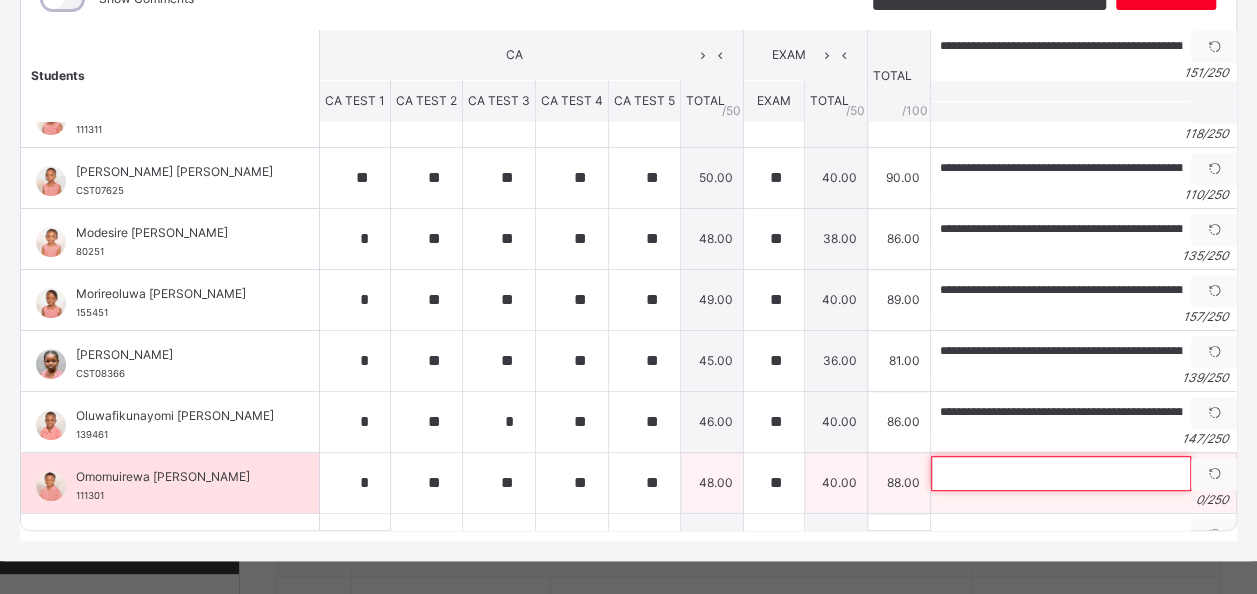 click at bounding box center [1061, 473] 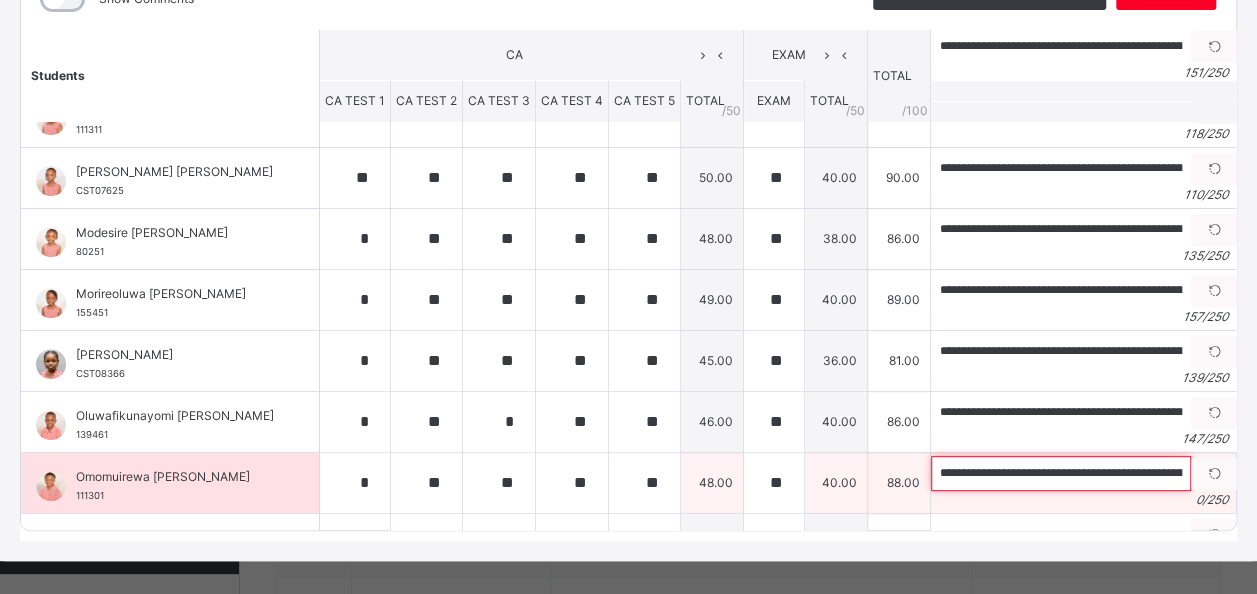 scroll, scrollTop: 0, scrollLeft: 646, axis: horizontal 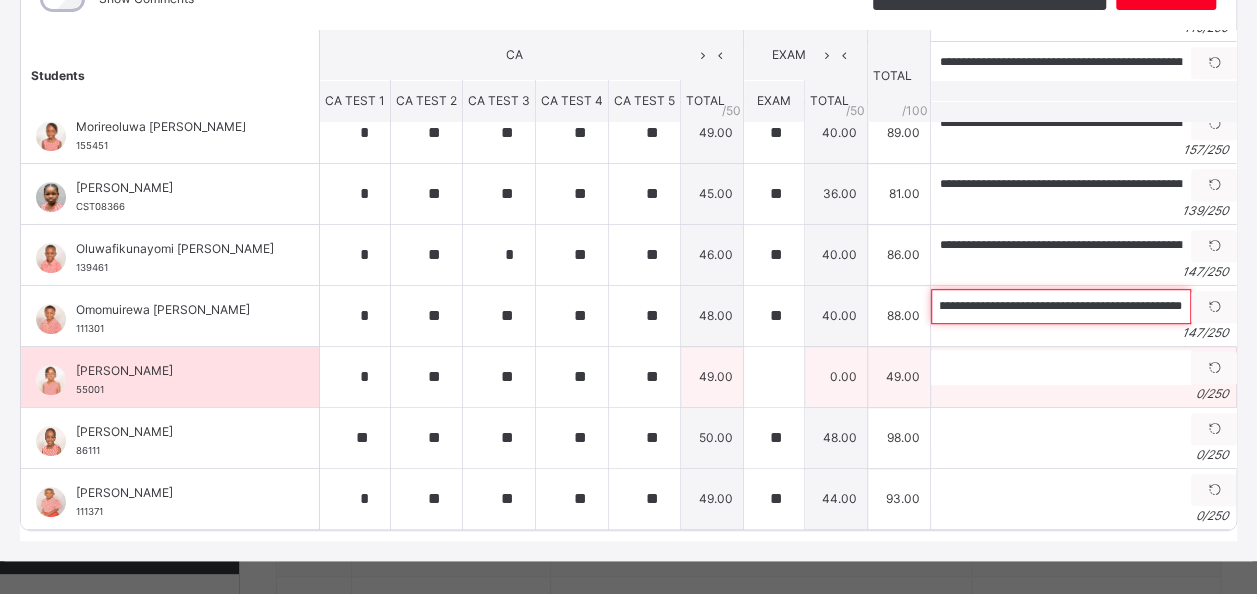 type on "**********" 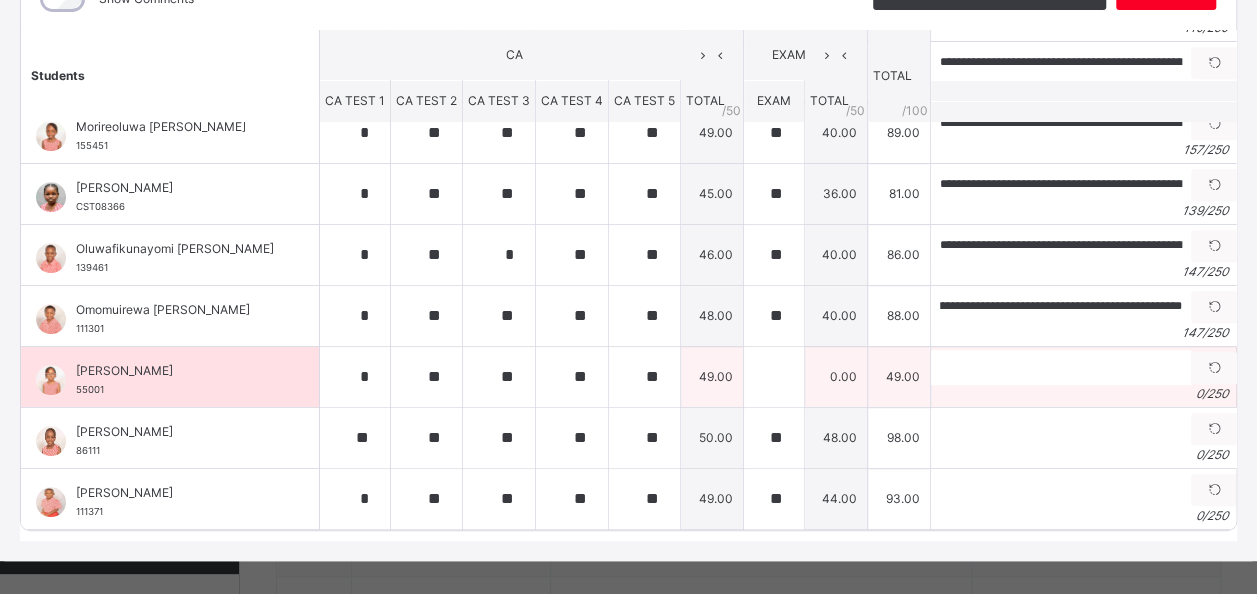 click on "[PERSON_NAME]" at bounding box center [175, 371] 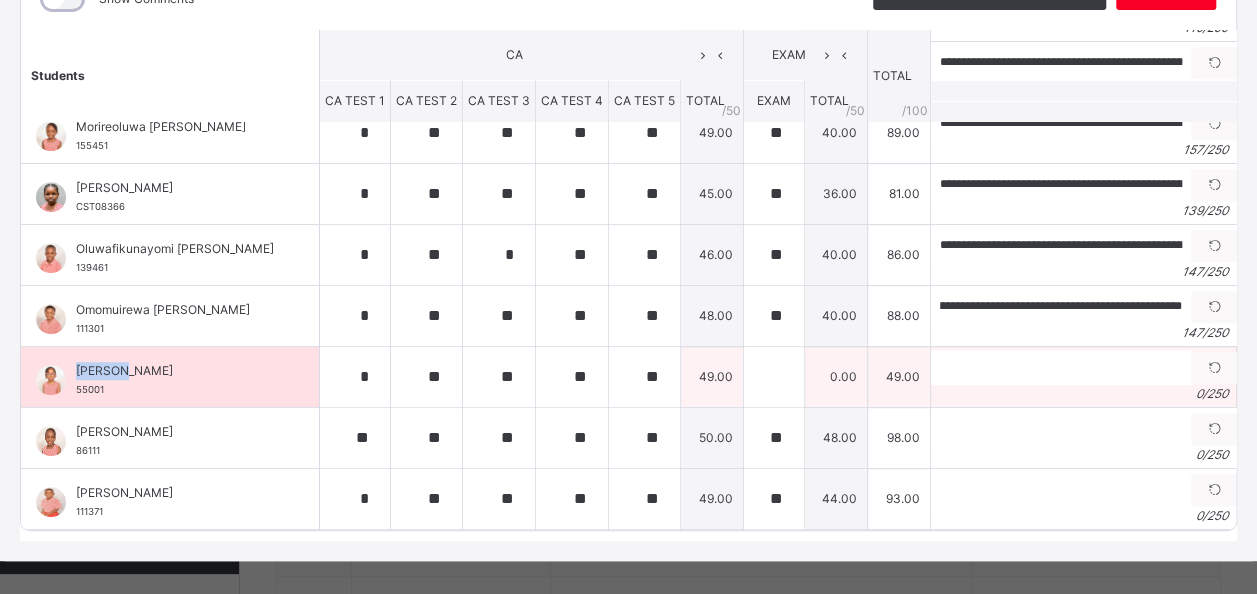 scroll, scrollTop: 0, scrollLeft: 0, axis: both 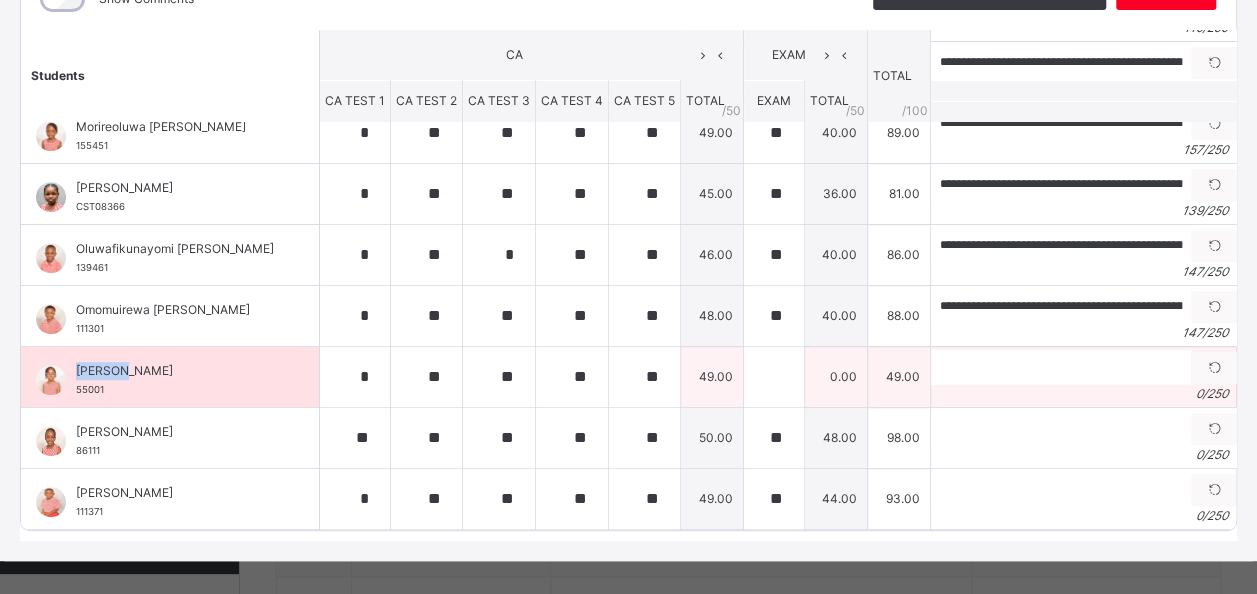 click on "[PERSON_NAME]" at bounding box center (175, 371) 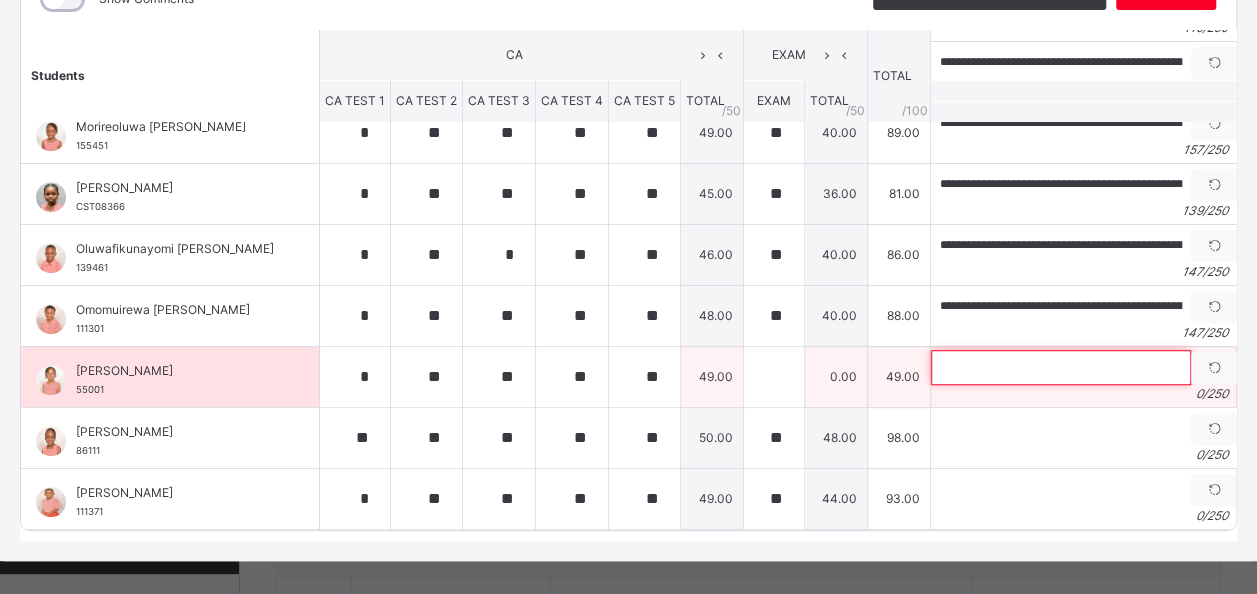 click at bounding box center [1061, 367] 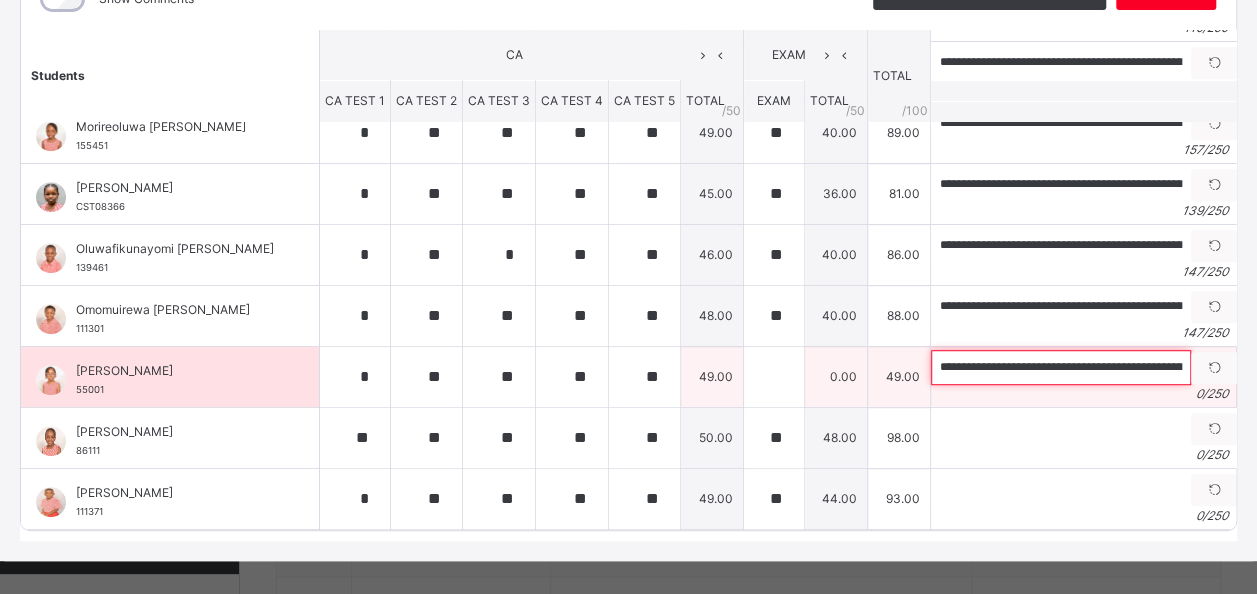 scroll, scrollTop: 0, scrollLeft: 599, axis: horizontal 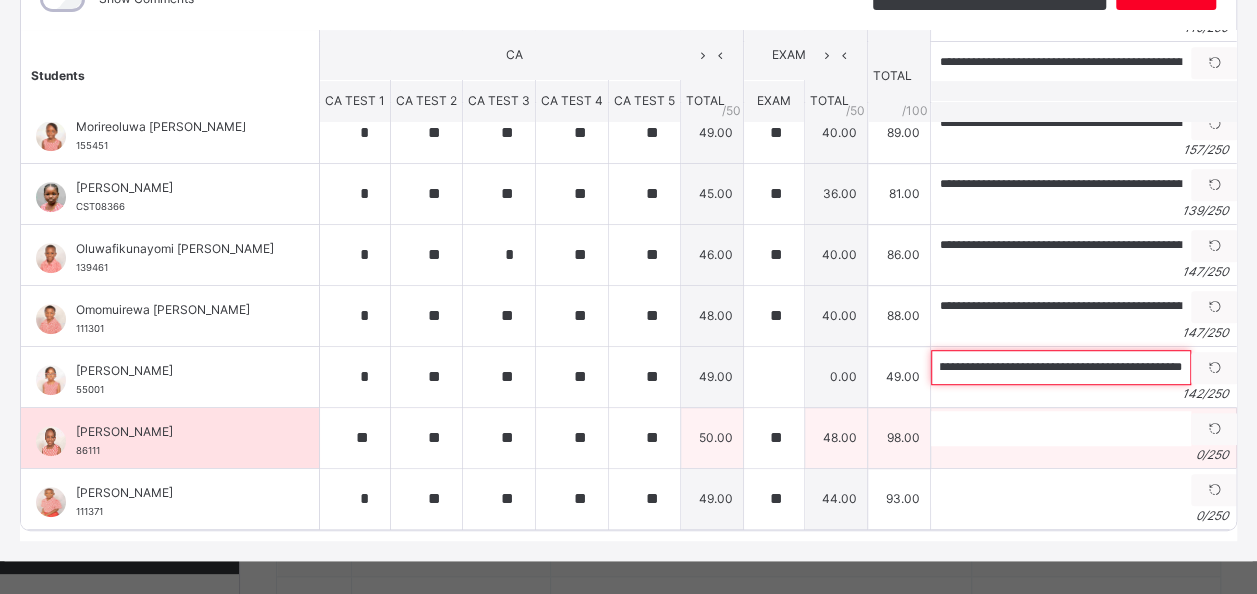type on "**********" 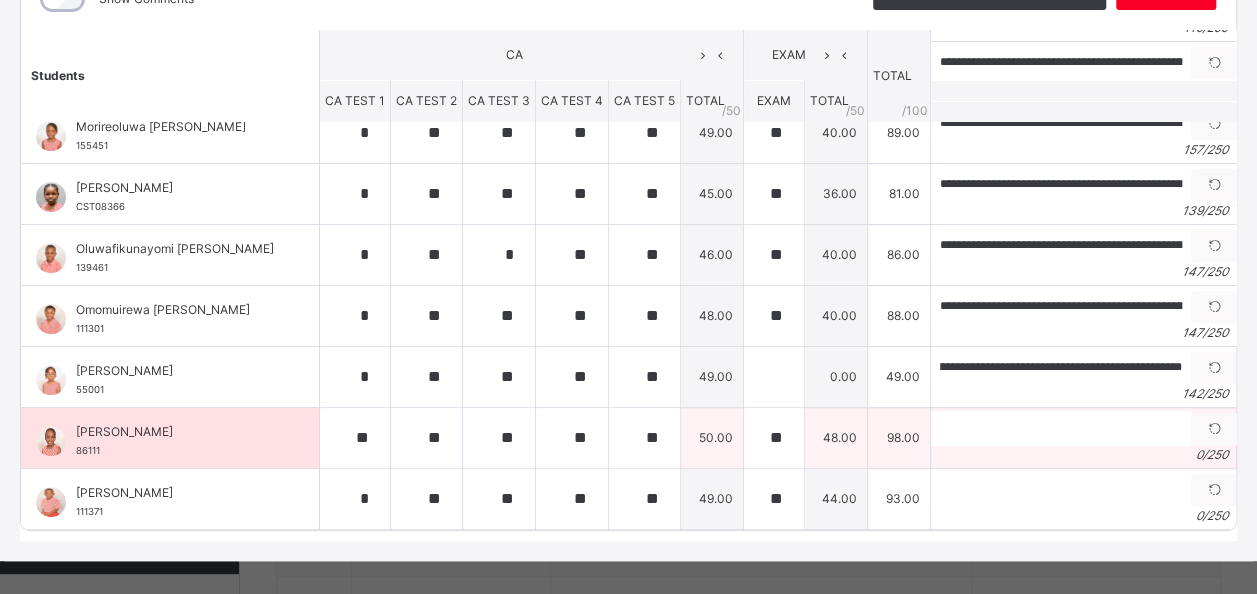 click on "[PERSON_NAME] 86111" at bounding box center [170, 438] 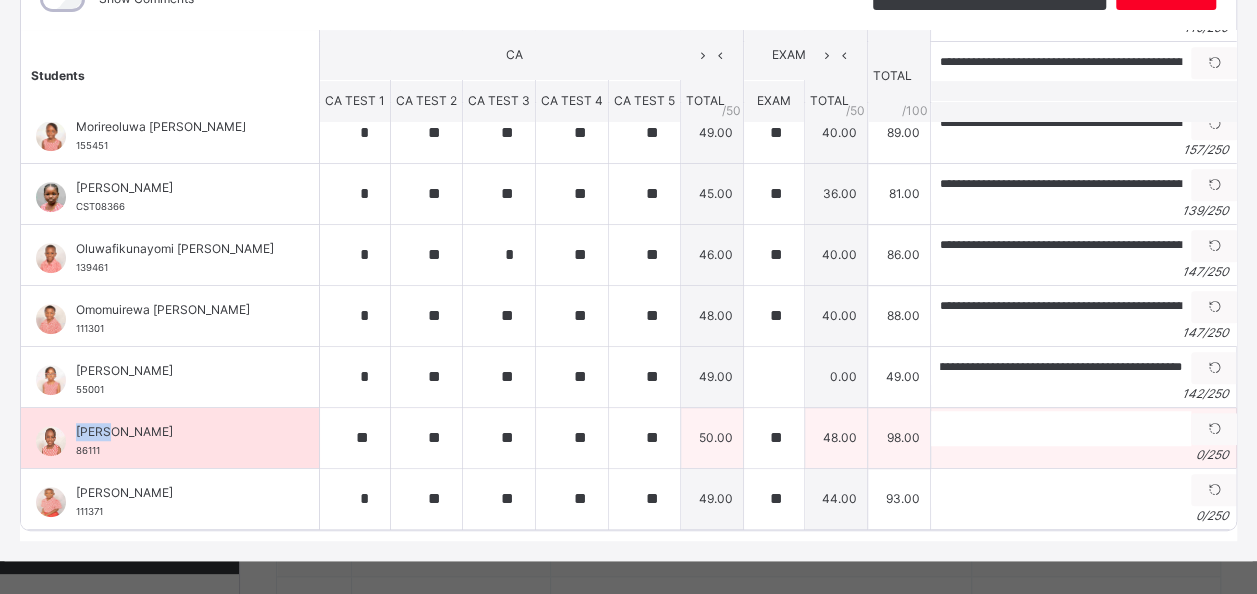 scroll, scrollTop: 0, scrollLeft: 0, axis: both 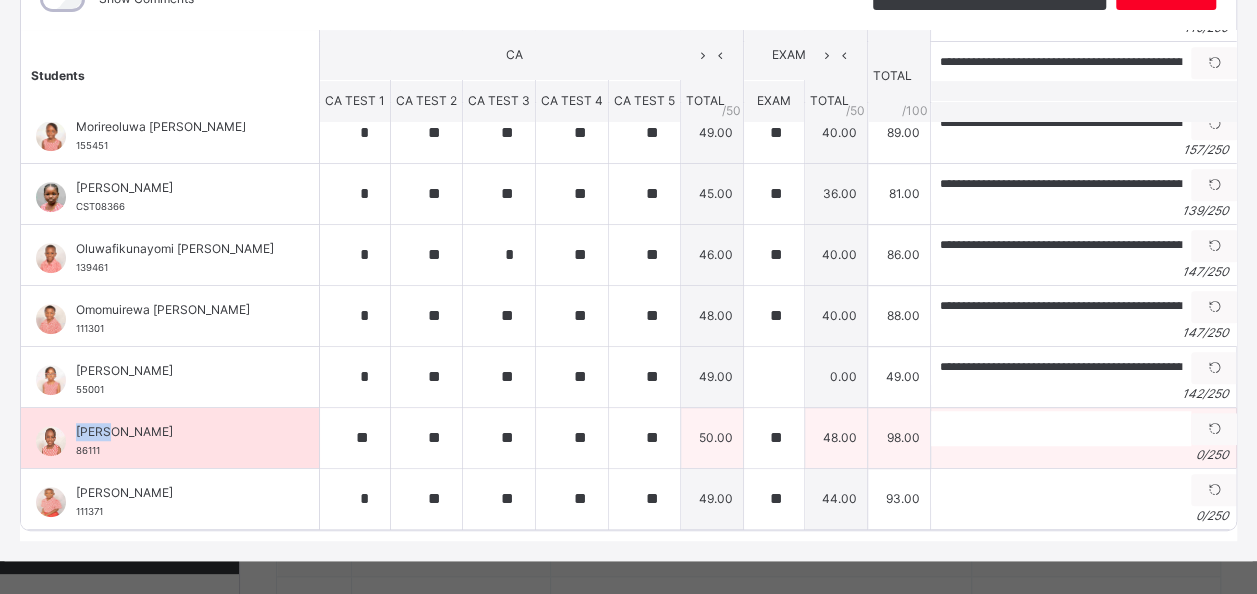 click on "[PERSON_NAME] 86111" at bounding box center [170, 438] 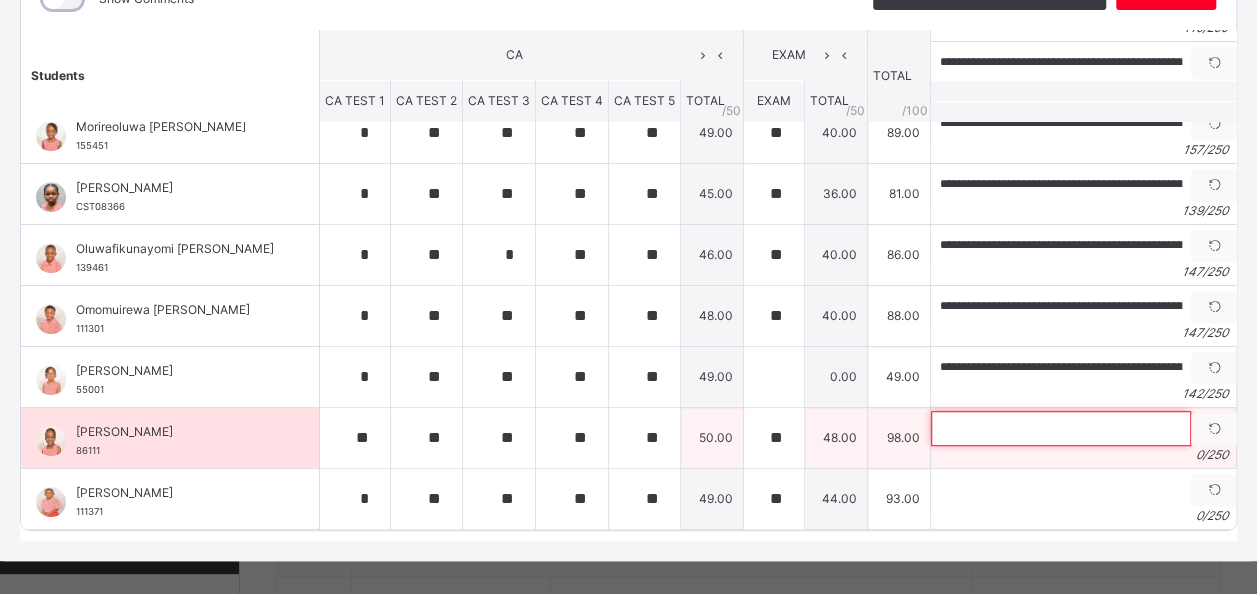 click at bounding box center [1061, 428] 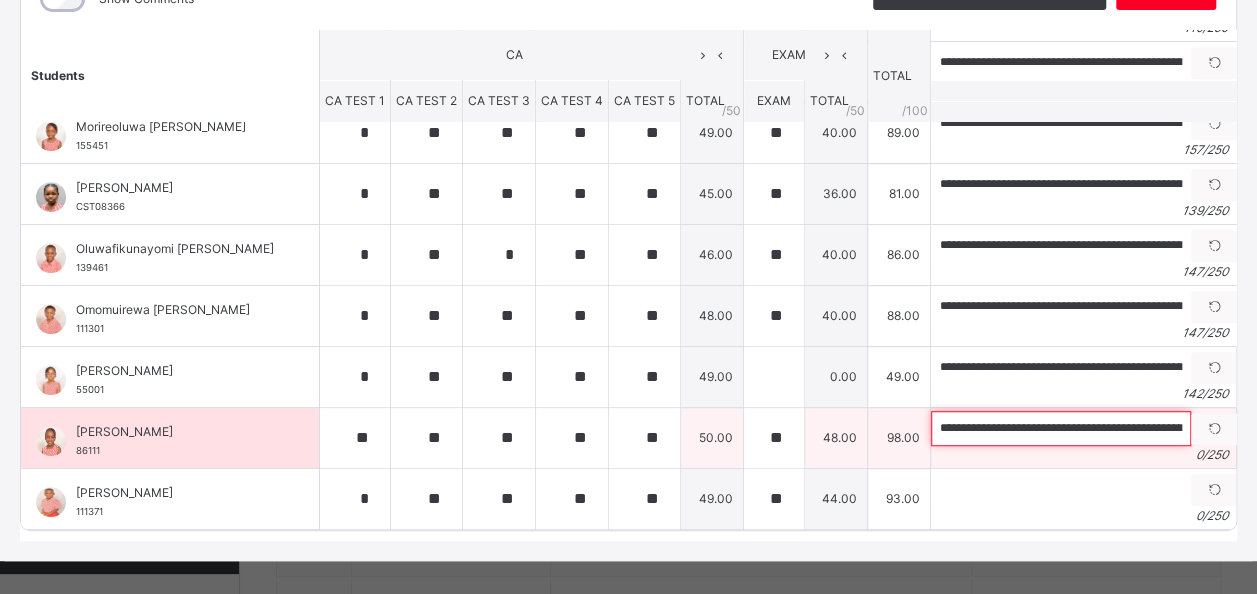 scroll, scrollTop: 0, scrollLeft: 532, axis: horizontal 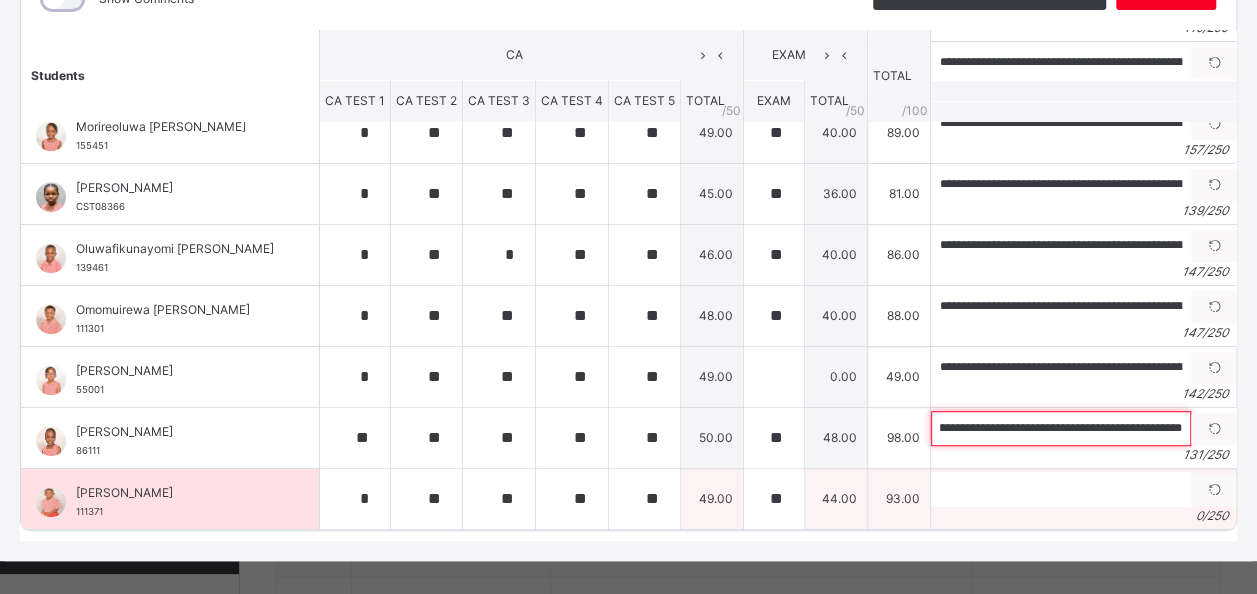 type on "**********" 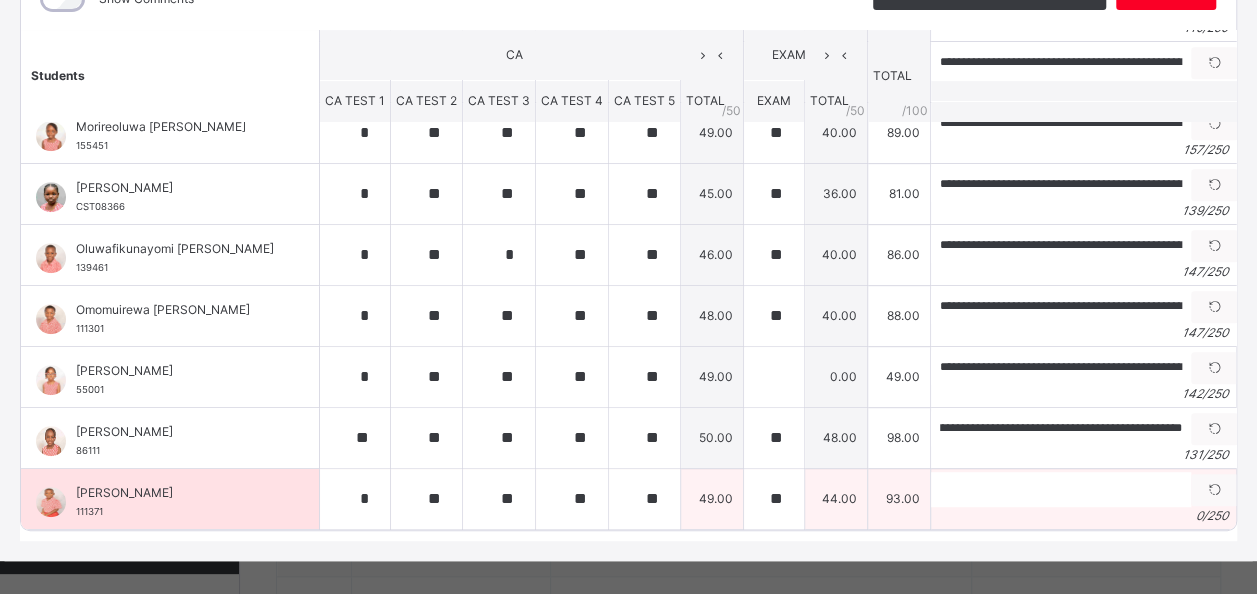 click on "[PERSON_NAME]" at bounding box center (175, 493) 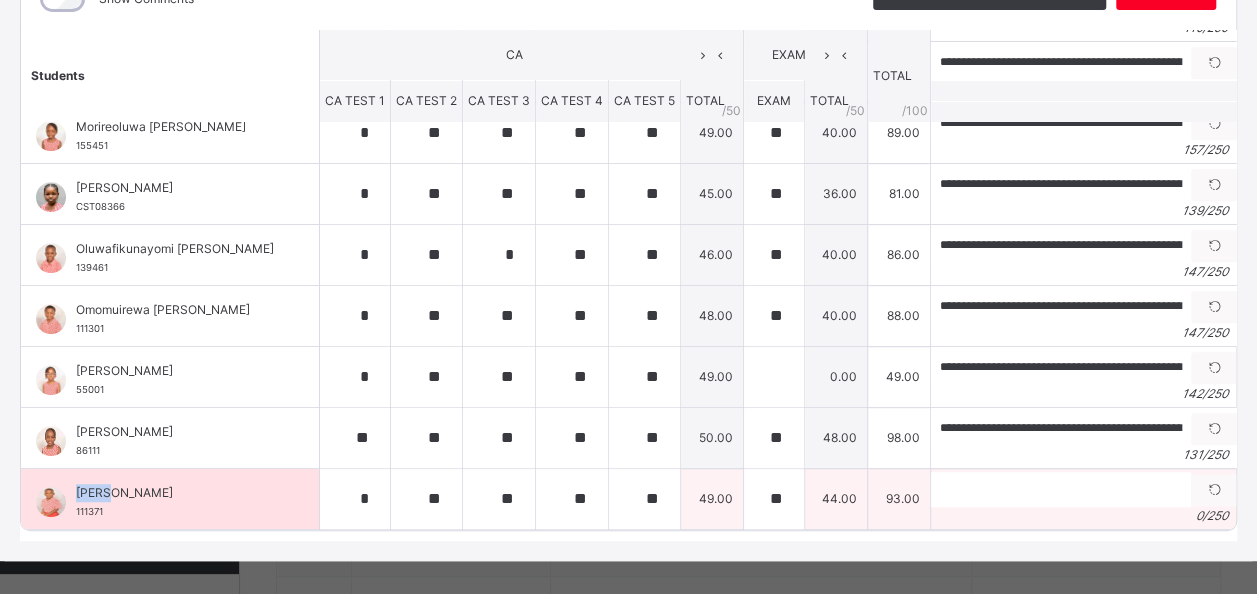 click on "[PERSON_NAME]" at bounding box center [175, 493] 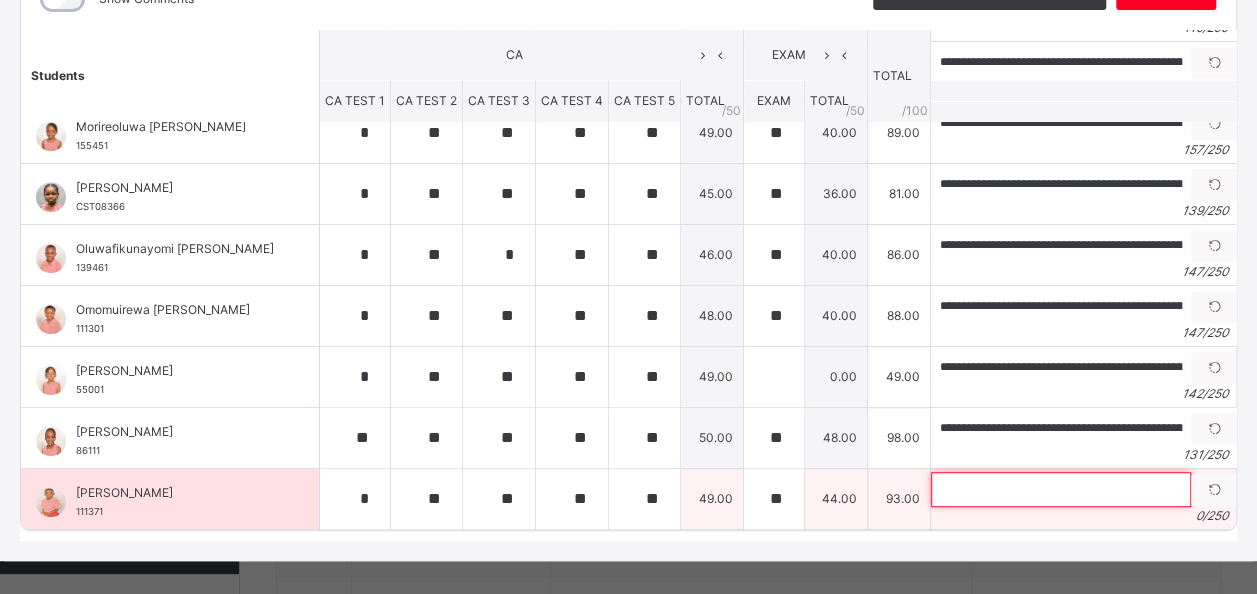 click at bounding box center (1061, 489) 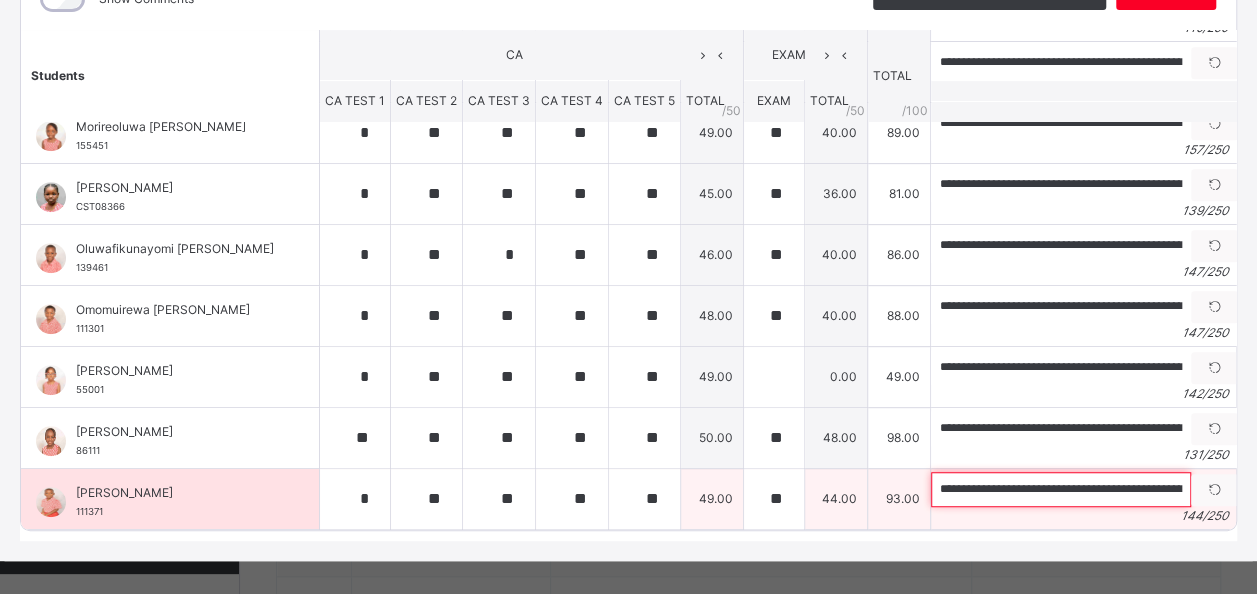 scroll, scrollTop: 0, scrollLeft: 583, axis: horizontal 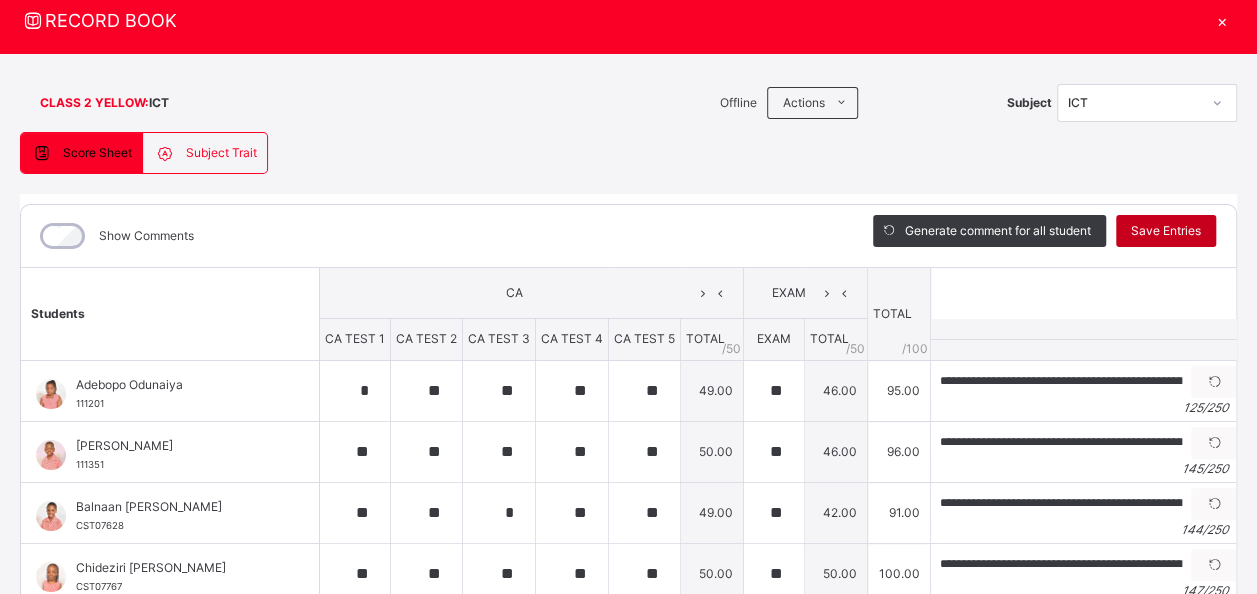 type on "**********" 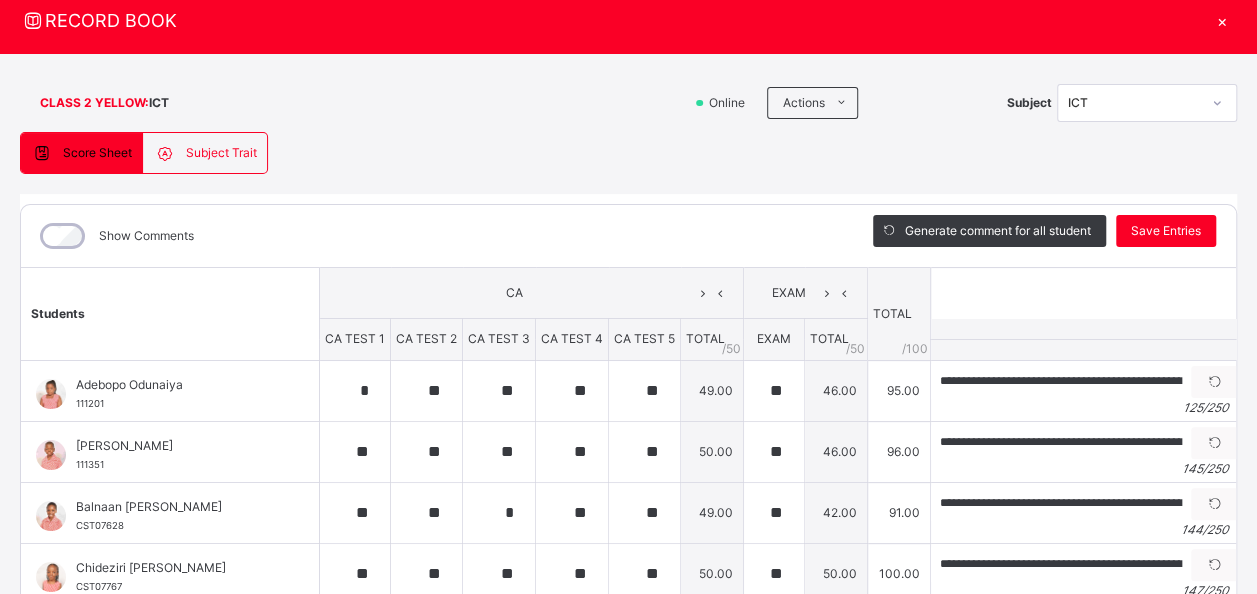 type on "*" 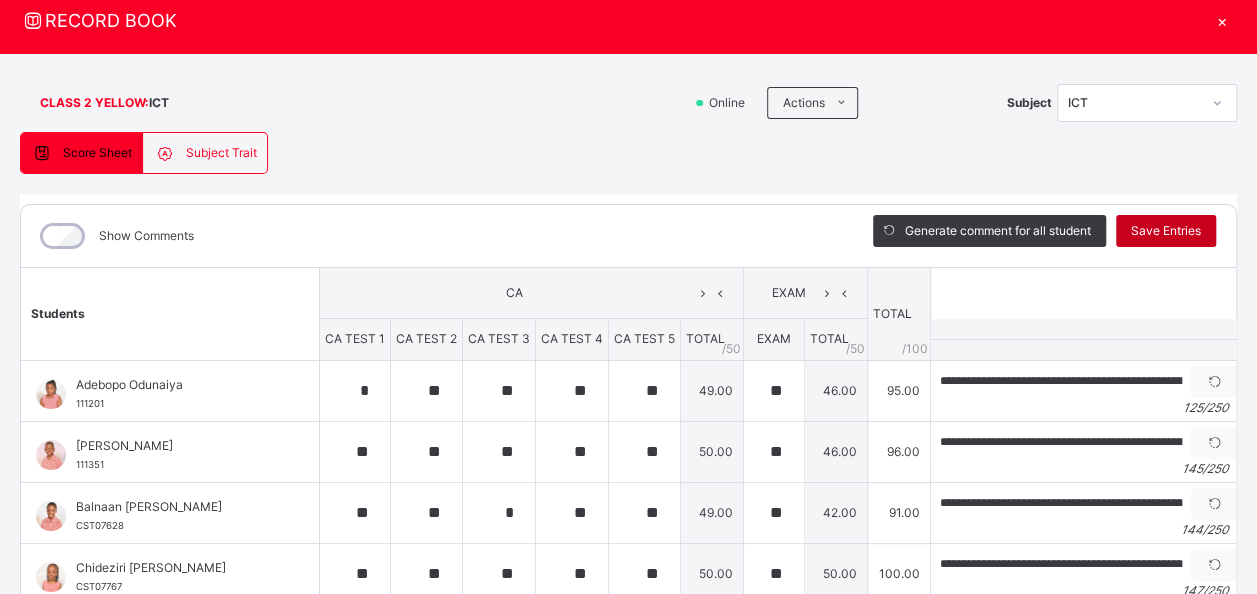 click on "Save Entries" at bounding box center [1166, 231] 